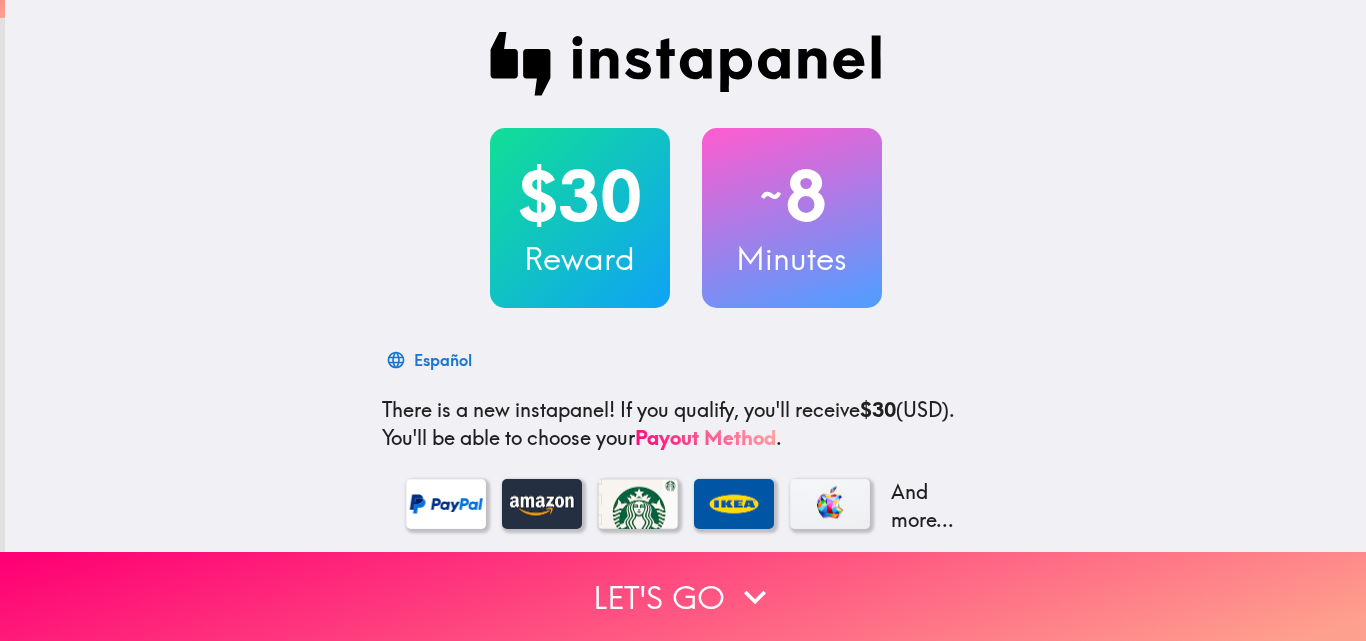 scroll, scrollTop: 0, scrollLeft: 0, axis: both 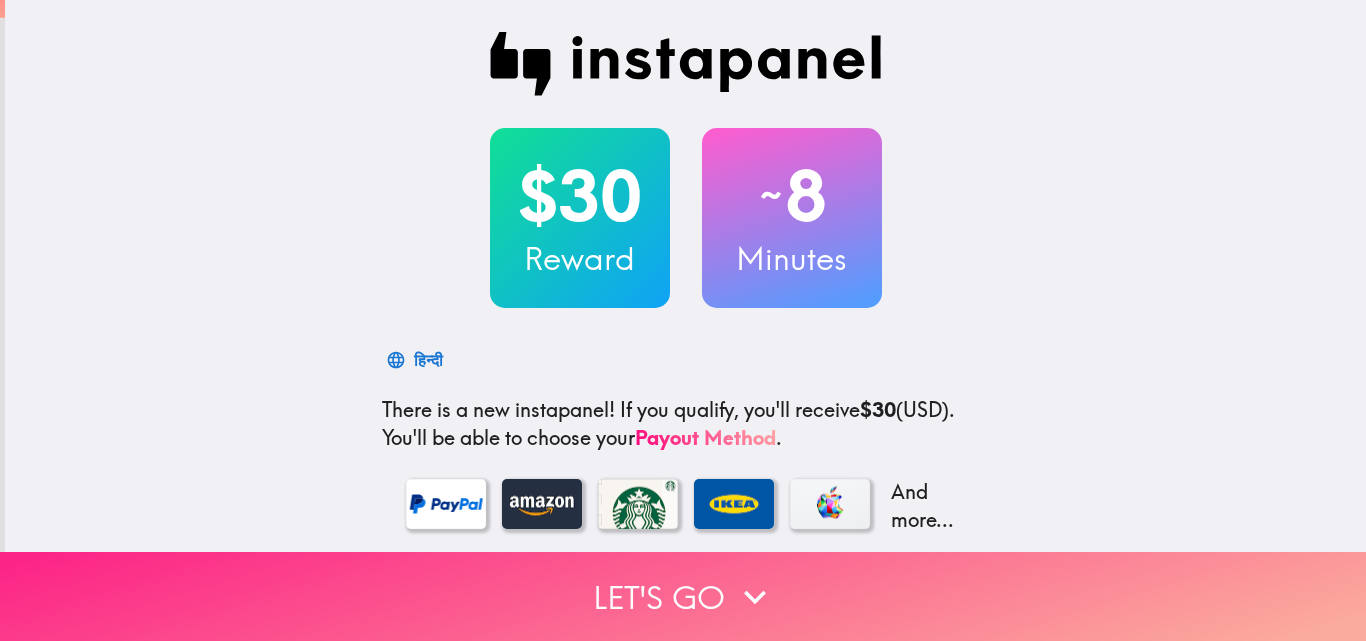 click 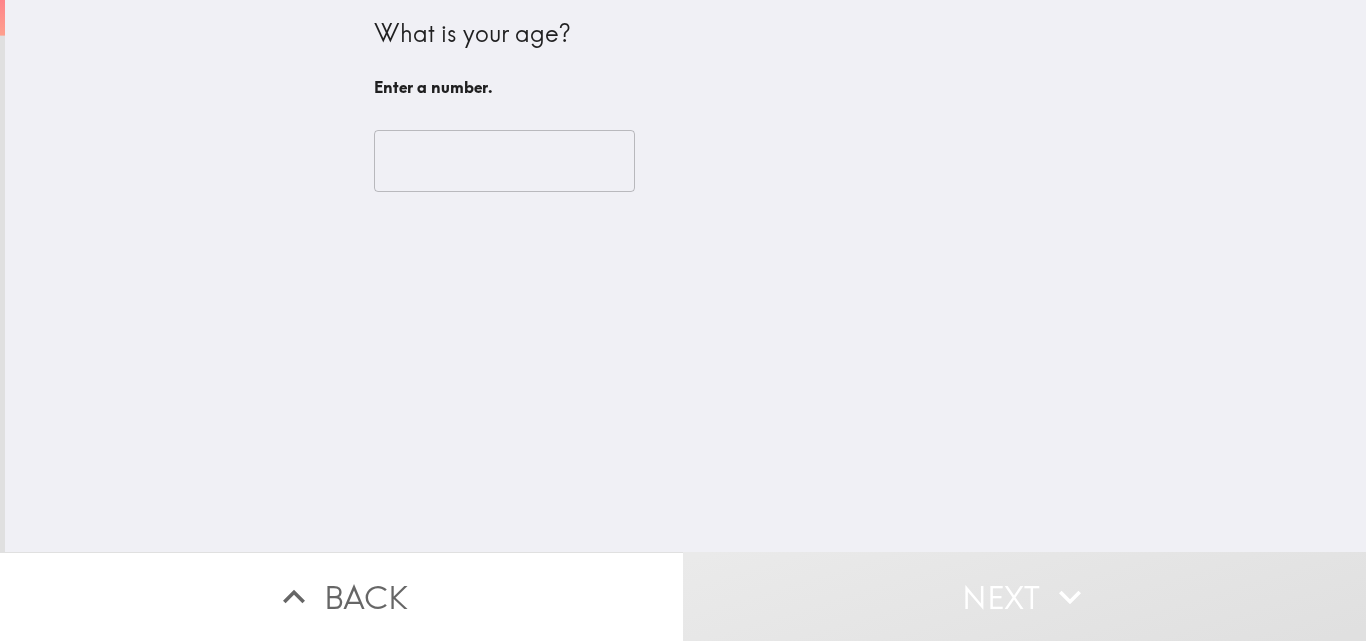 click at bounding box center (504, 161) 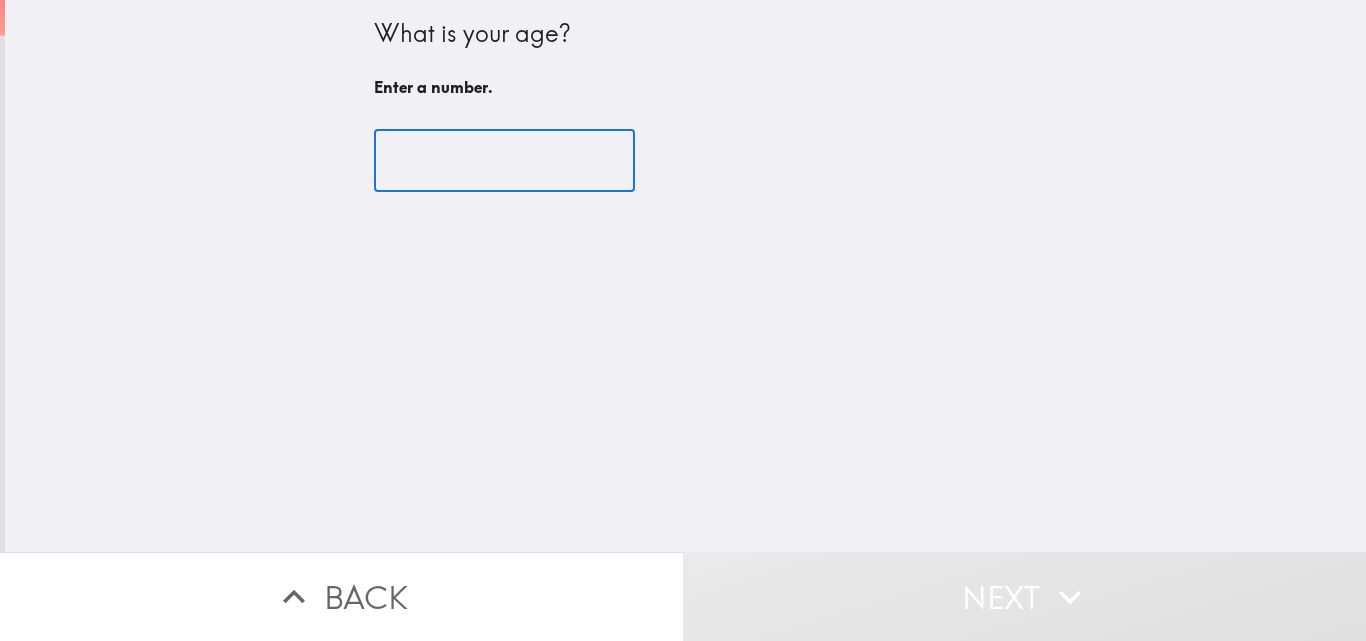 type on "-1" 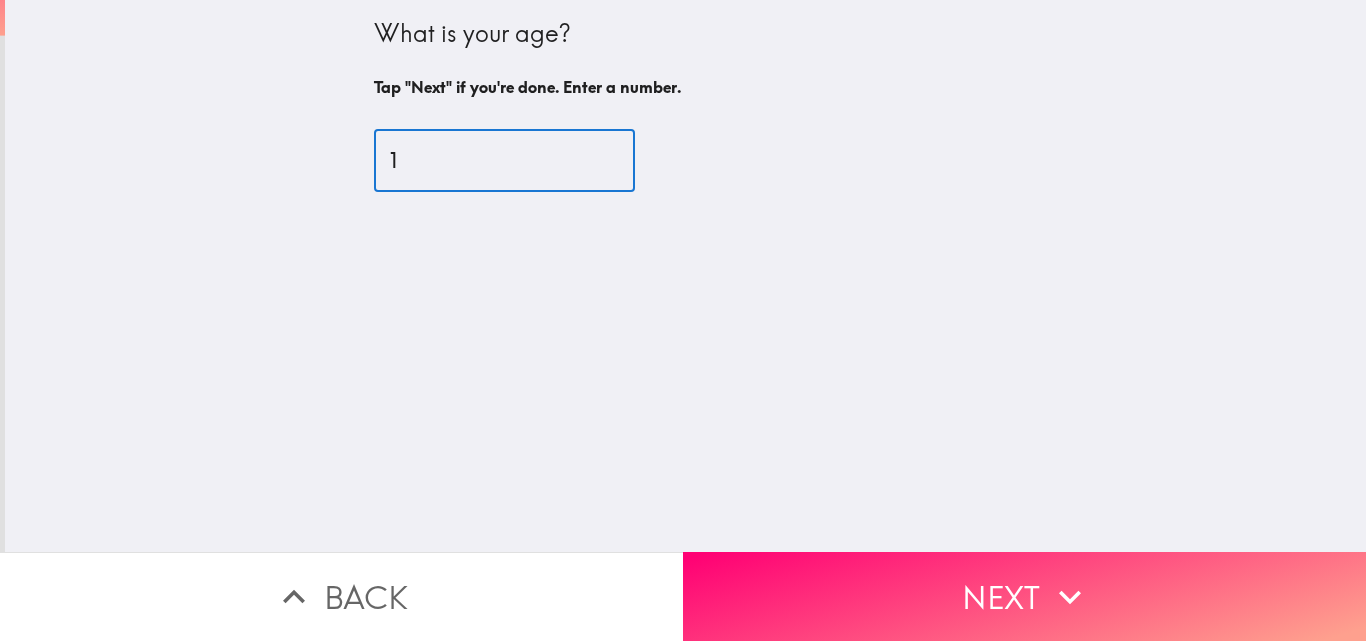 click on "1" at bounding box center (504, 161) 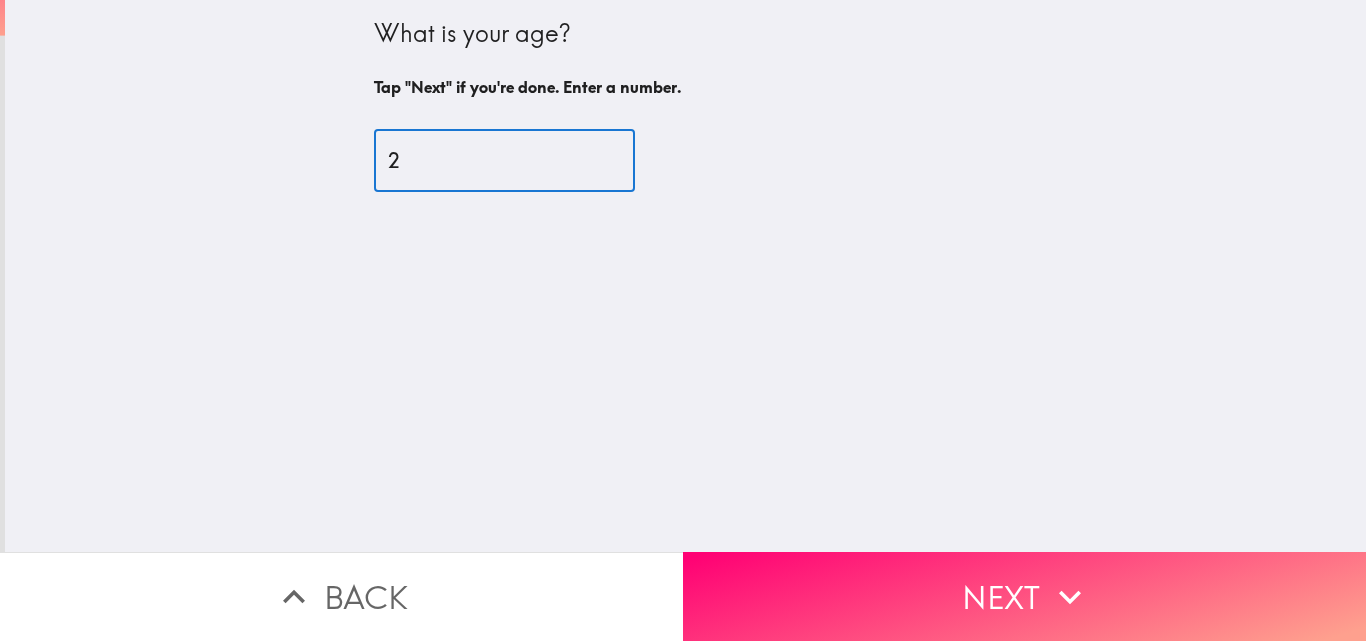 click on "2" at bounding box center (504, 161) 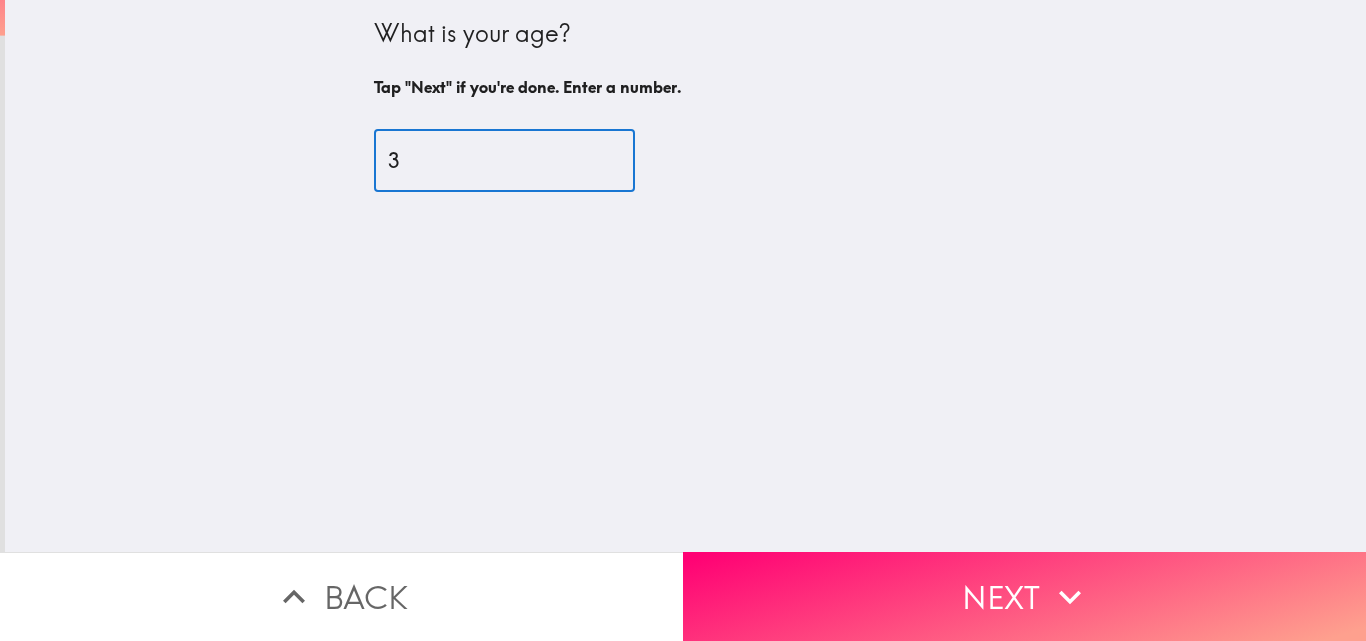 click on "3" at bounding box center (504, 161) 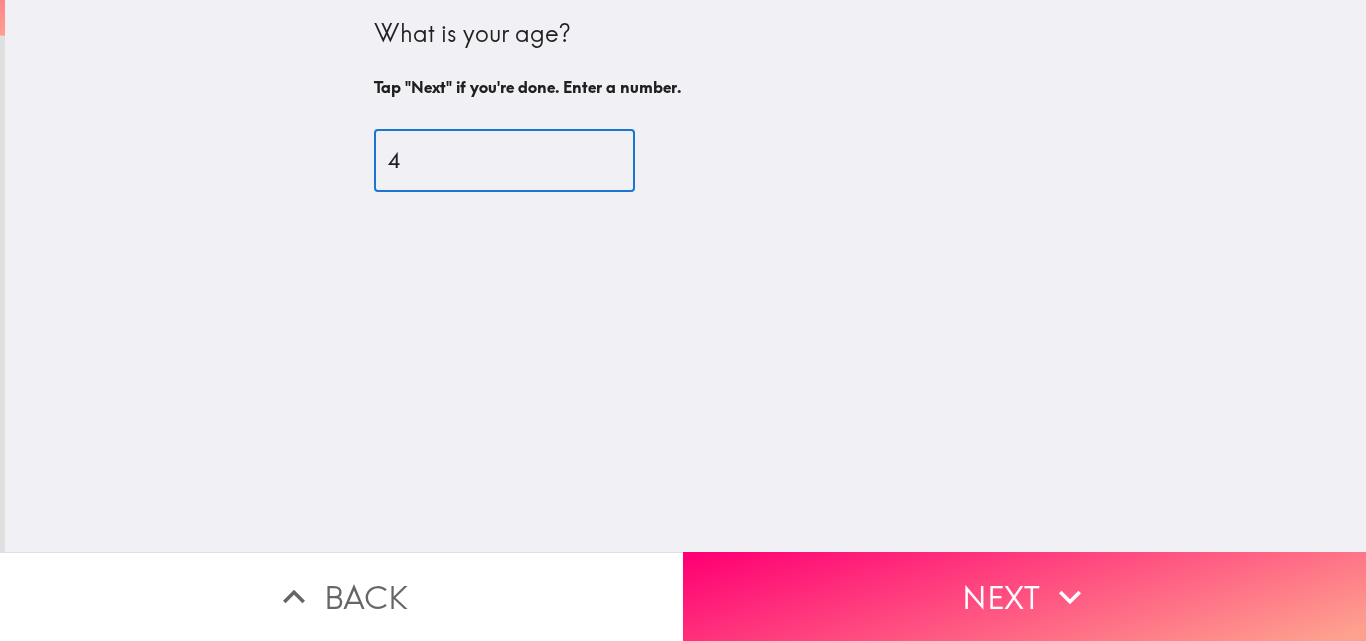 click on "4" at bounding box center (504, 161) 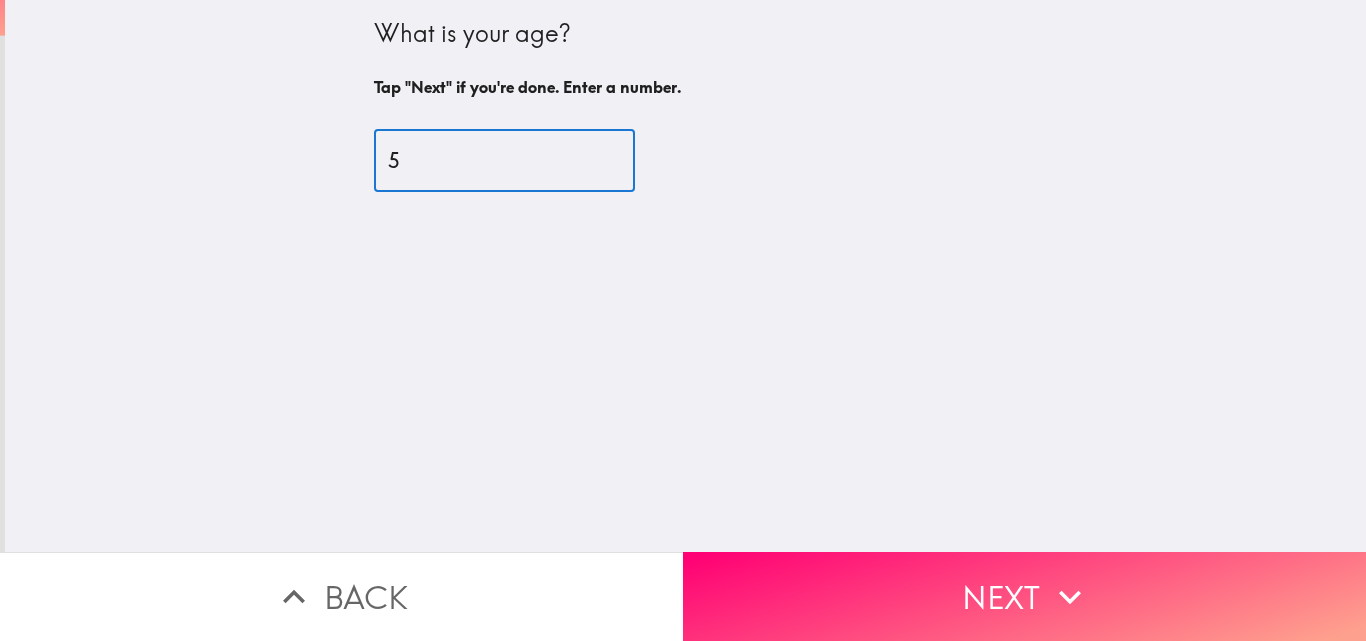 click on "5" at bounding box center [504, 161] 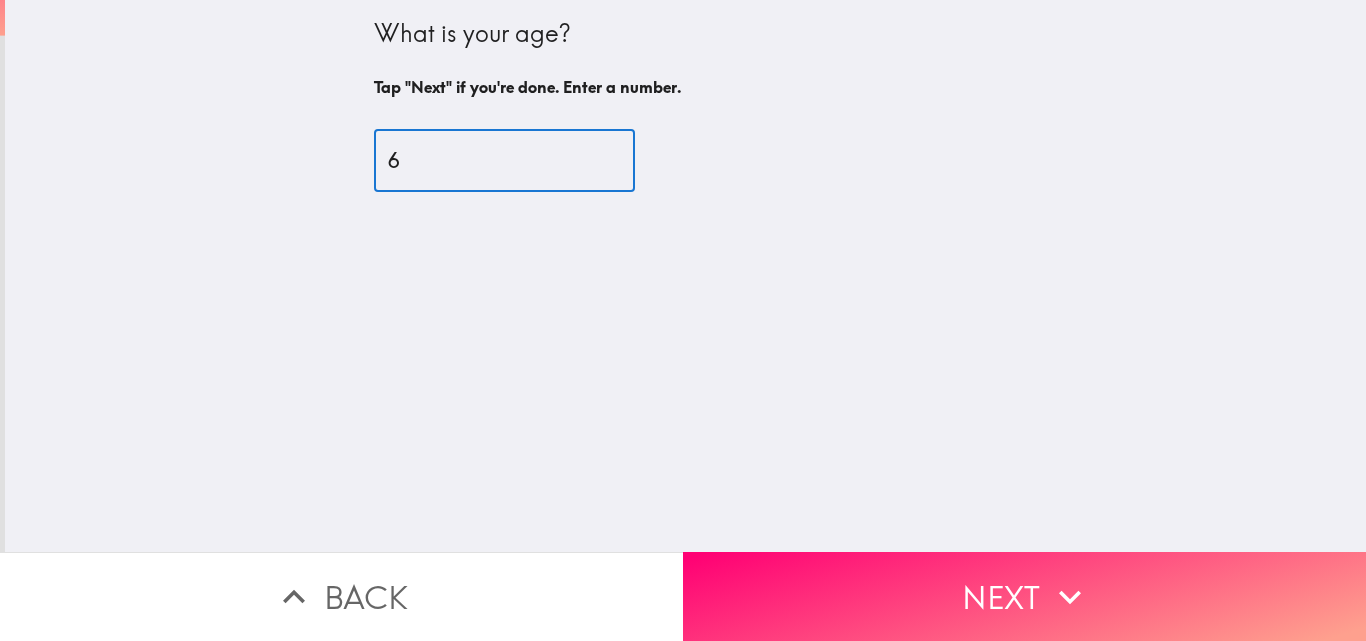 click on "6" at bounding box center (504, 161) 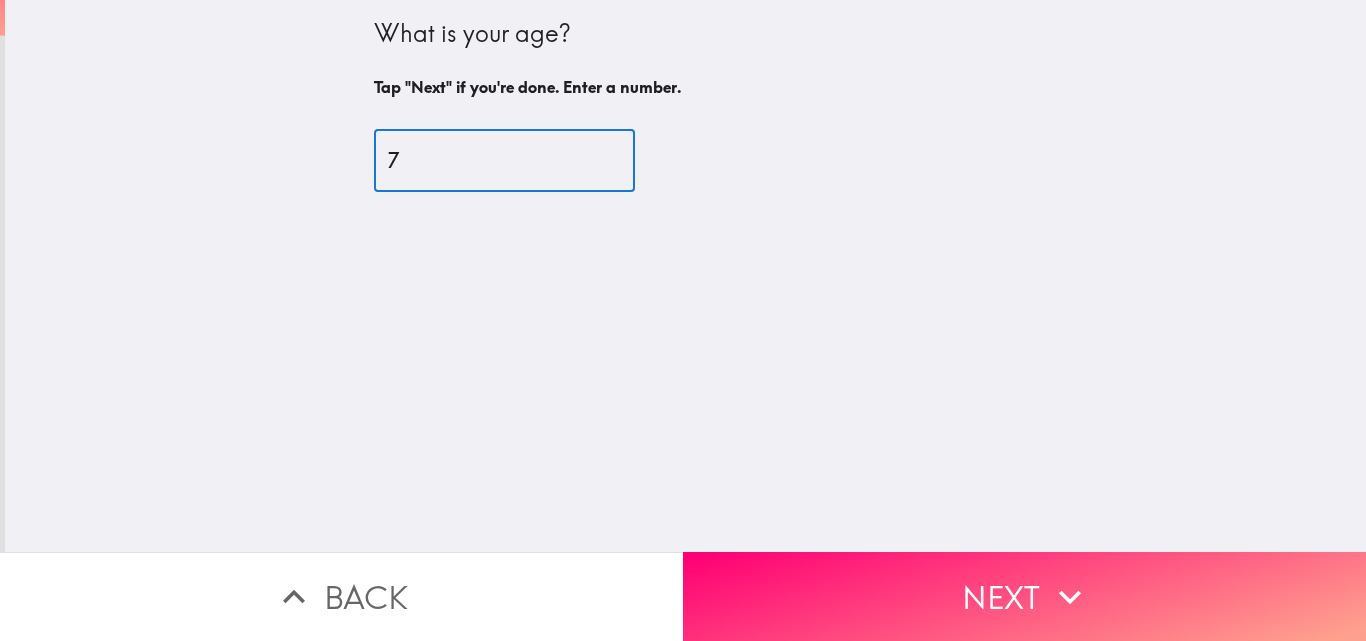 click on "7" at bounding box center [504, 161] 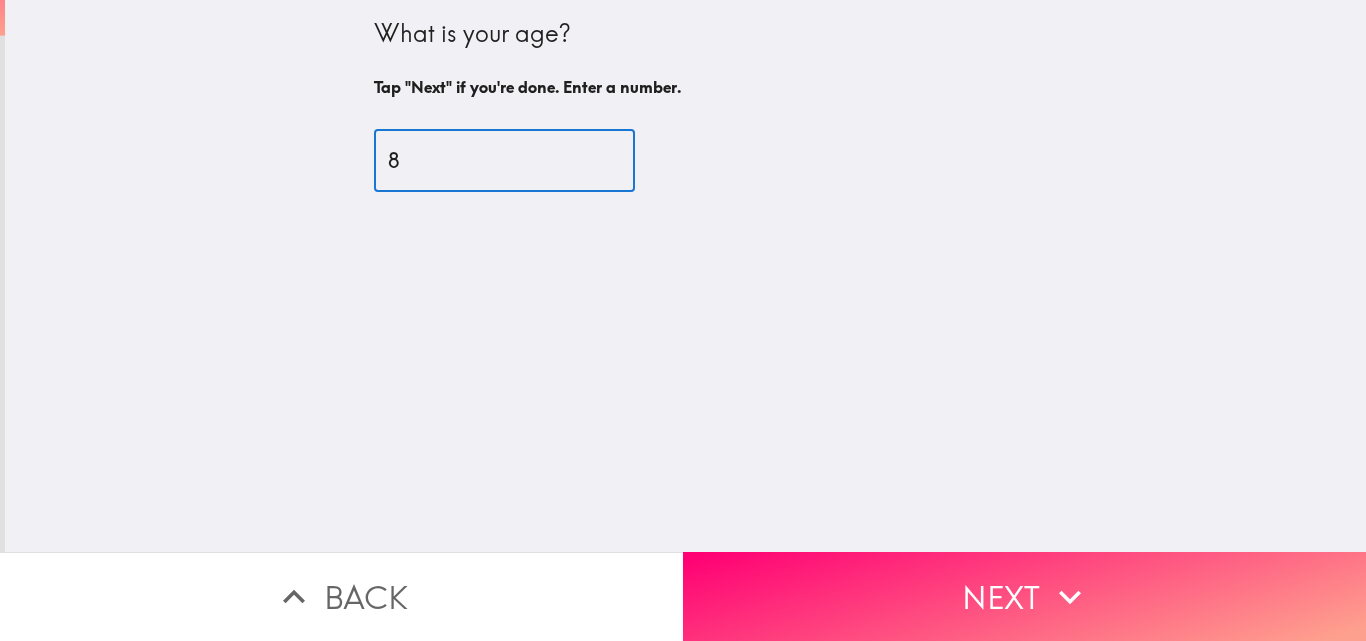 click on "8" at bounding box center [504, 161] 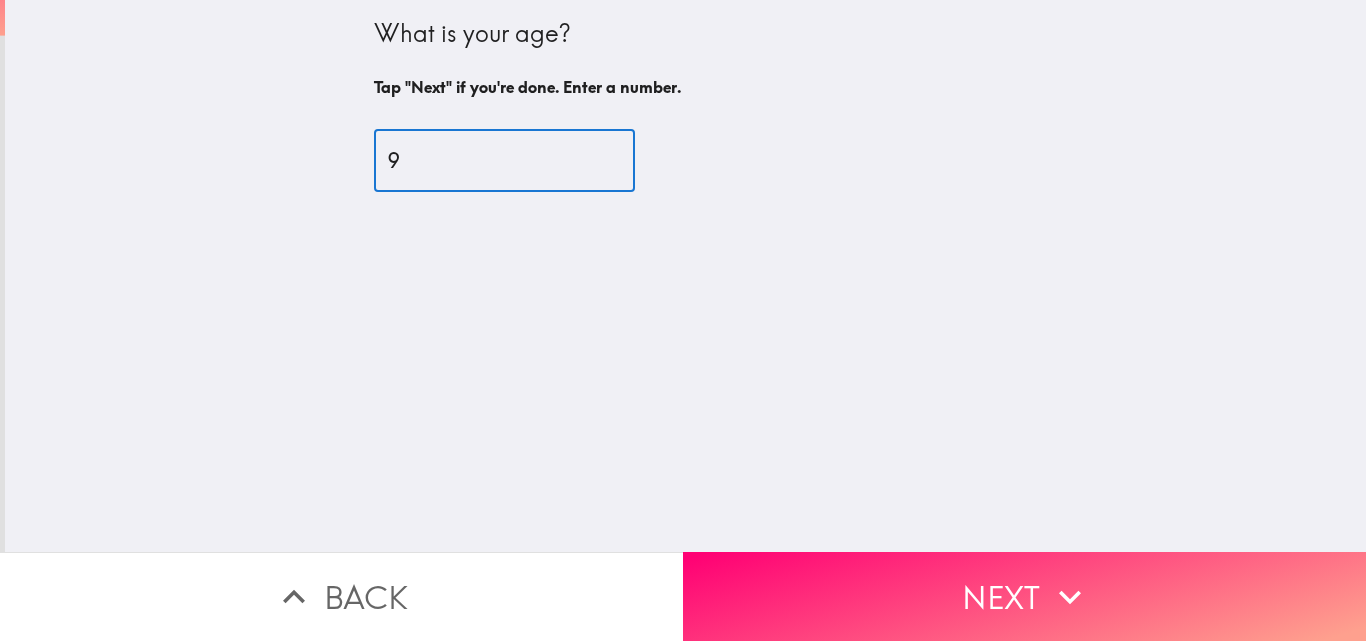 click on "9" at bounding box center [504, 161] 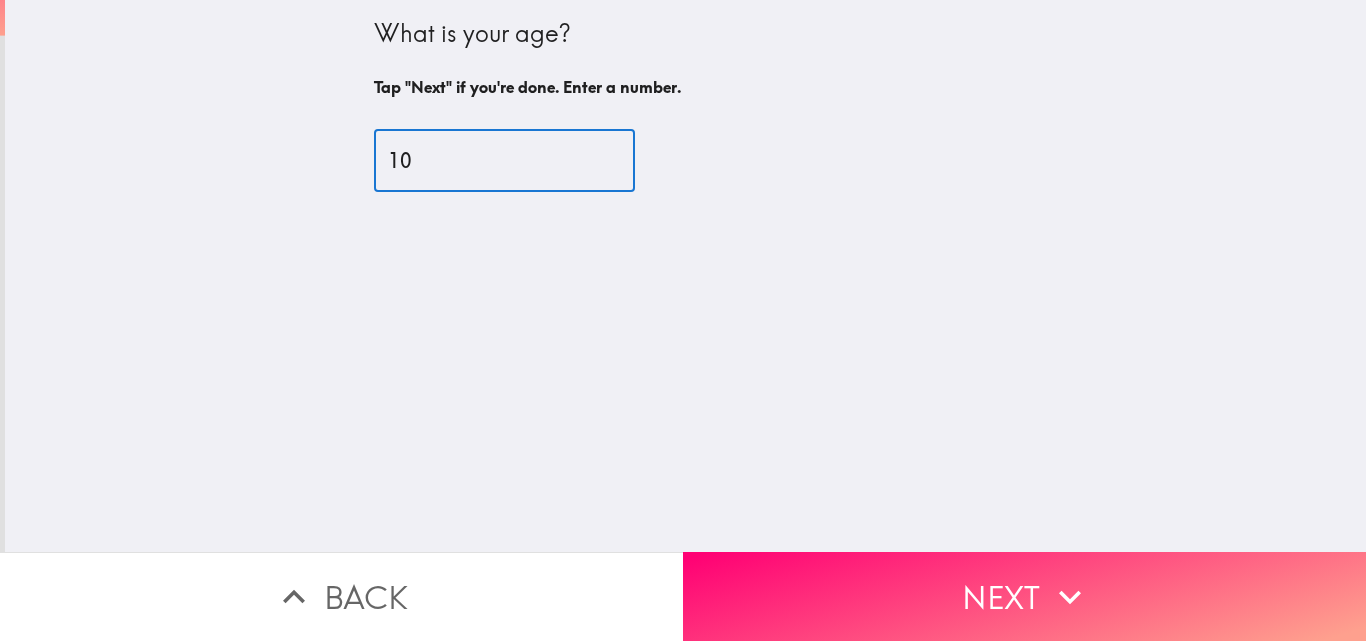 click on "10" at bounding box center [504, 161] 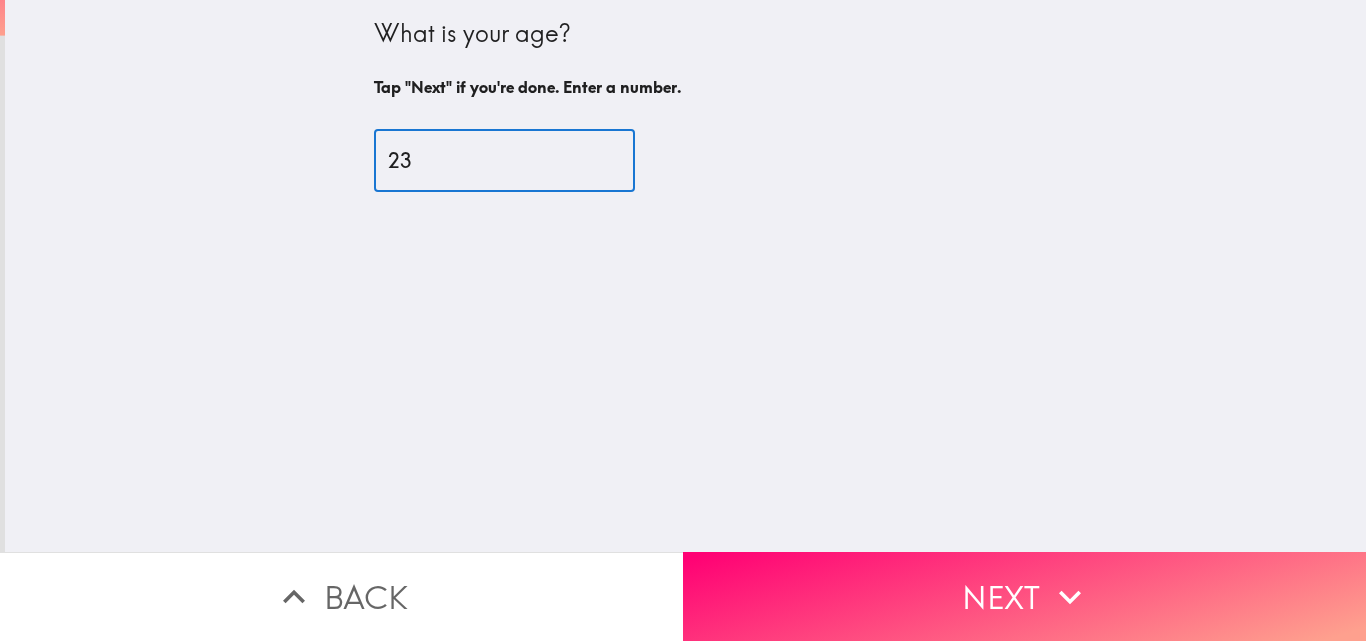 click on "24" at bounding box center [504, 161] 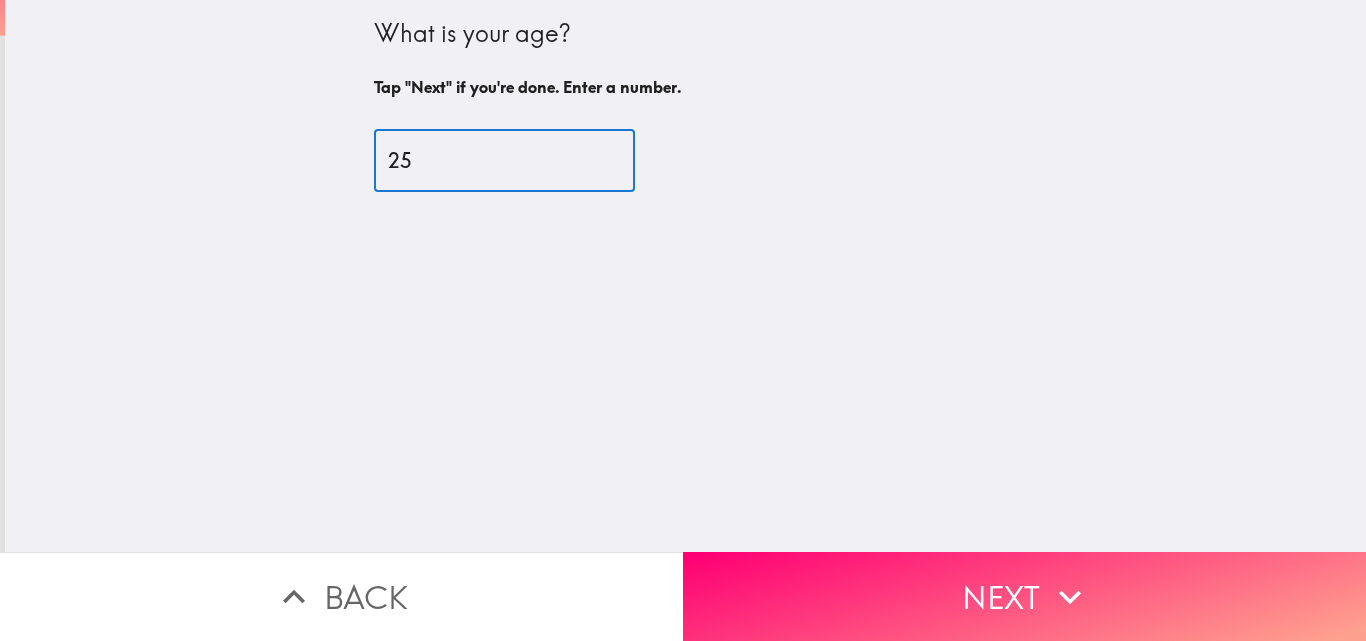 click on "25" at bounding box center [504, 161] 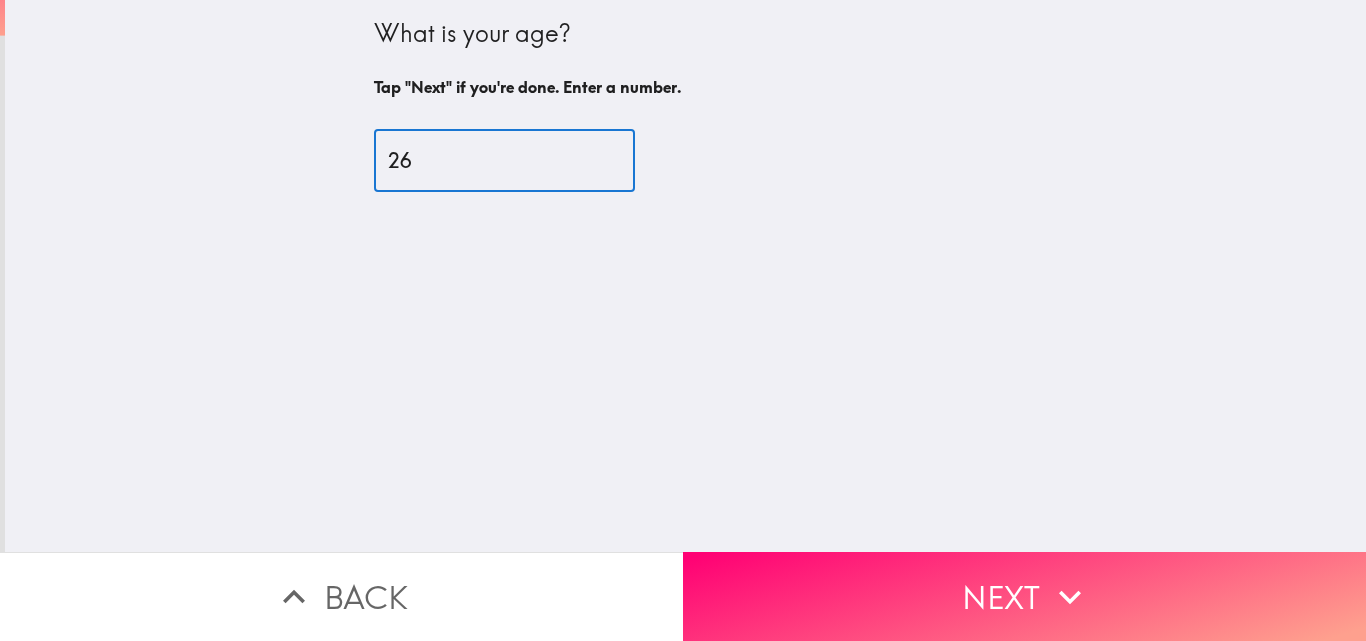 click on "26" at bounding box center (504, 161) 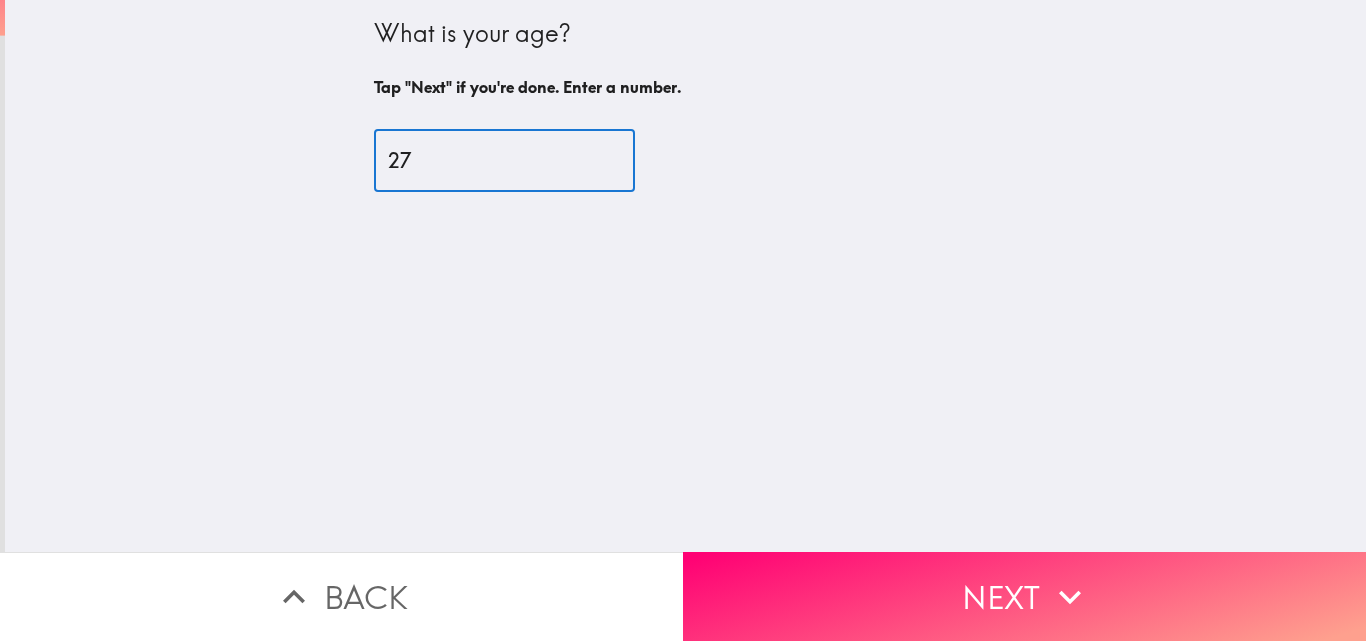 click on "27" at bounding box center (504, 161) 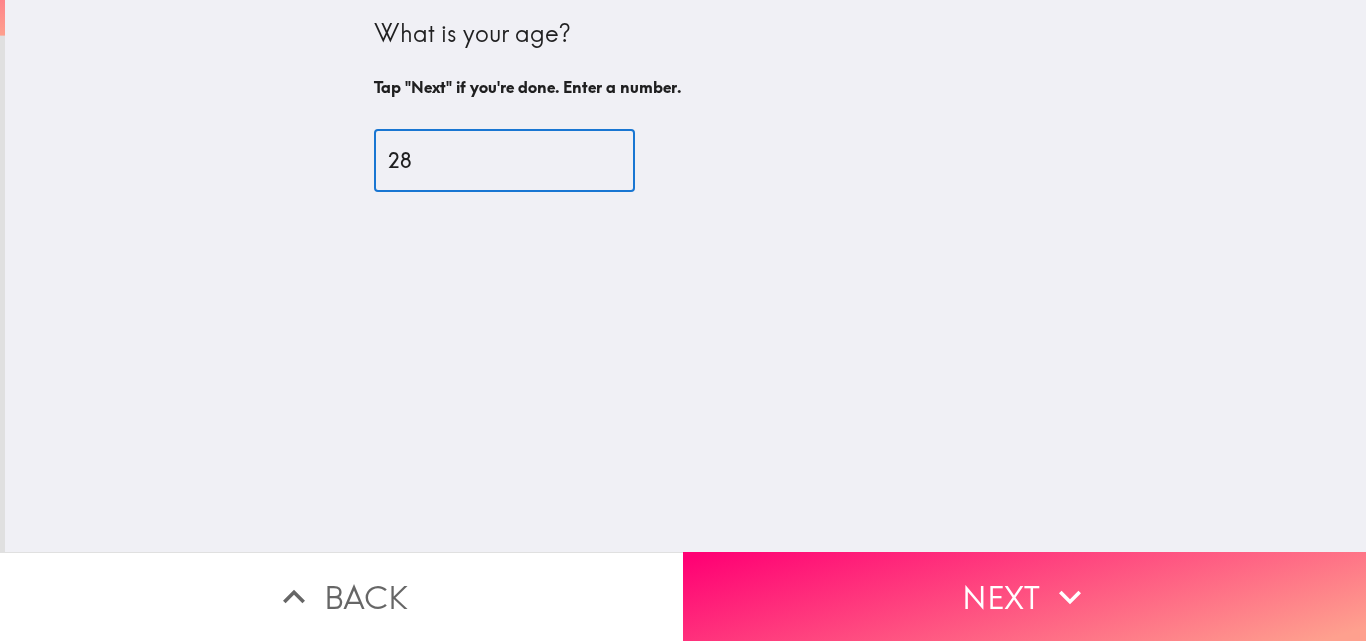 type on "28" 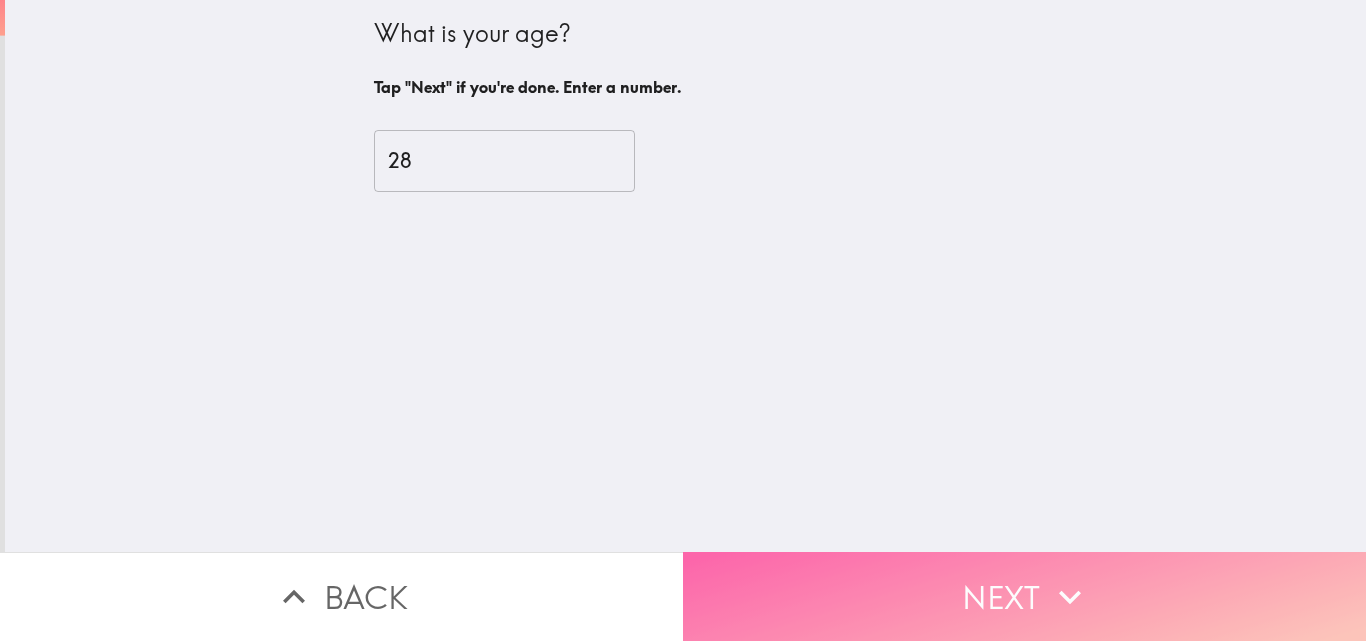 click on "Next" at bounding box center [1024, 596] 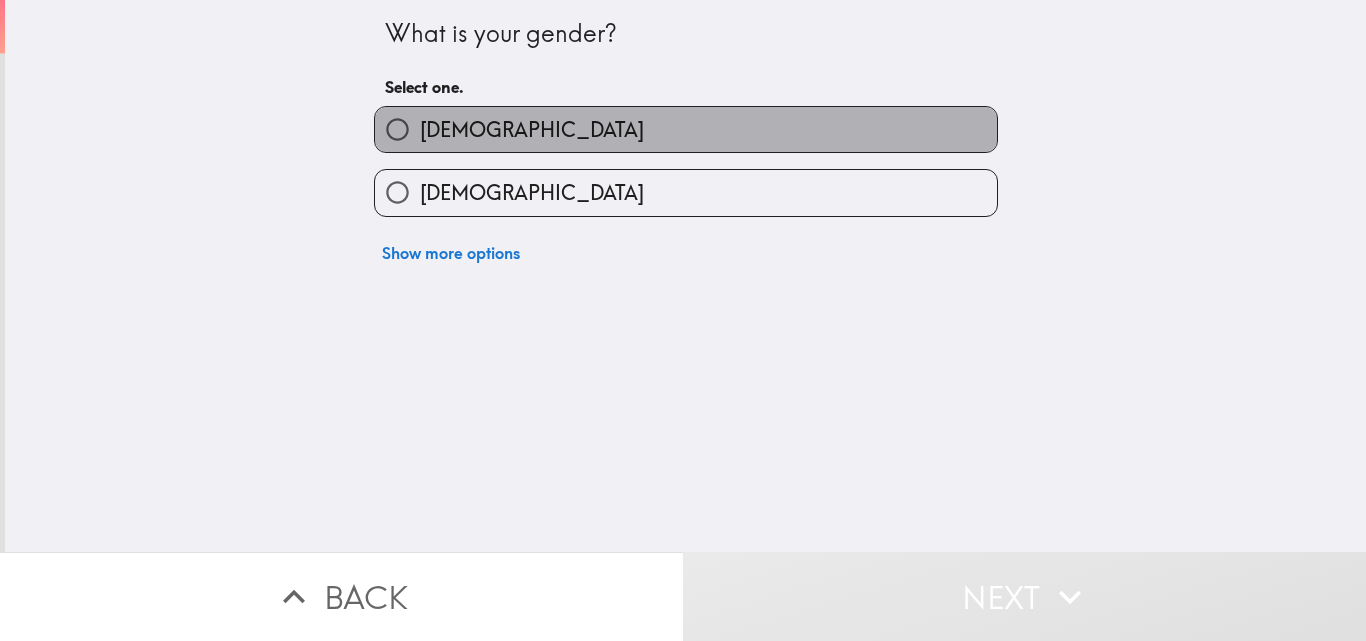 click on "[DEMOGRAPHIC_DATA]" at bounding box center (686, 129) 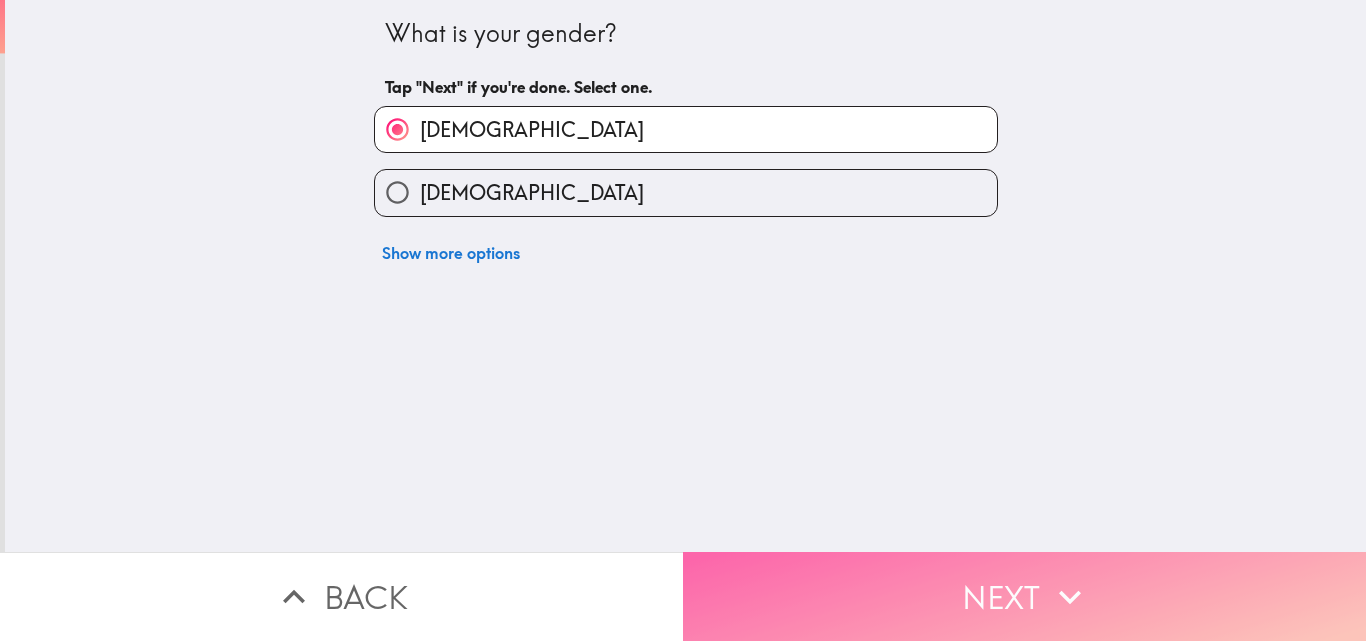 click on "Next" at bounding box center [1024, 596] 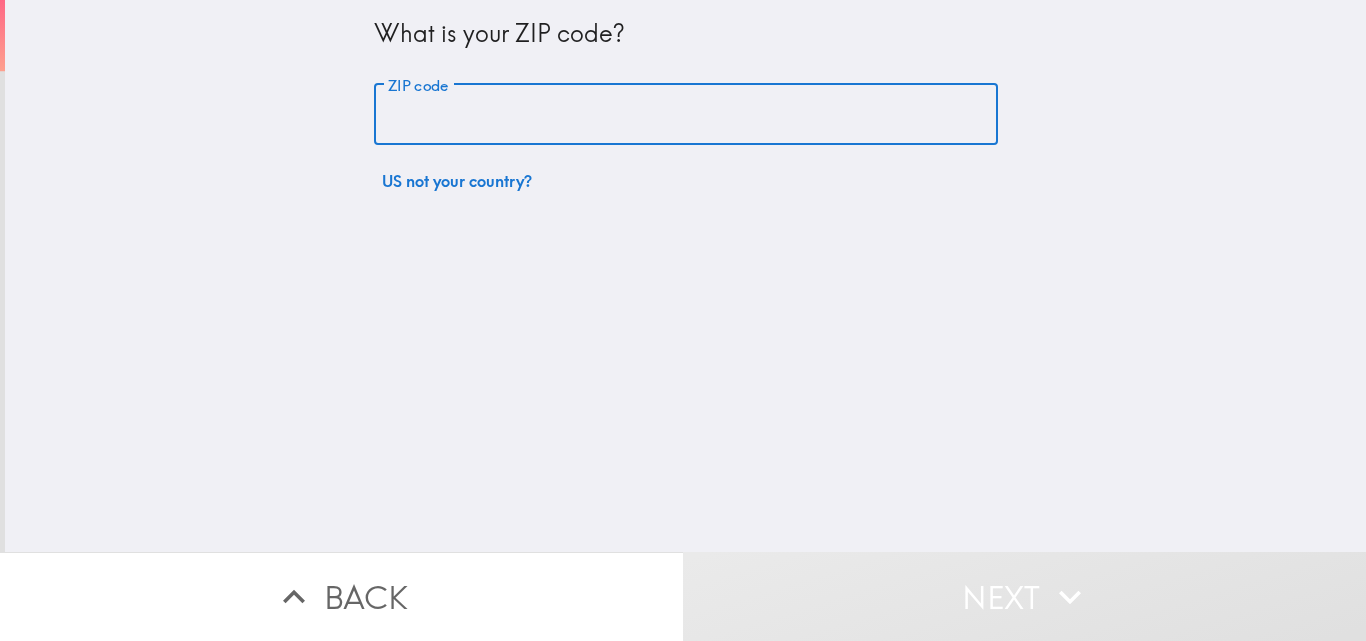 click on "ZIP code" at bounding box center (686, 115) 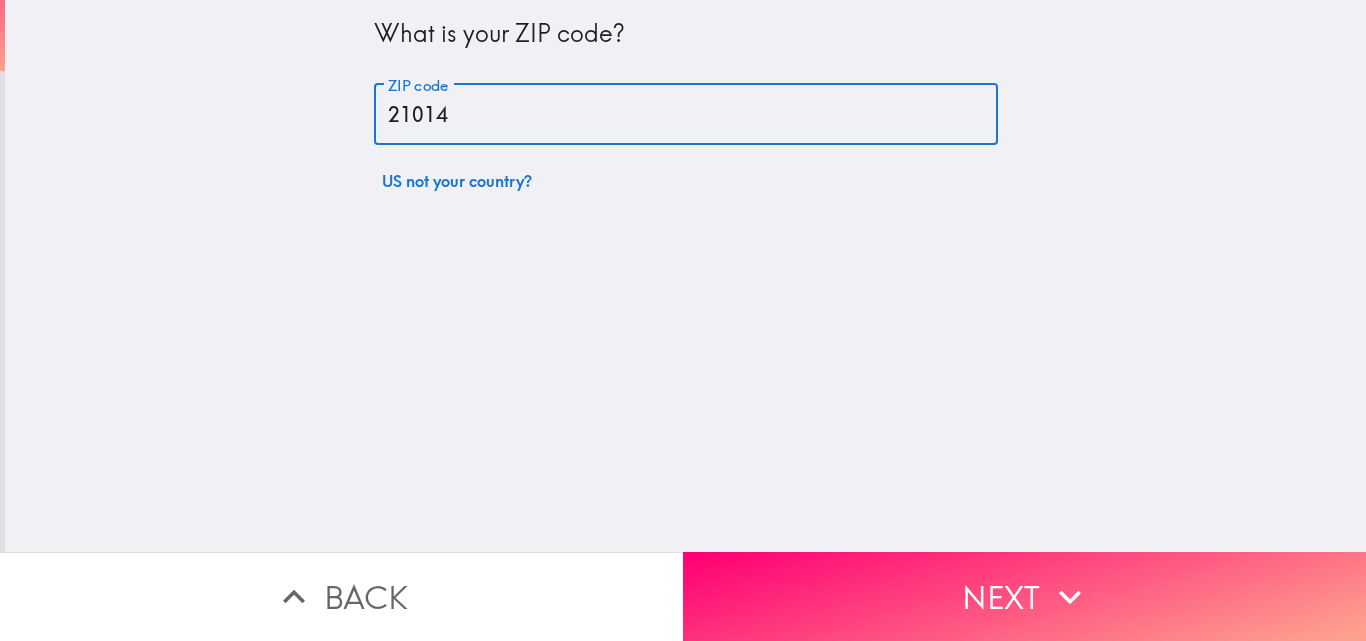 click on "What is your ZIP code? ZIP code 21014 ZIP code US not your country?" at bounding box center [686, 100] 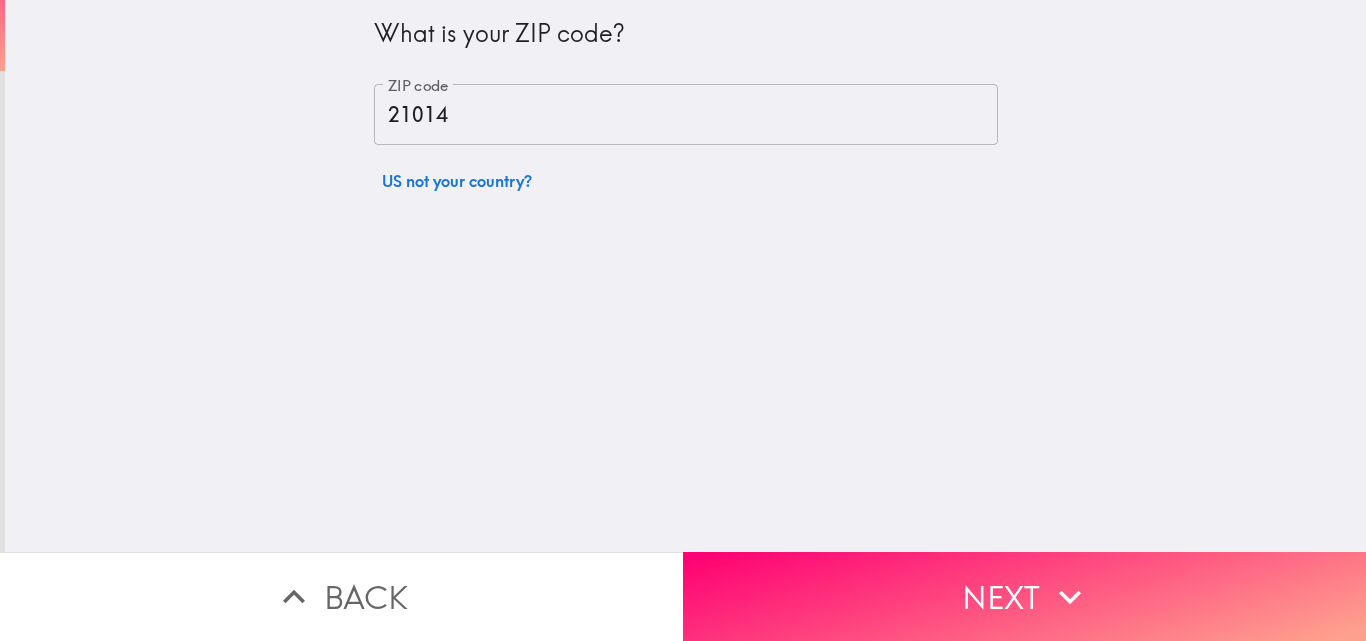 scroll, scrollTop: 0, scrollLeft: 0, axis: both 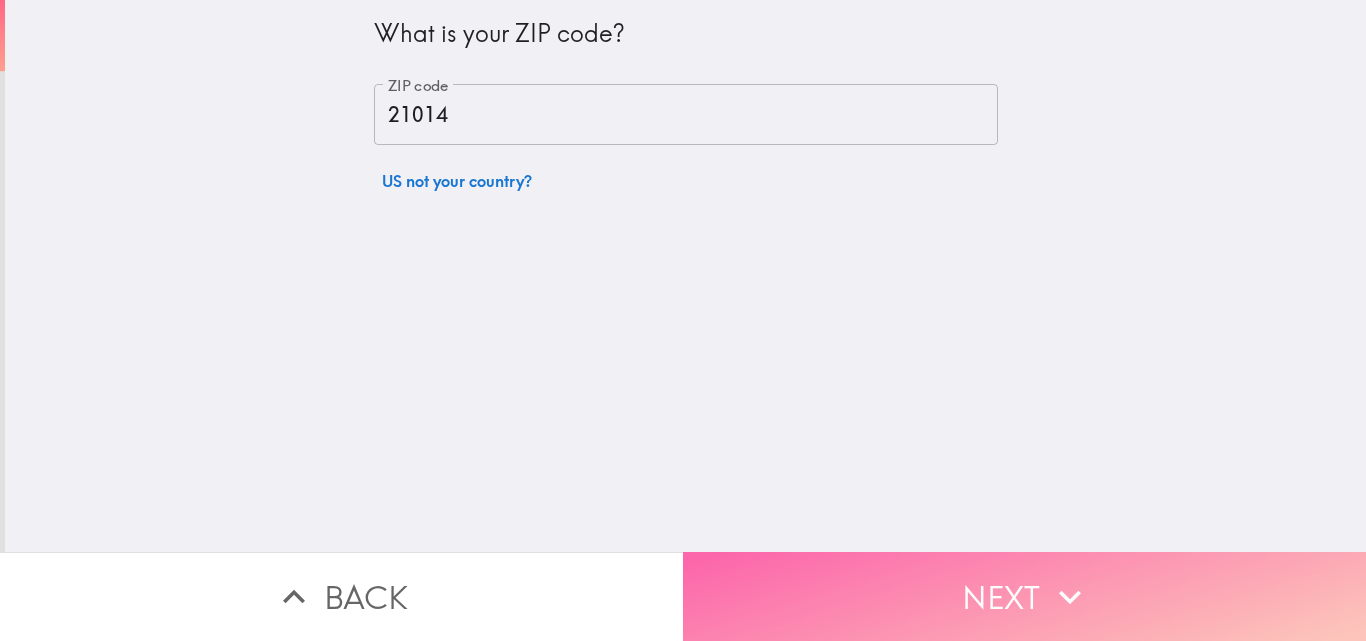 click on "Next" at bounding box center (1024, 596) 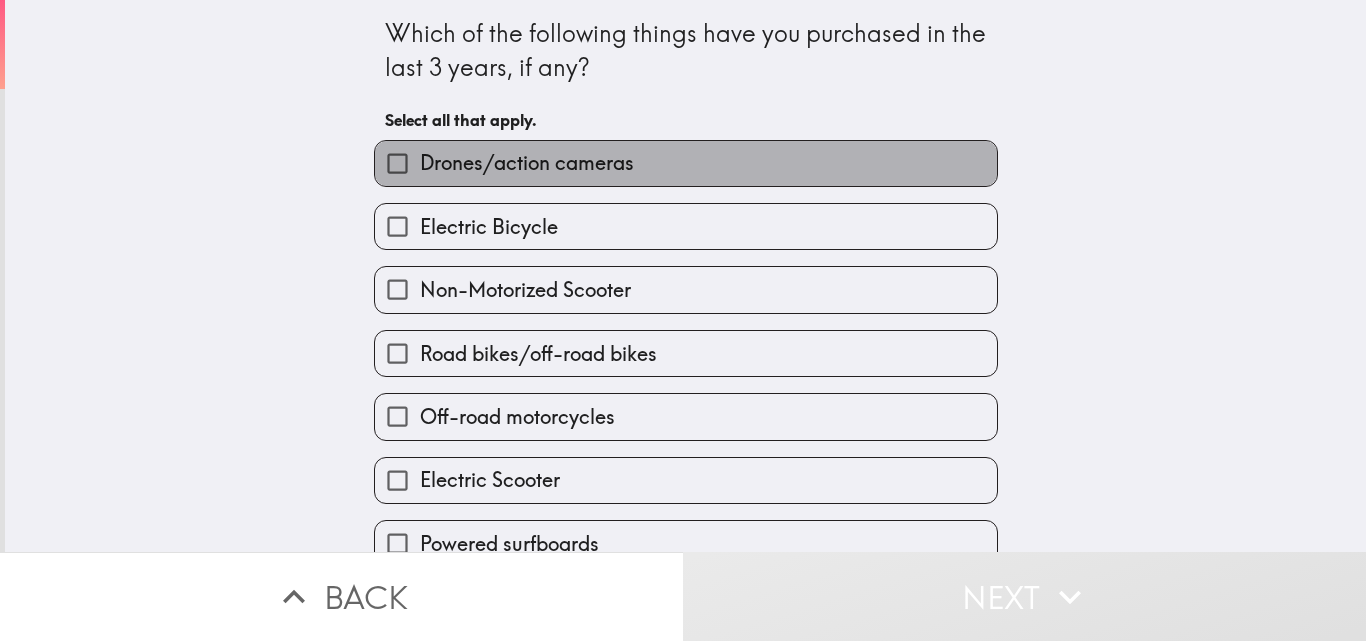 click on "Drones/action cameras" at bounding box center (686, 163) 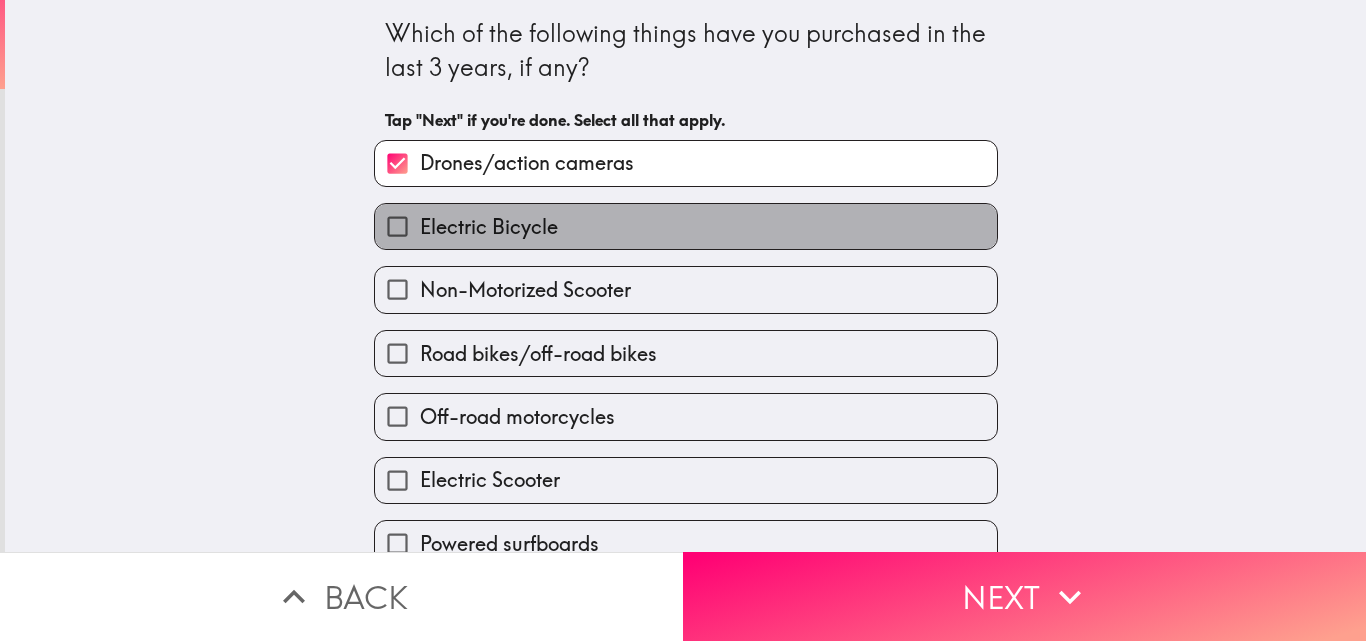 click on "Electric Bicycle" at bounding box center [686, 226] 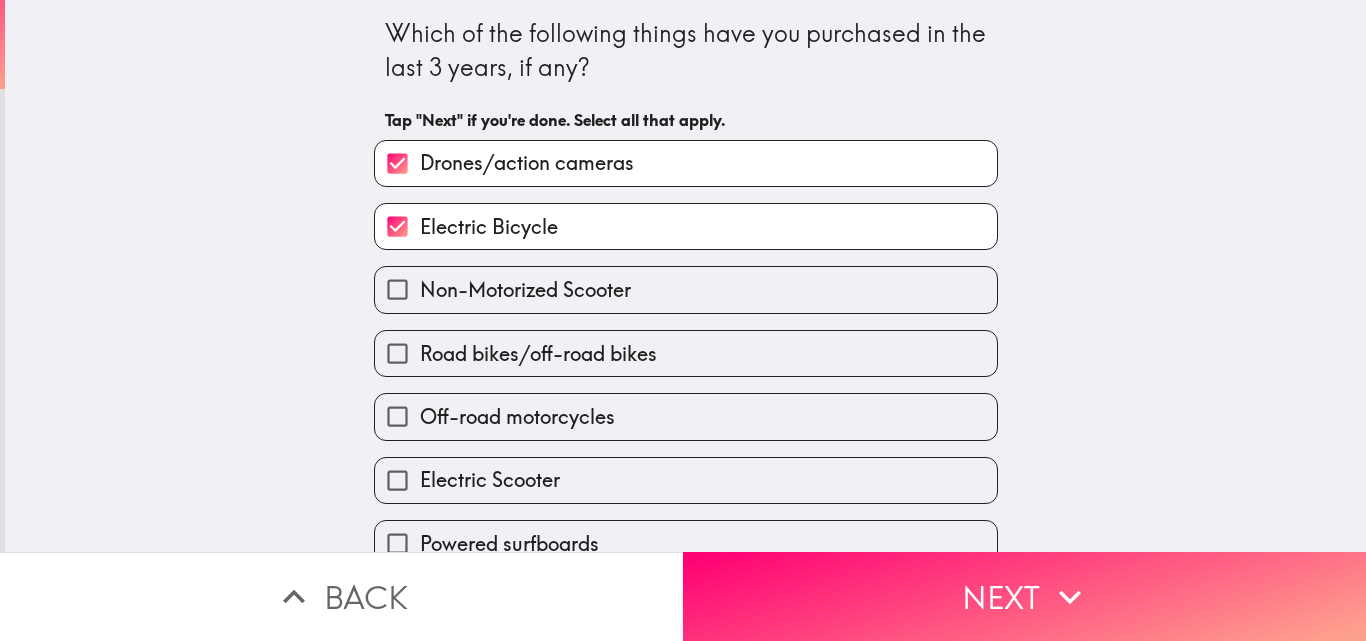 scroll, scrollTop: 0, scrollLeft: 9, axis: horizontal 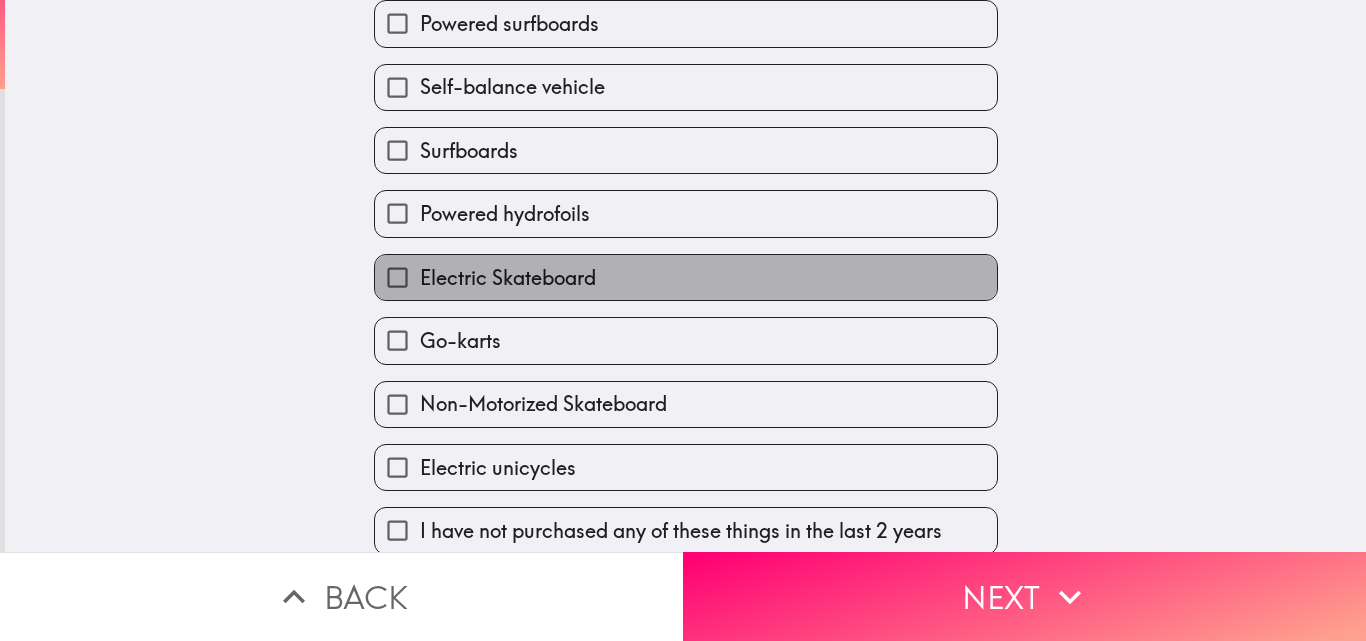 click on "Electric Skateboard" at bounding box center (686, 277) 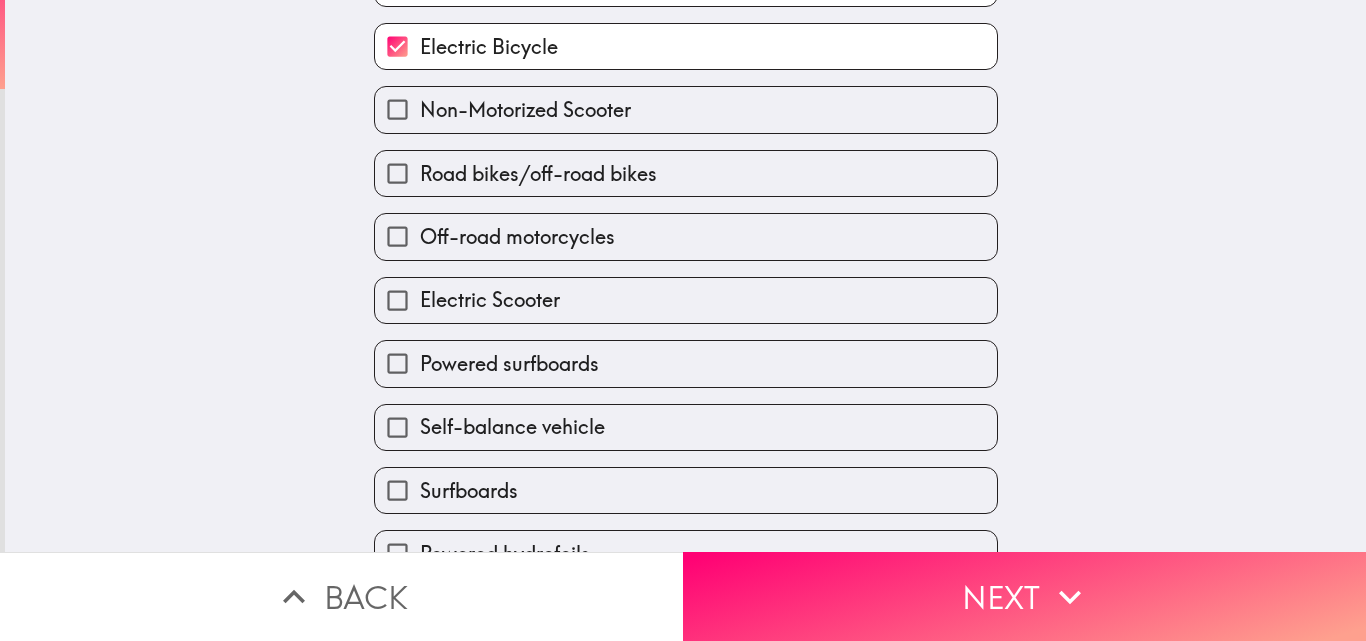 scroll, scrollTop: 140, scrollLeft: 0, axis: vertical 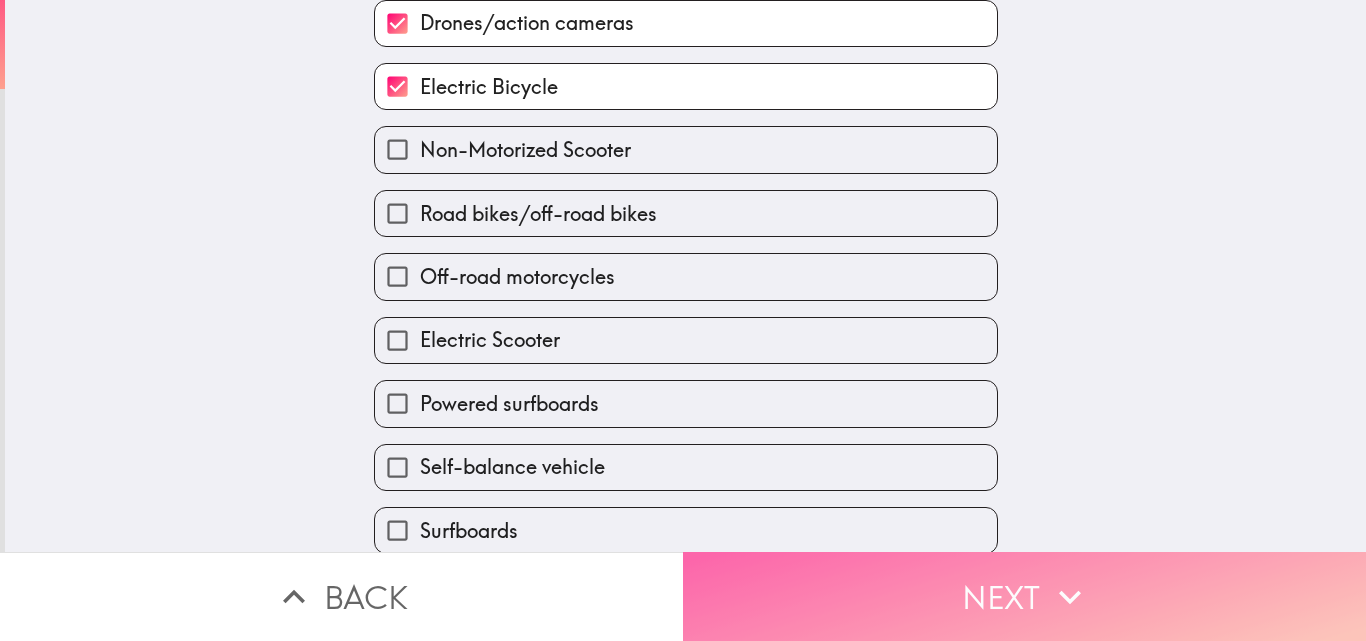 click on "Next" at bounding box center [1024, 596] 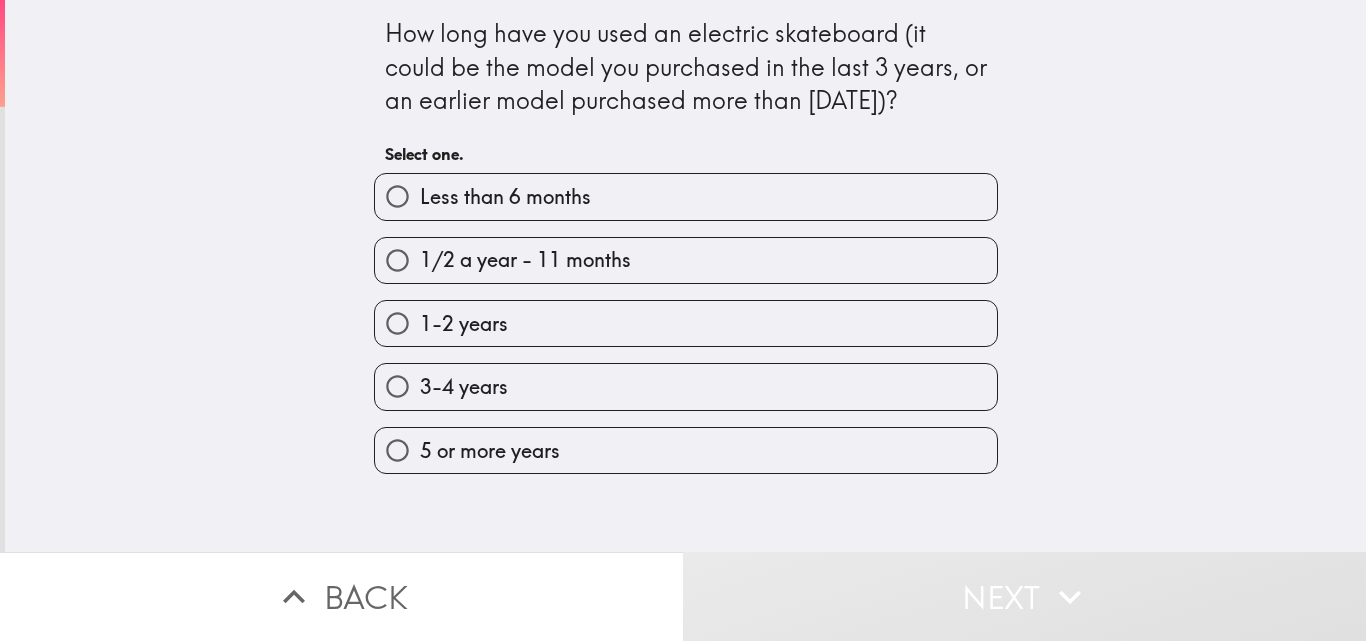 scroll, scrollTop: 0, scrollLeft: 0, axis: both 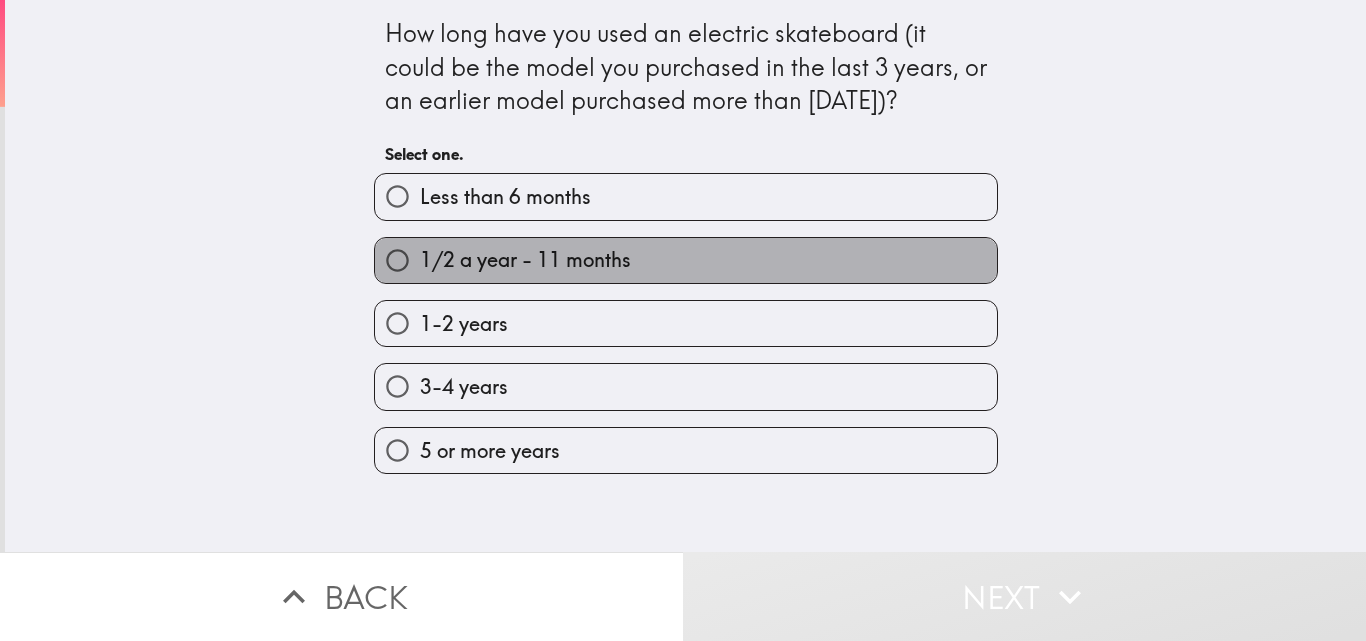 click on "1/2 a year - 11 months" at bounding box center [686, 260] 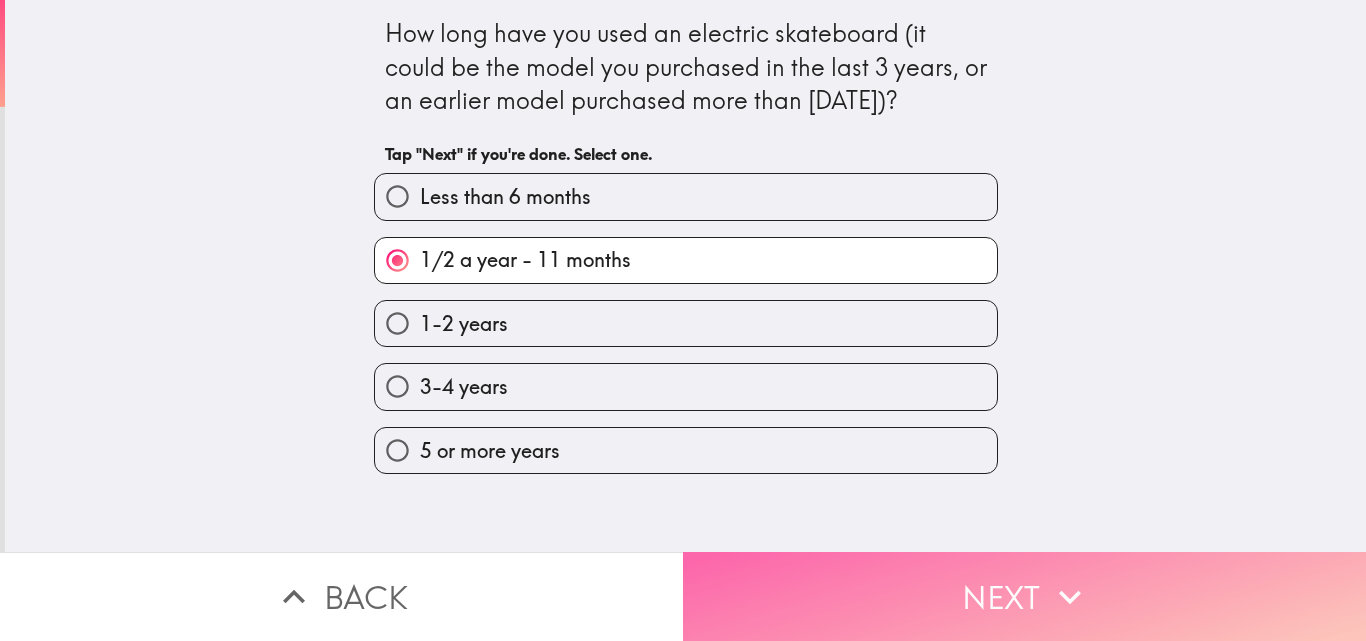 click on "Next" at bounding box center (1024, 596) 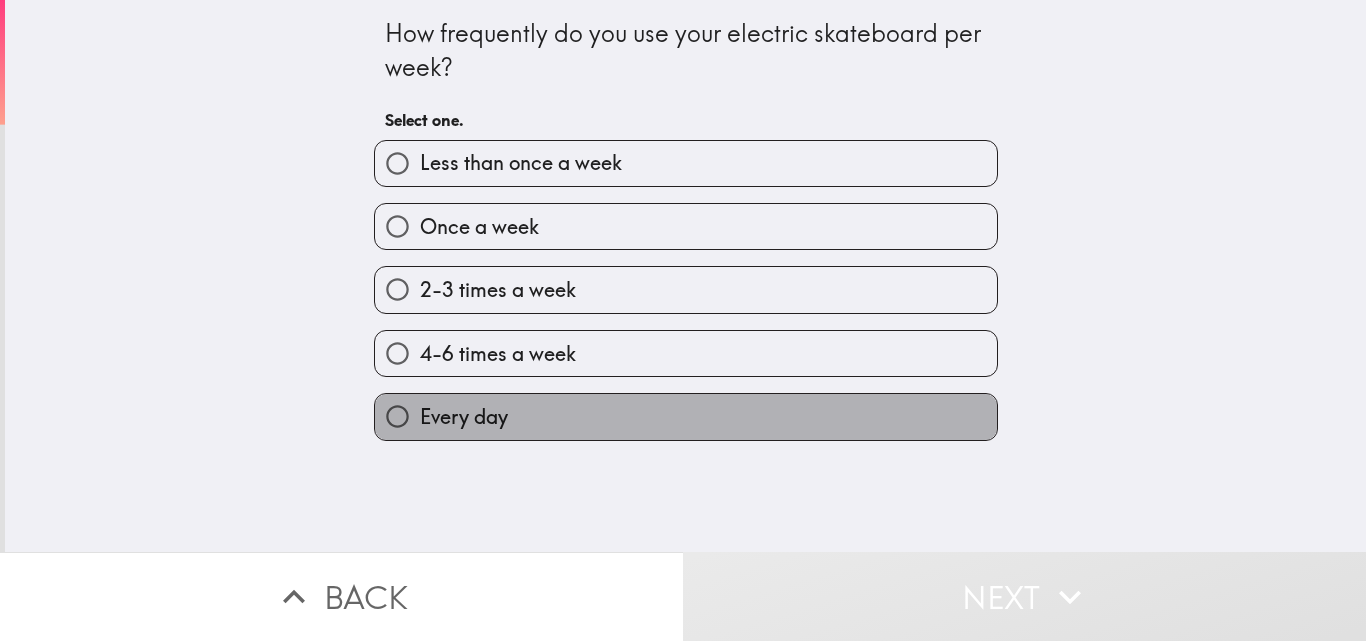 click on "Every day" at bounding box center [686, 416] 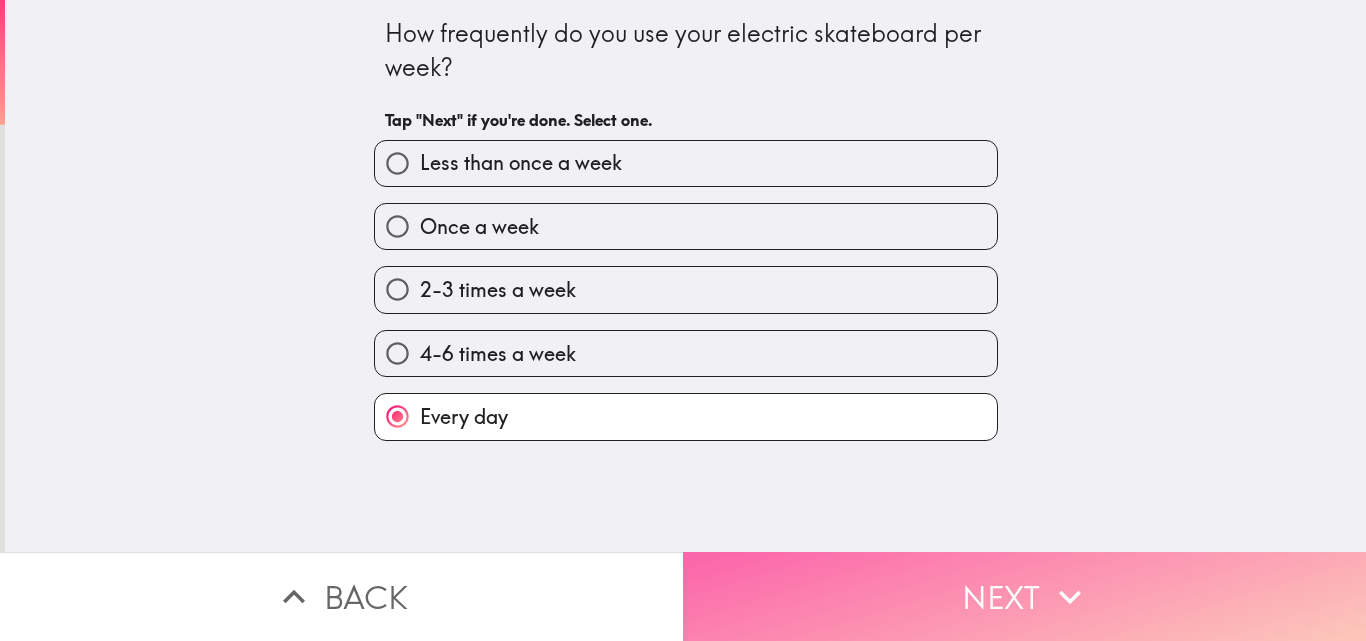 click on "Next" at bounding box center [1024, 596] 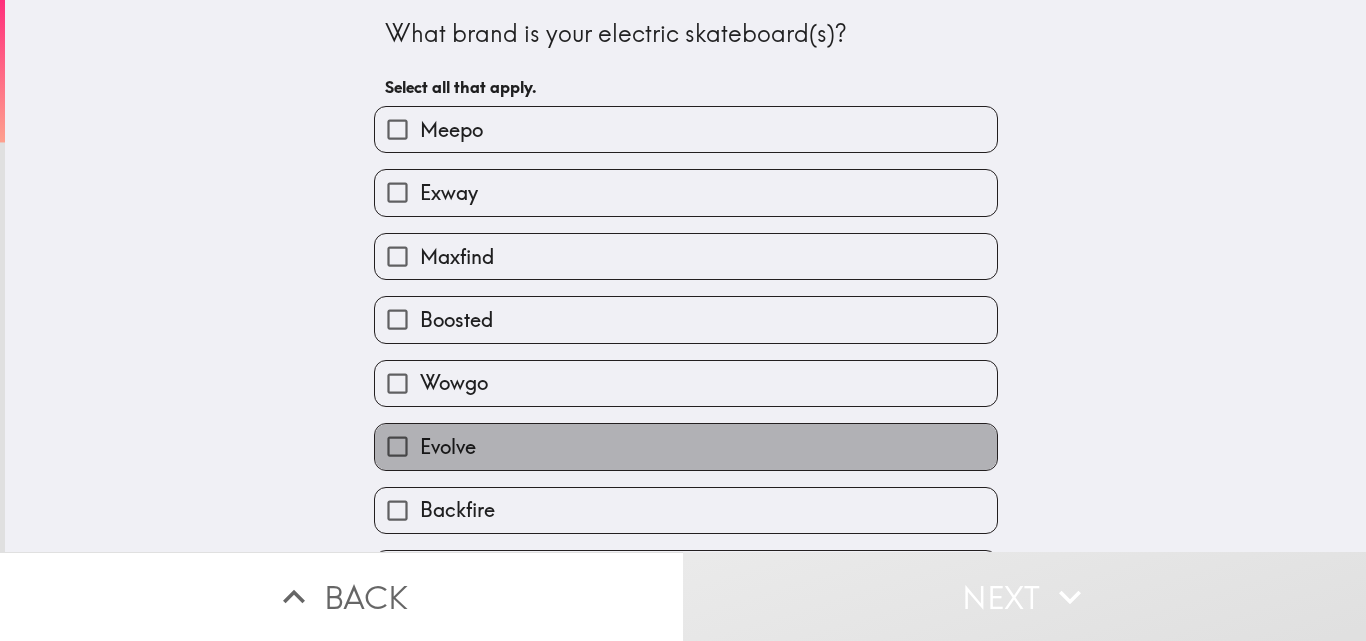 click on "Evolve" at bounding box center (686, 446) 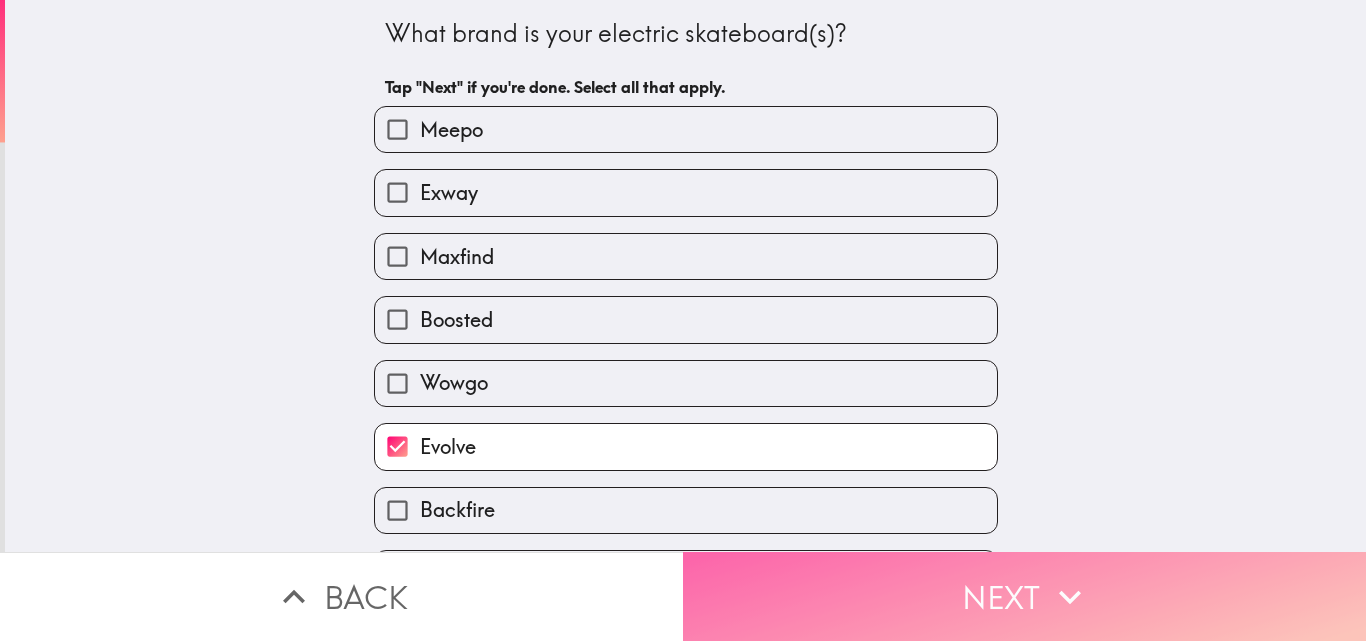 click on "Next" at bounding box center (1024, 596) 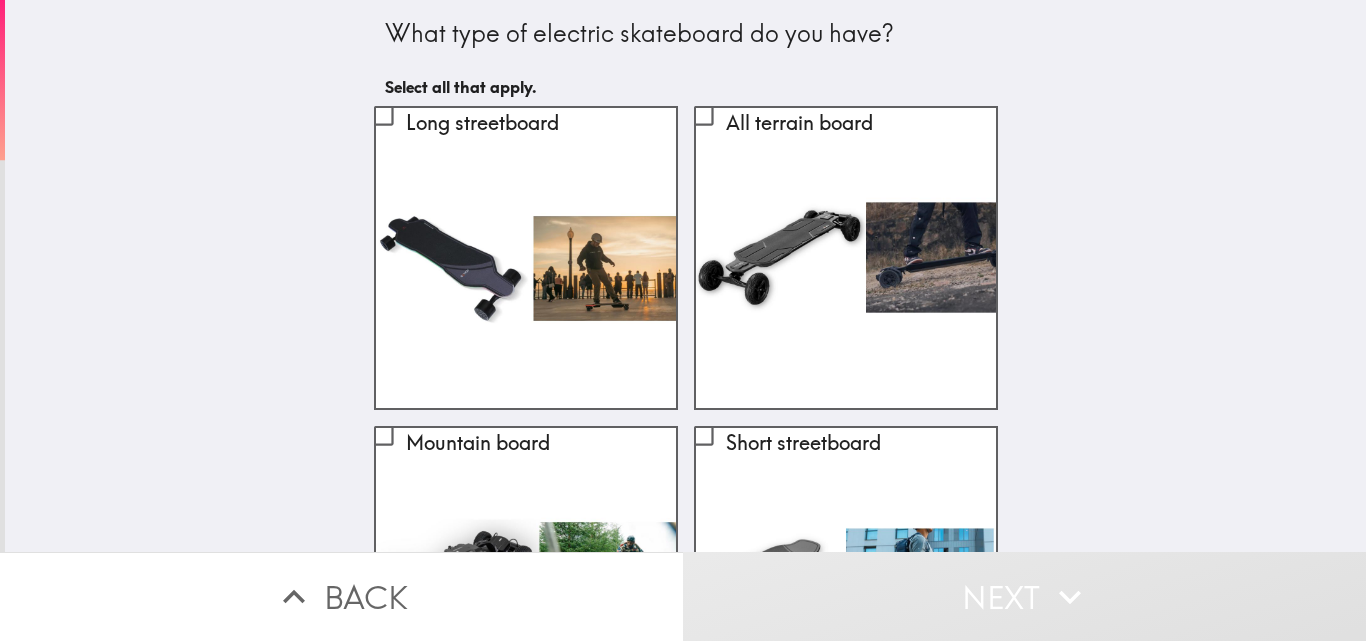 click on "What type of electric skateboard do you have? Select all that apply. Long streetboard All terrain board Mountain board Short streetboard Other" at bounding box center (685, 276) 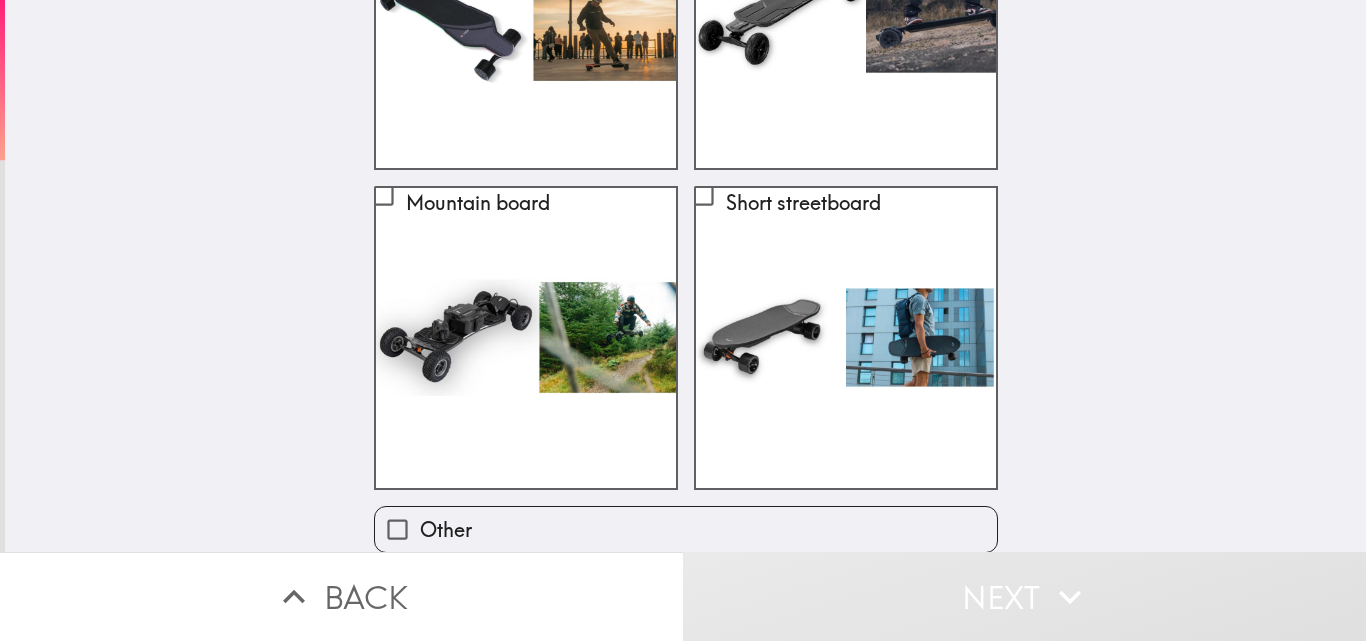 scroll, scrollTop: 258, scrollLeft: 0, axis: vertical 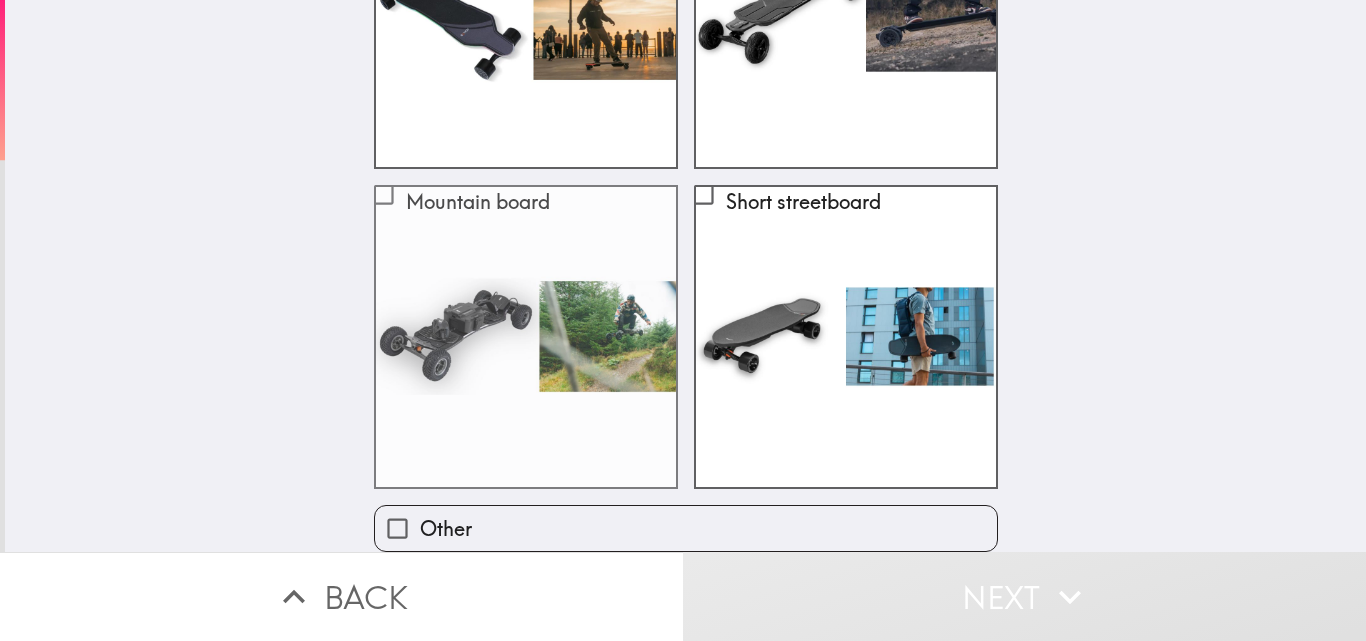 click on "Mountain board" at bounding box center [526, 337] 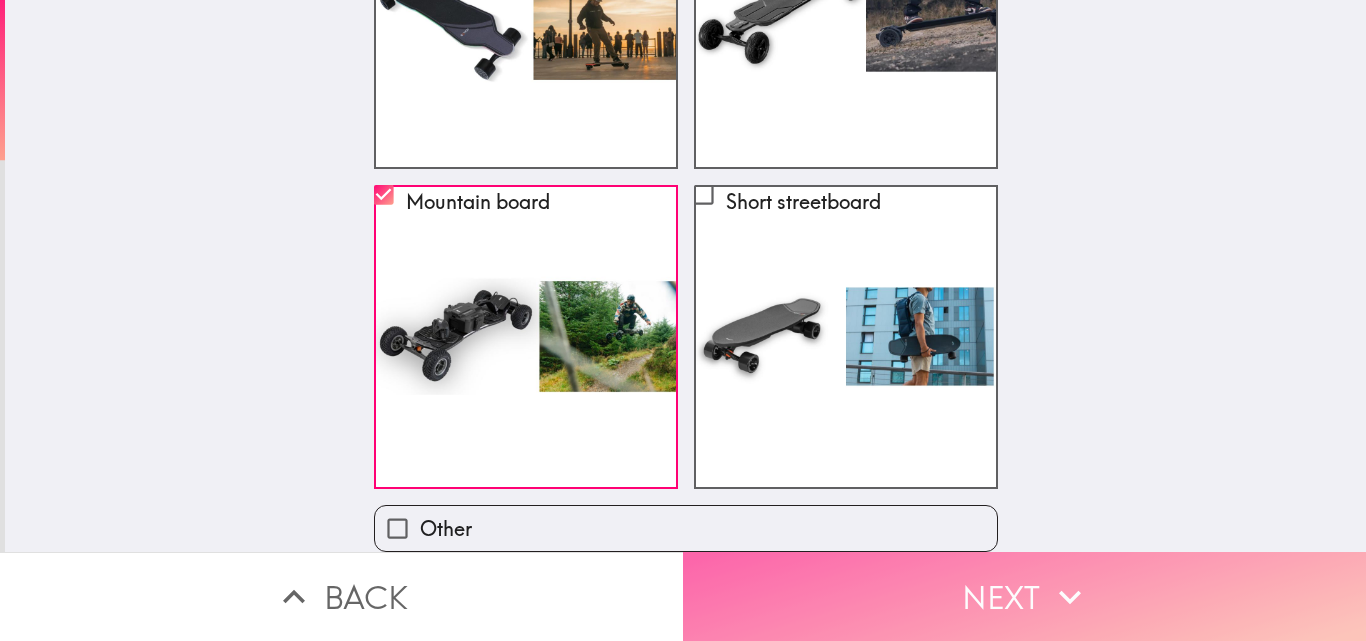 click on "Next" at bounding box center (1024, 596) 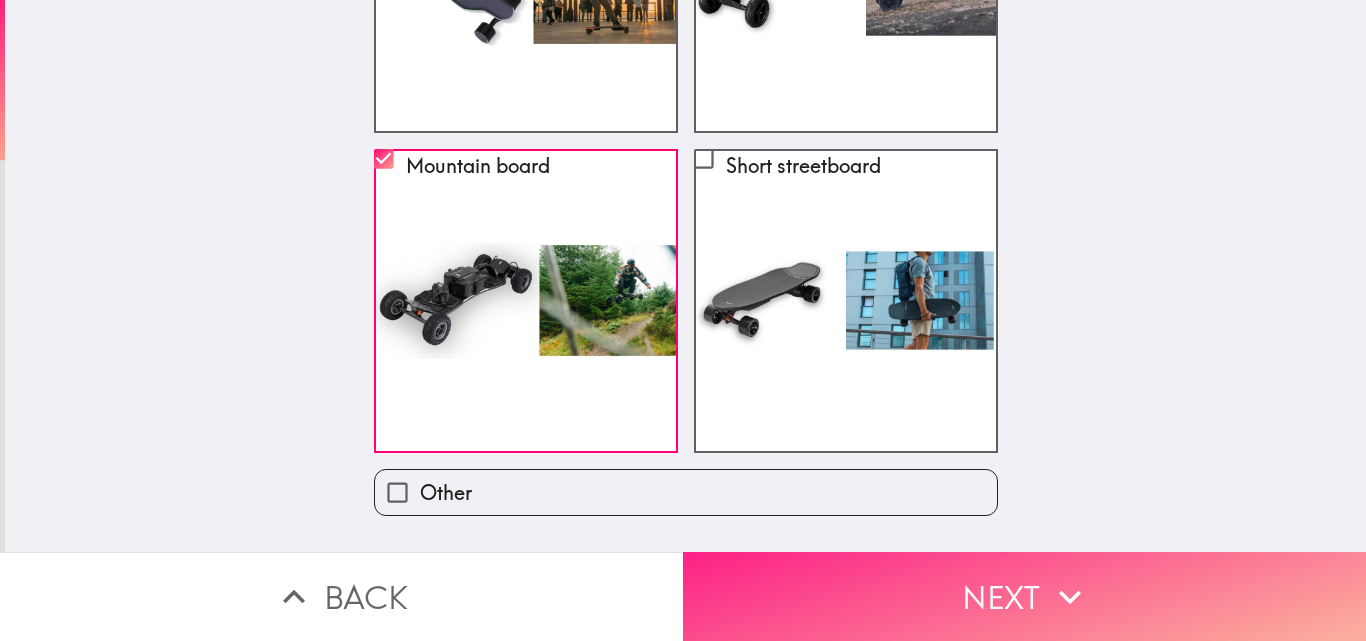 scroll, scrollTop: 0, scrollLeft: 0, axis: both 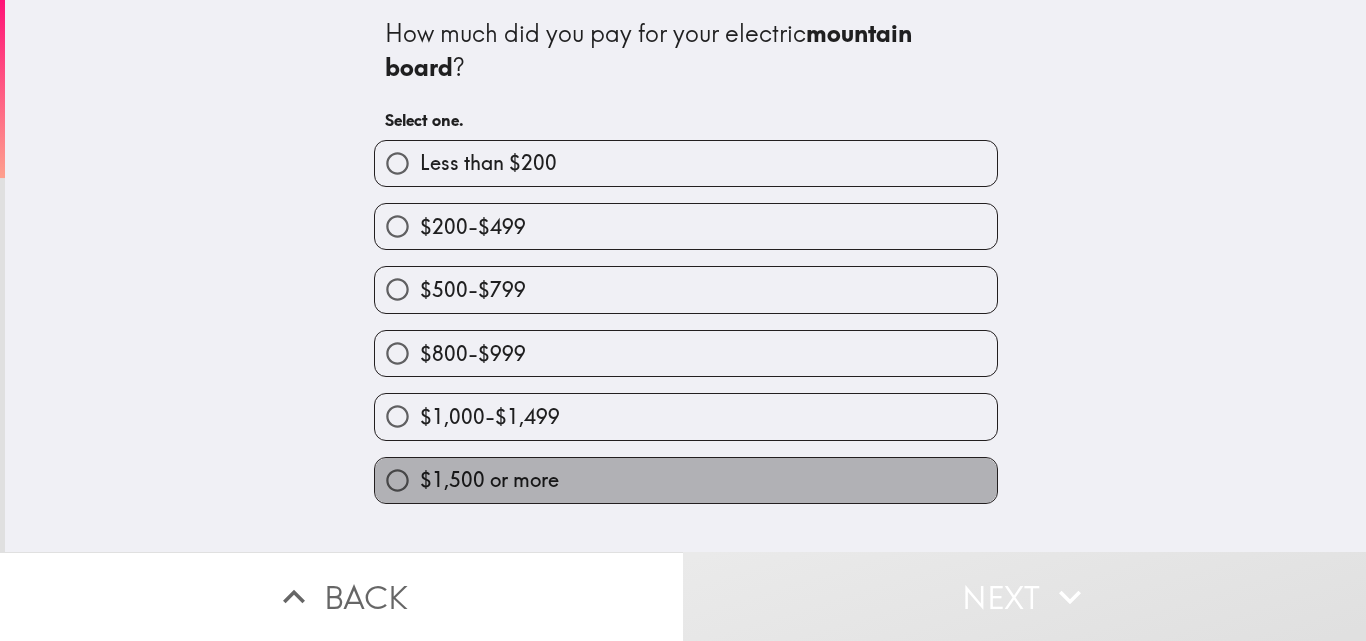 click on "$1,500 or more" at bounding box center (686, 480) 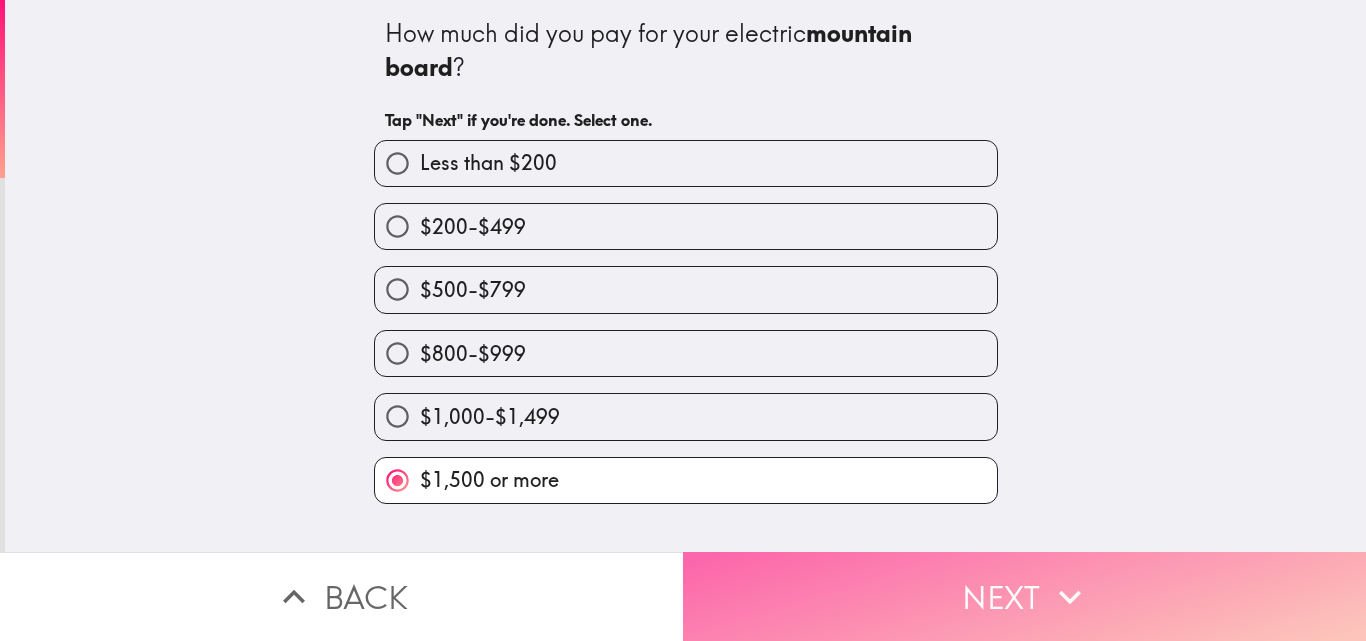 click 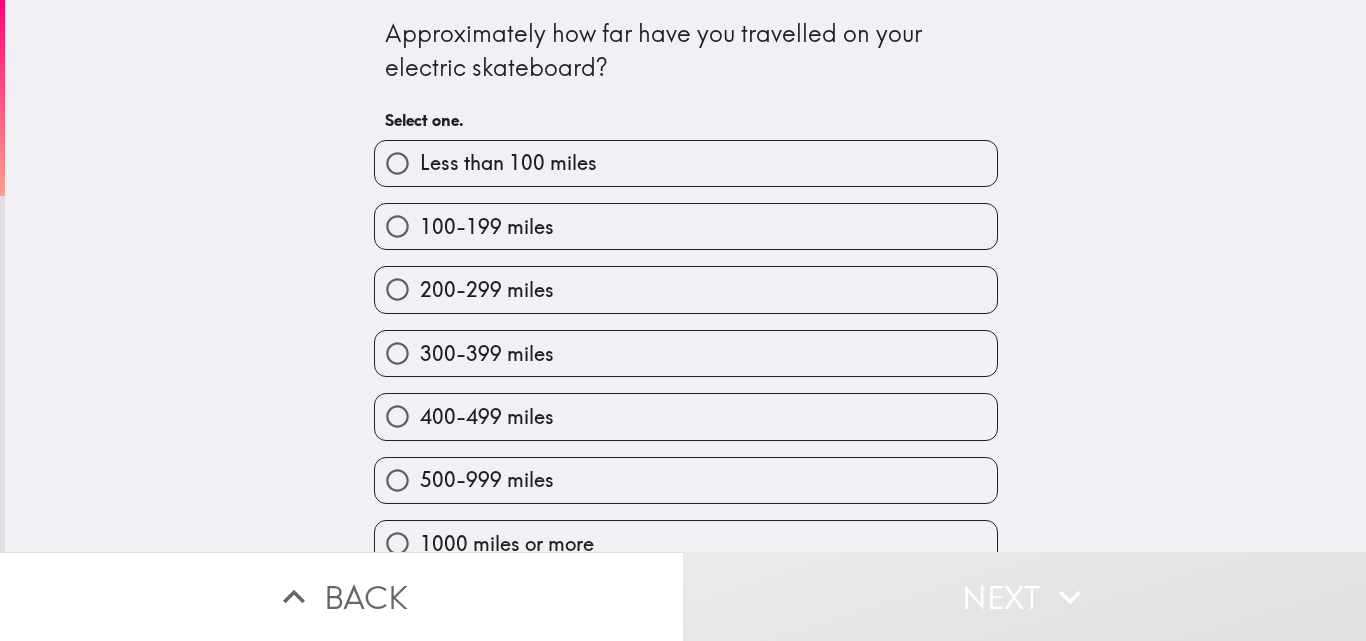 click on "Approximately how far have you travelled on your electric skateboard? Select one. Less than 100 miles 100-199 miles 200-299 miles 300-399 miles 400-499 miles 500-999 miles 1000 miles or more" at bounding box center (685, 276) 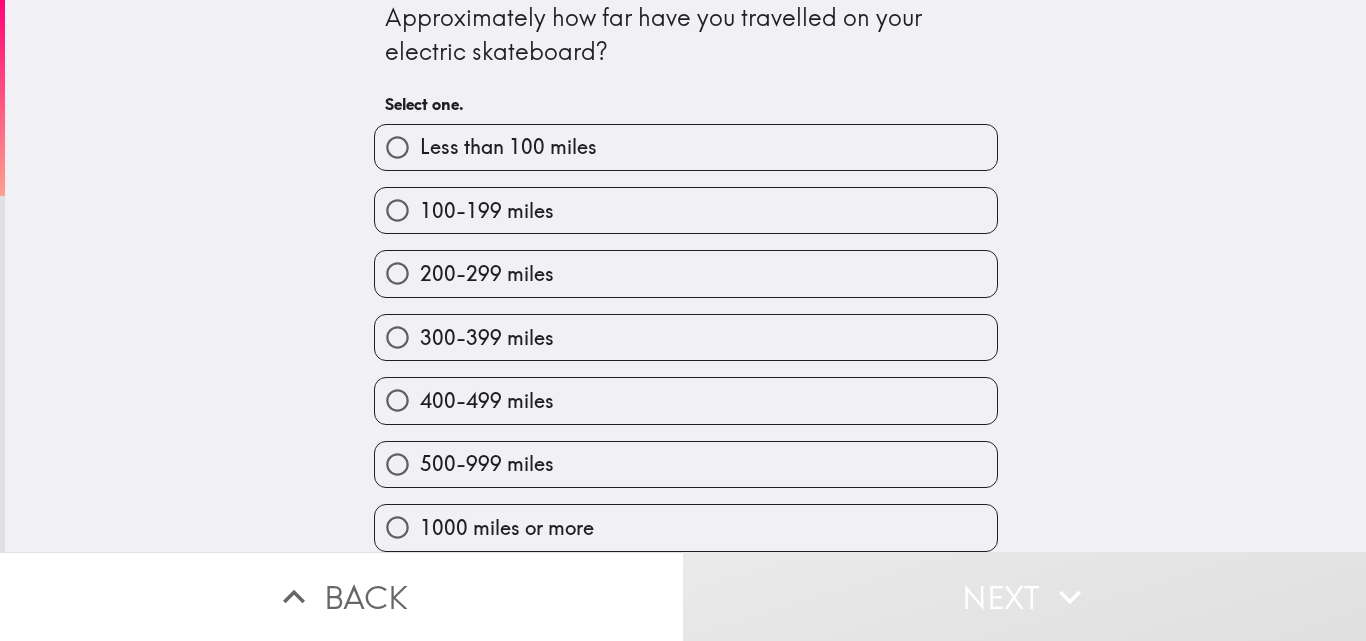 click on "1000 miles or more" at bounding box center [686, 527] 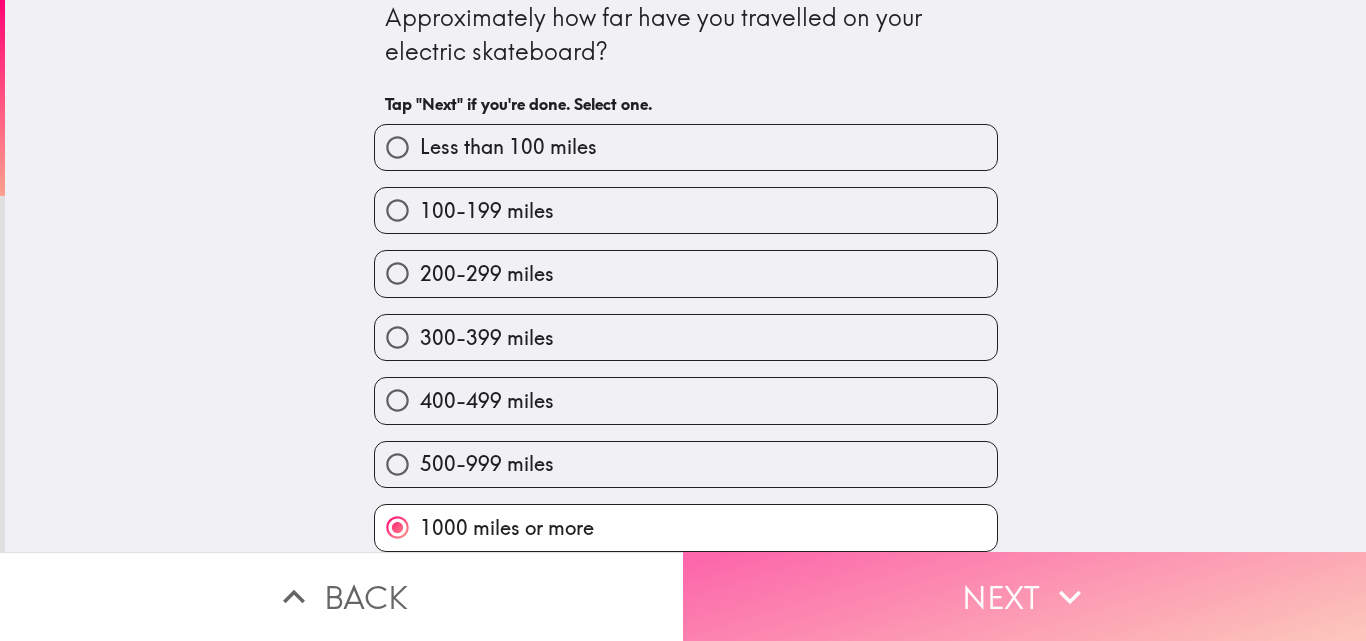 click on "Next" at bounding box center (1024, 596) 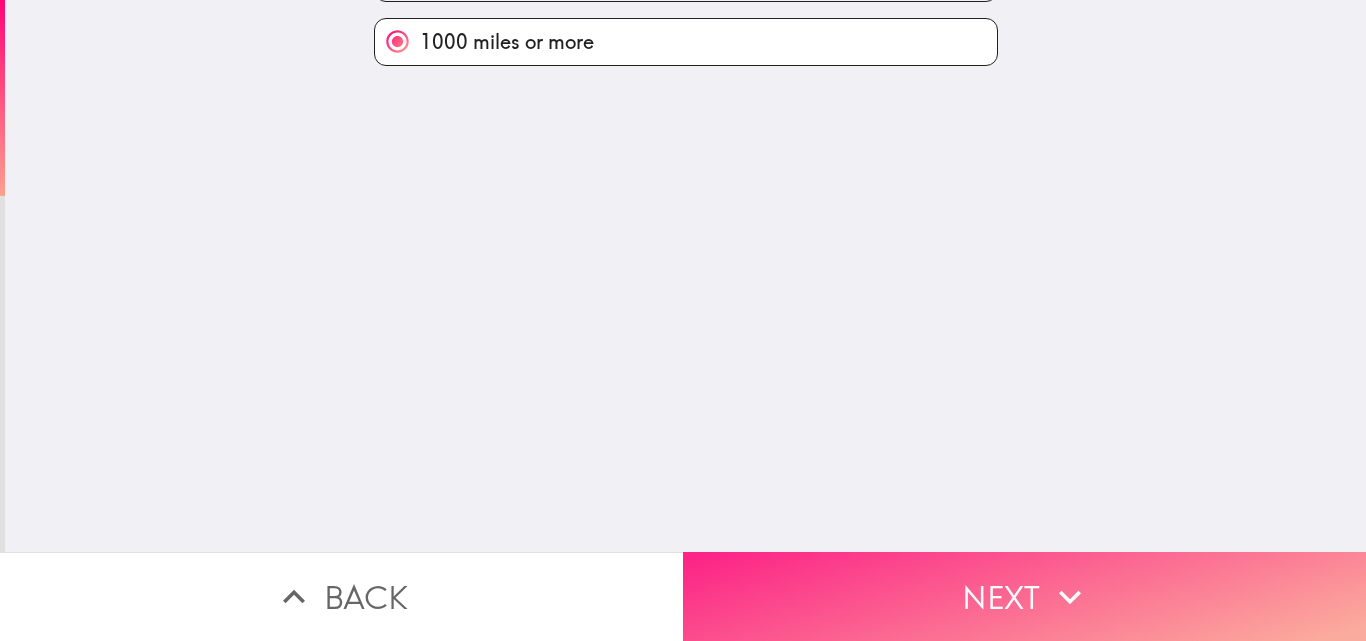 scroll, scrollTop: 0, scrollLeft: 0, axis: both 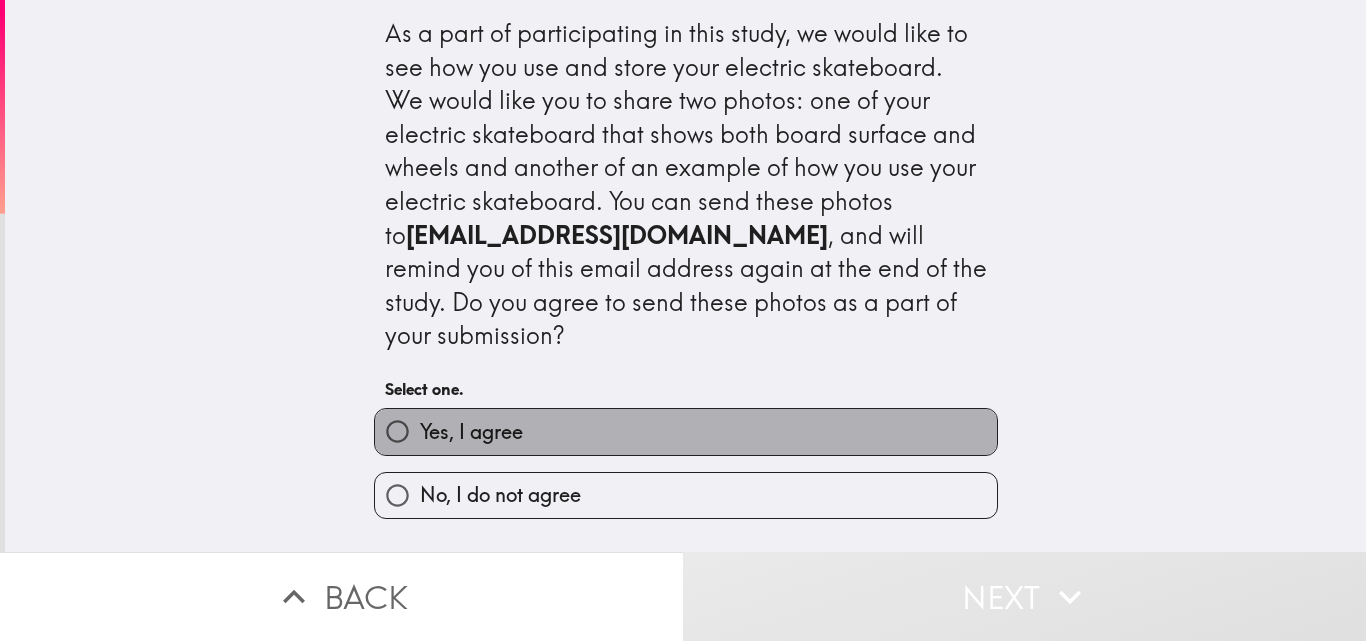 click on "Yes, I agree" at bounding box center (686, 431) 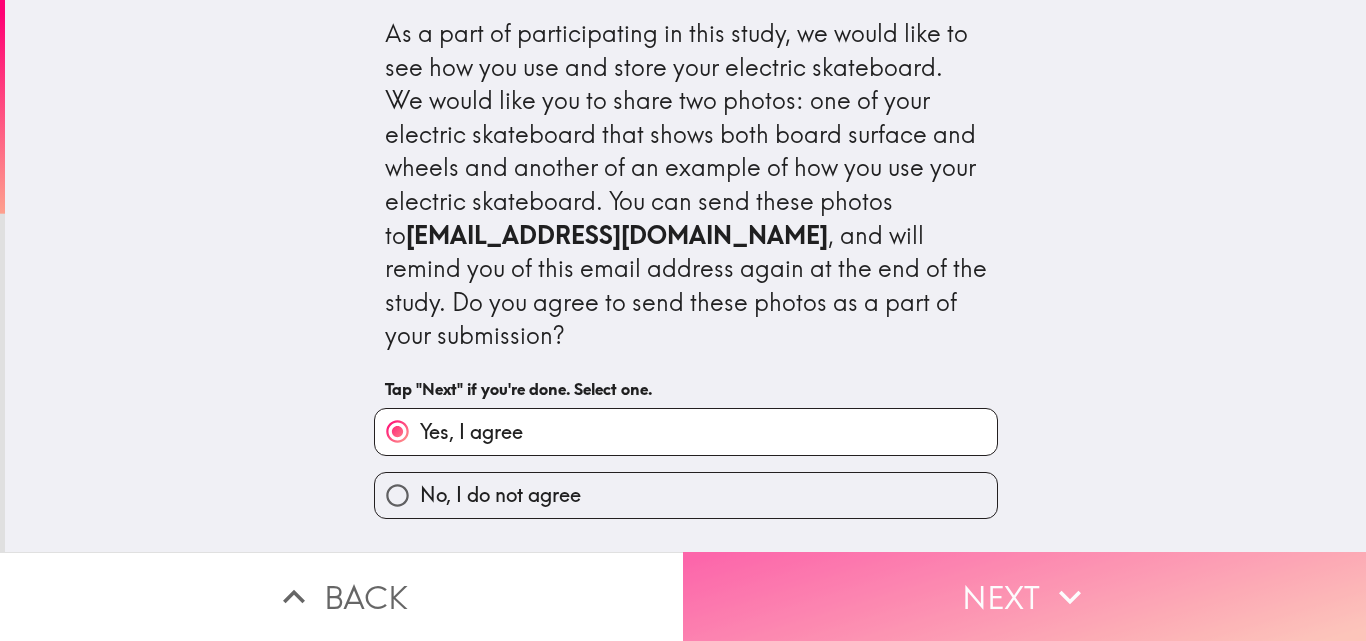 click on "Next" at bounding box center (1024, 596) 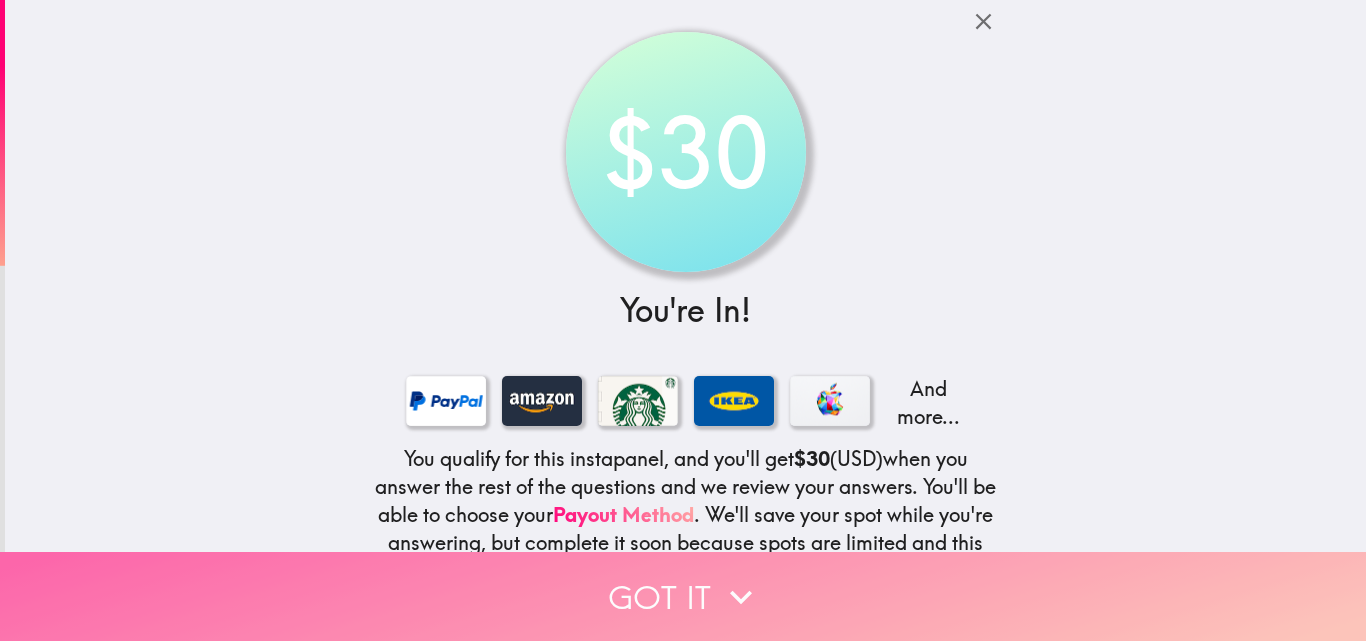 click on "Got it" at bounding box center [683, 596] 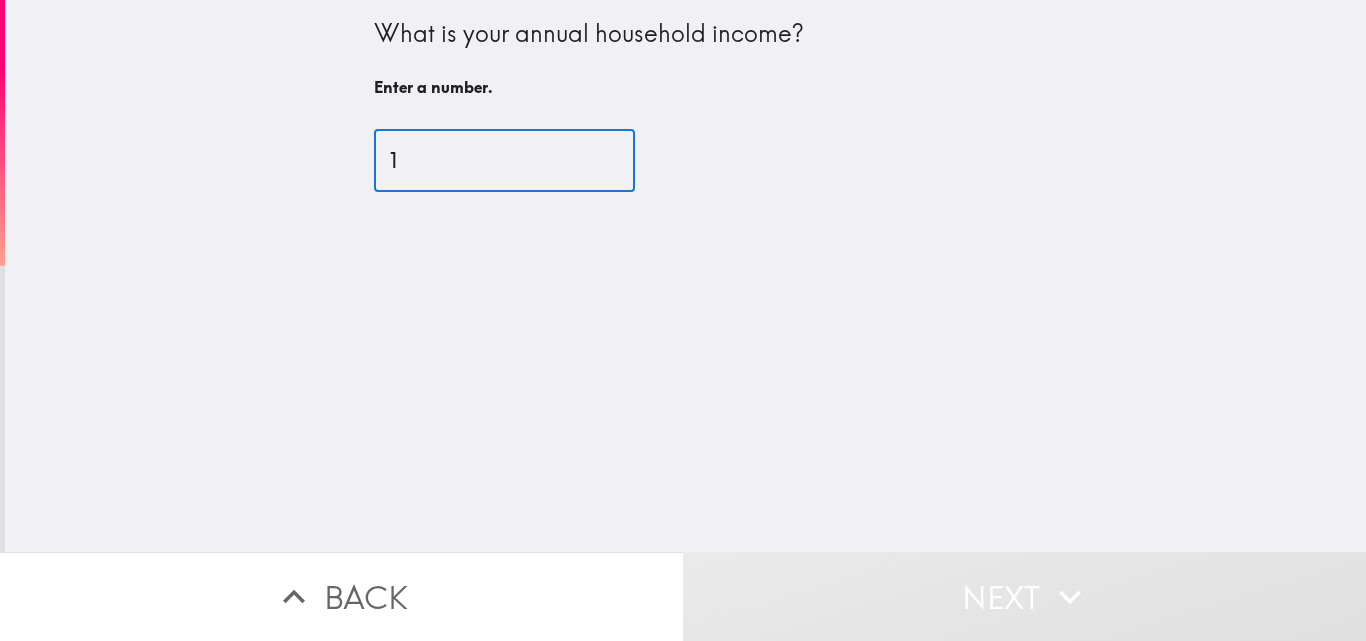 click on "1" at bounding box center [504, 161] 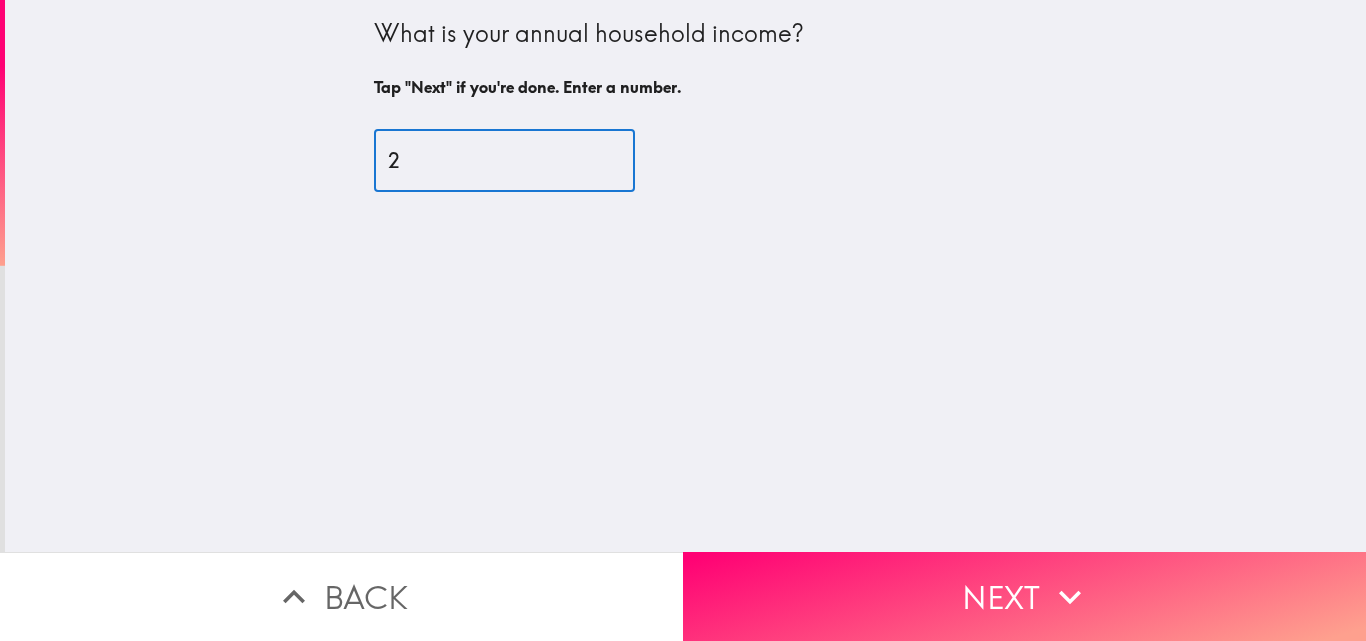 click on "2" at bounding box center [504, 161] 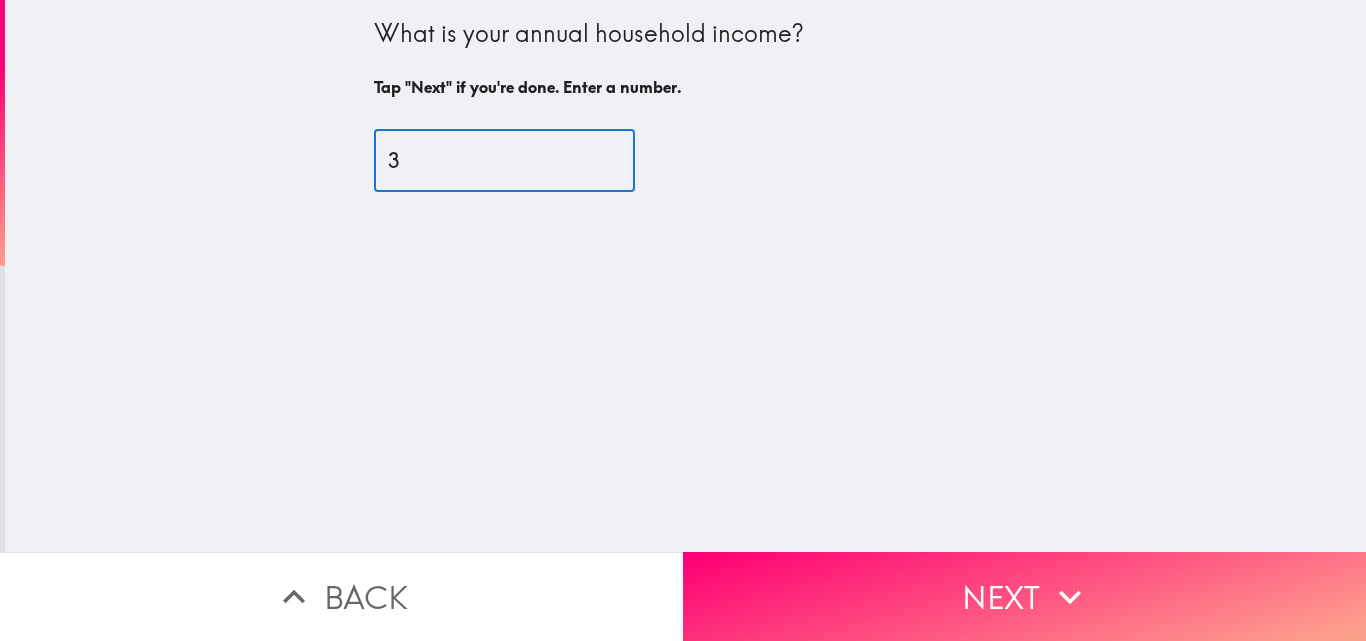 click on "3" at bounding box center [504, 161] 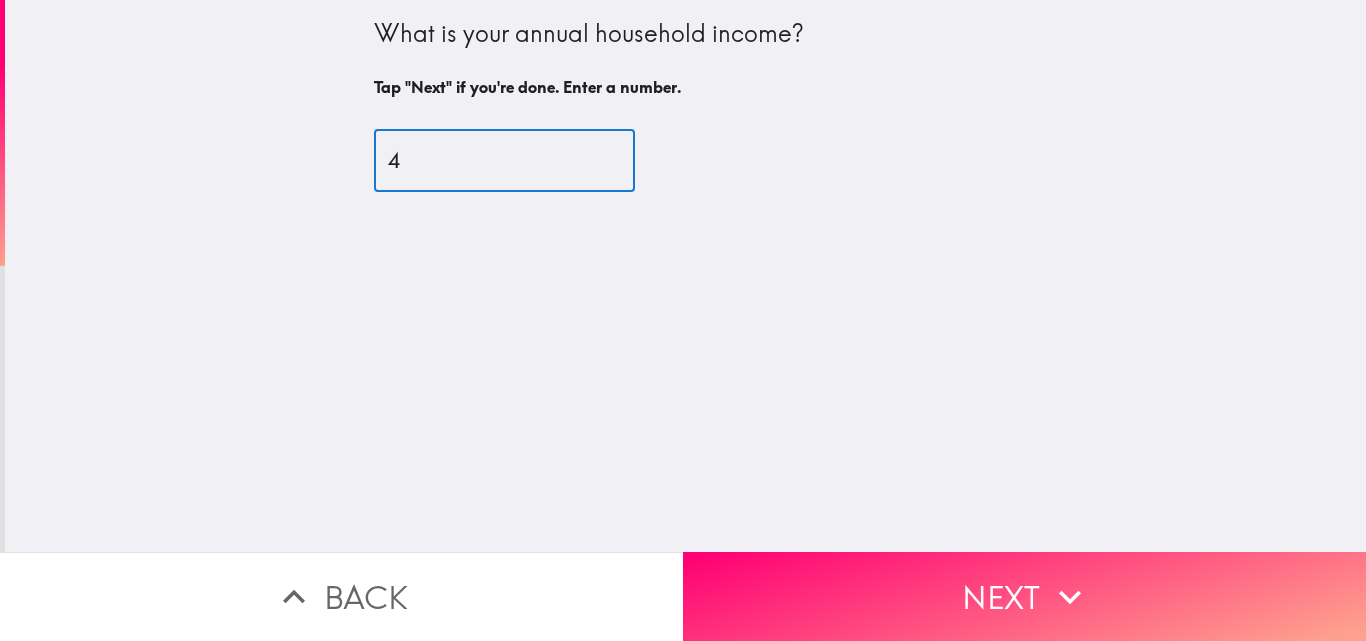 click on "4" at bounding box center [504, 161] 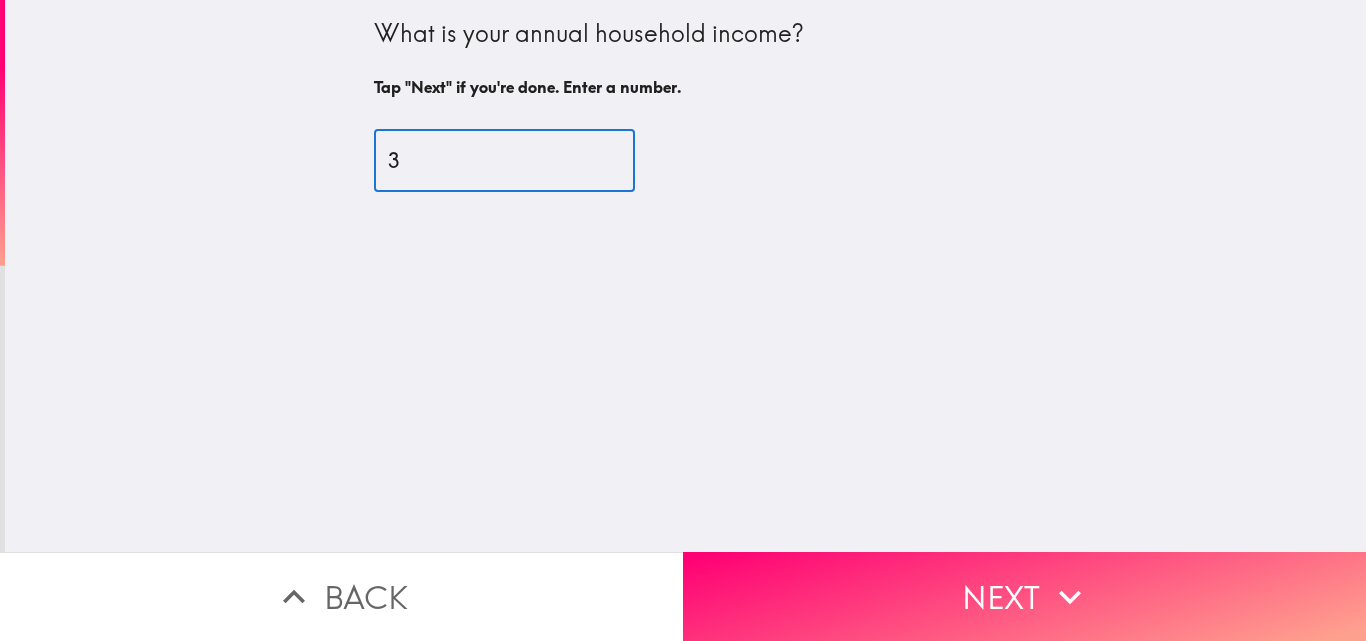 click on "3" at bounding box center (504, 161) 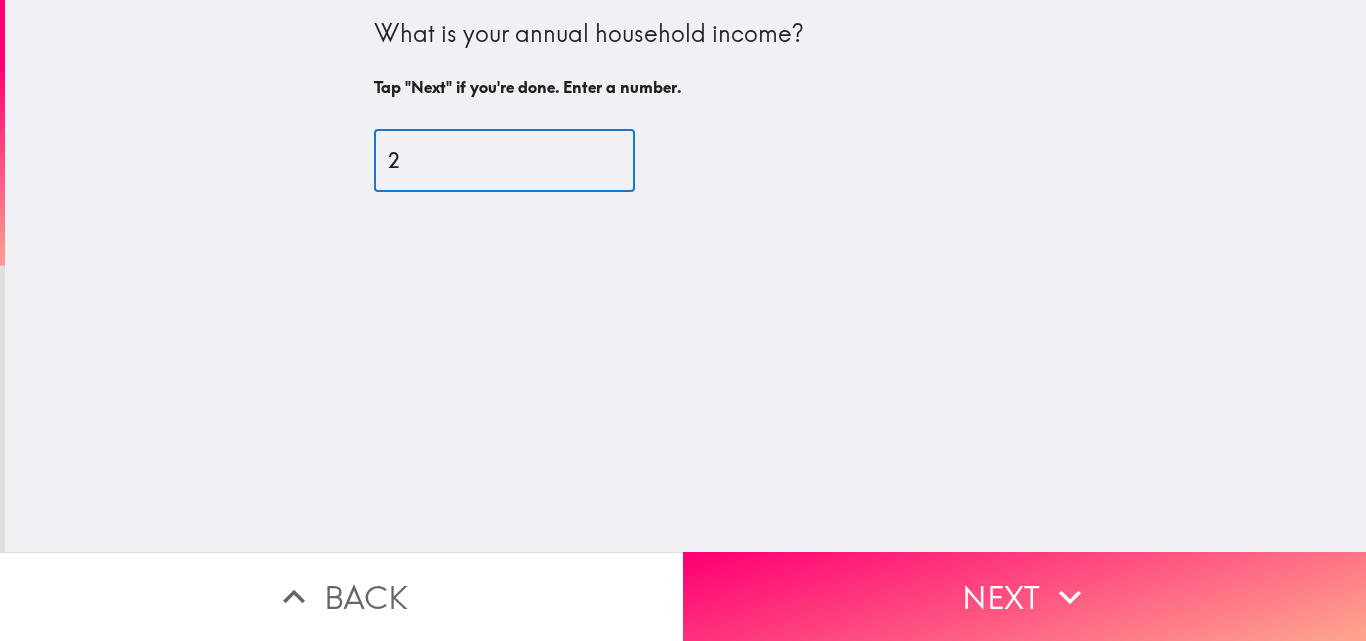 click on "2" at bounding box center (504, 161) 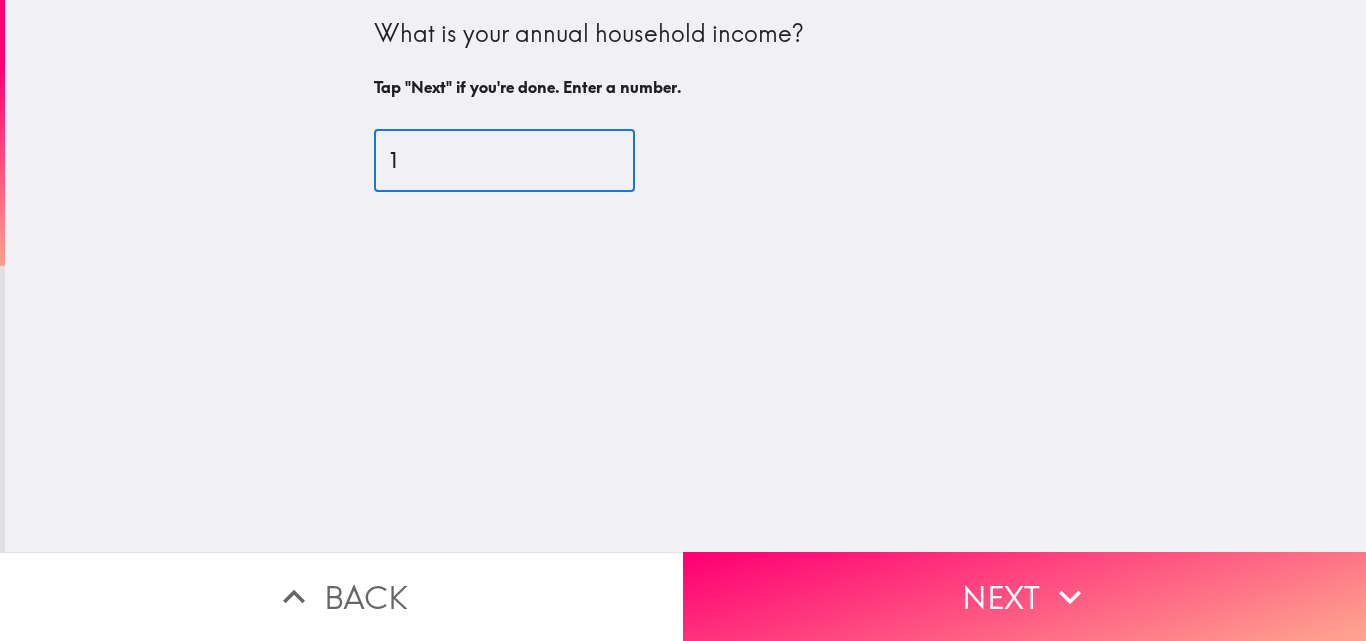 click on "1" at bounding box center [504, 161] 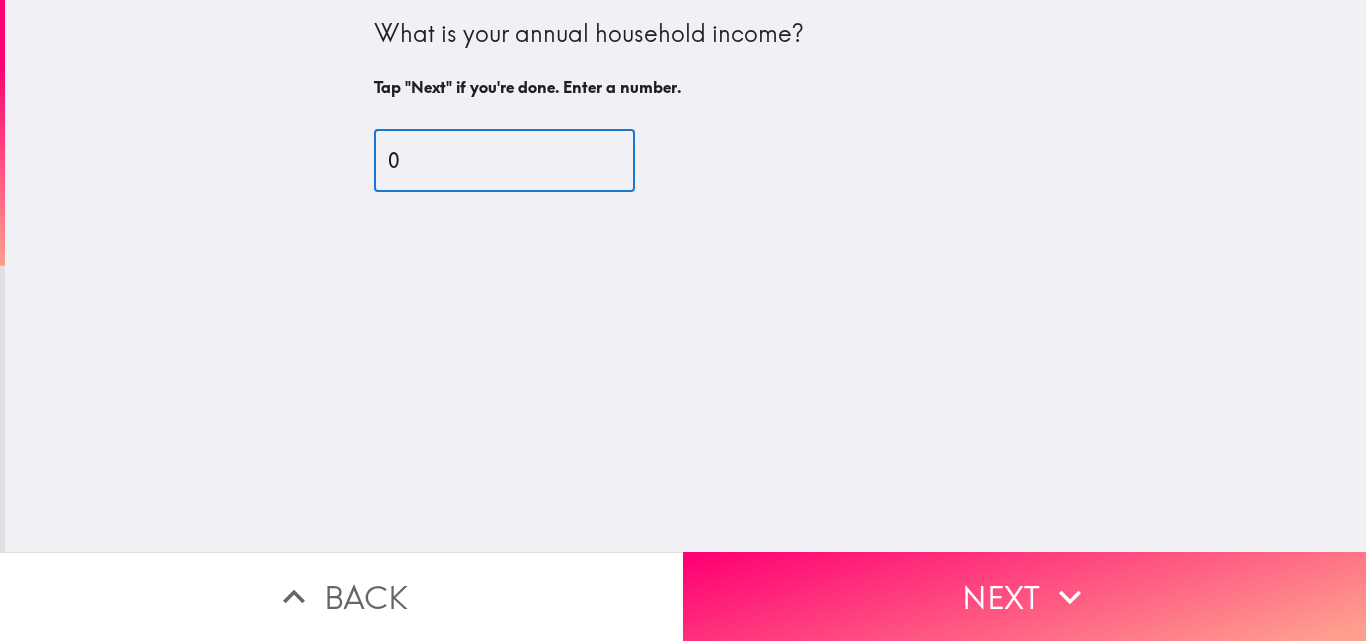 type on "0" 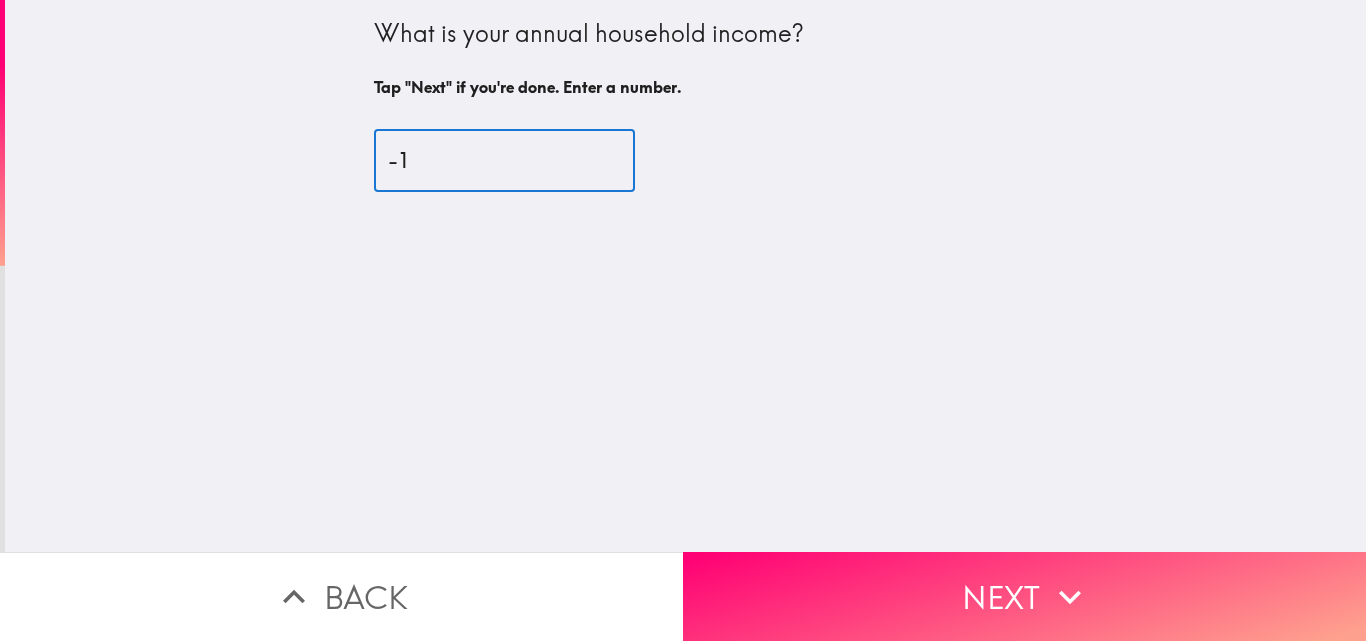 click on "-1" at bounding box center [504, 161] 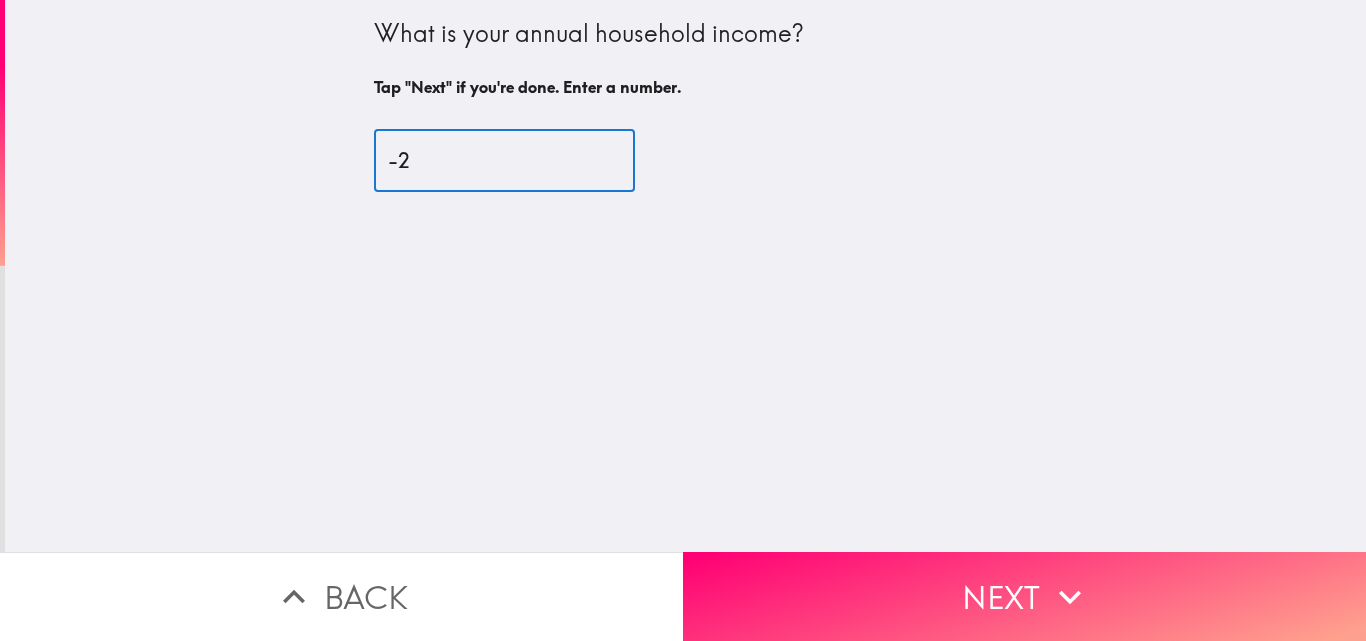 click on "-2" at bounding box center [504, 161] 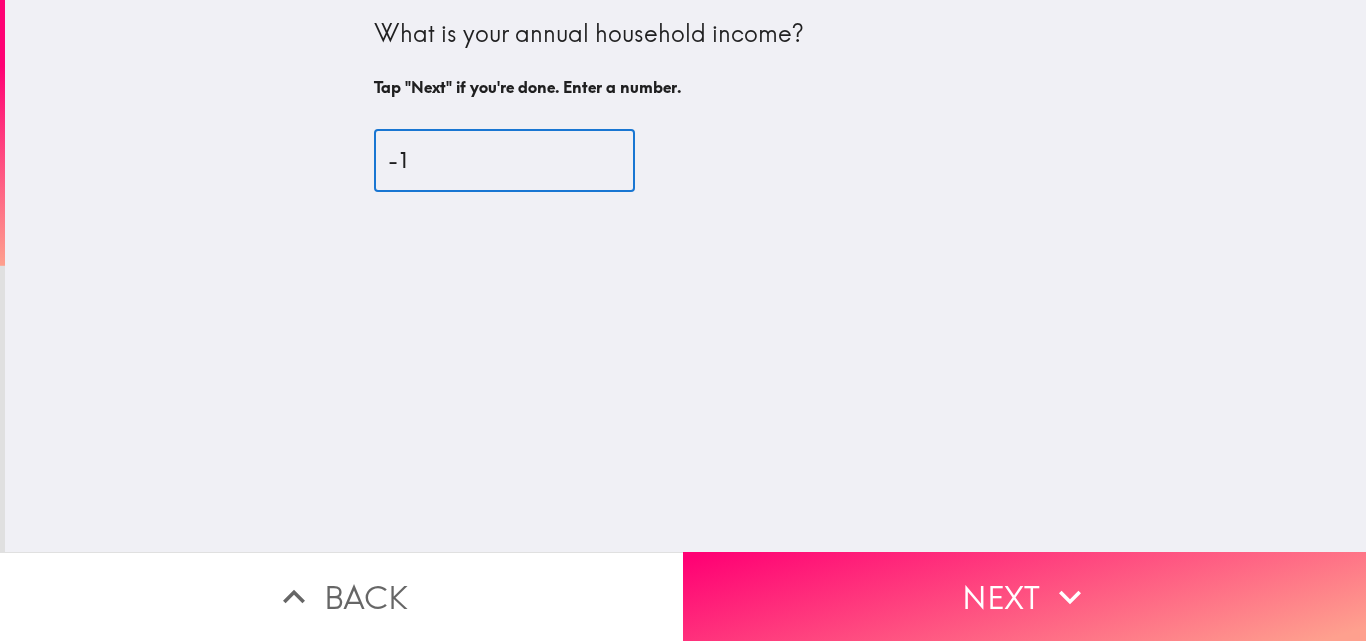 click on "-1" at bounding box center (504, 161) 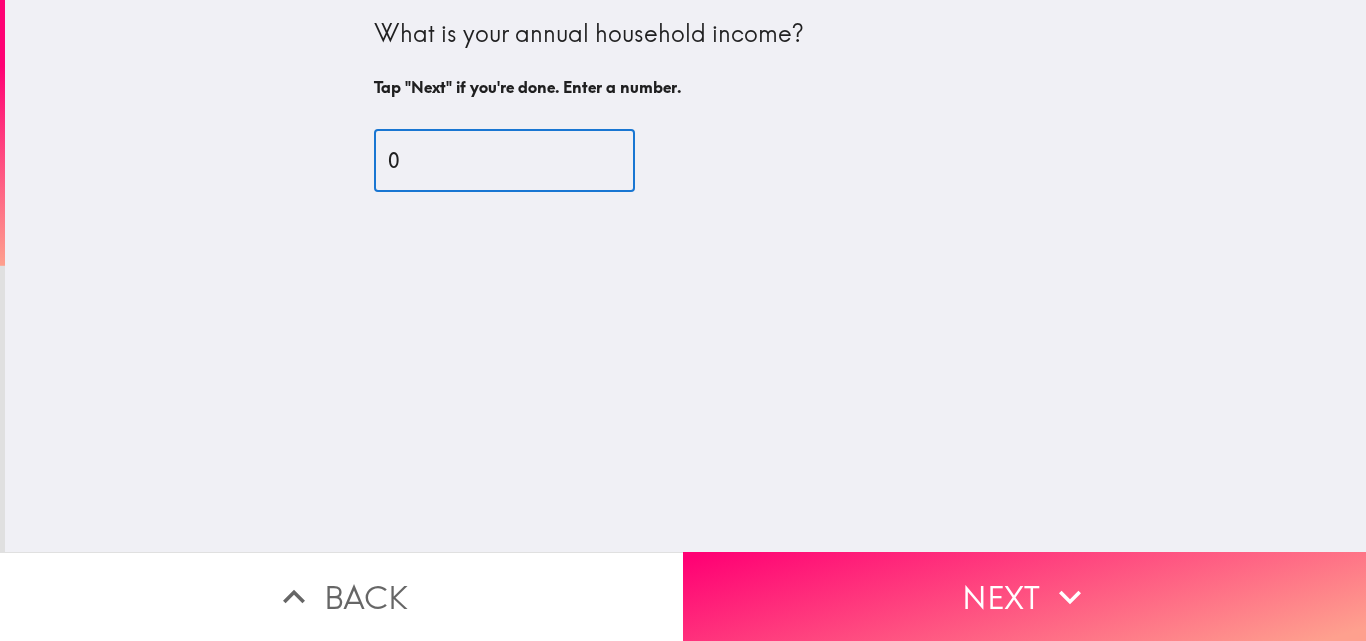 click on "0" at bounding box center [504, 161] 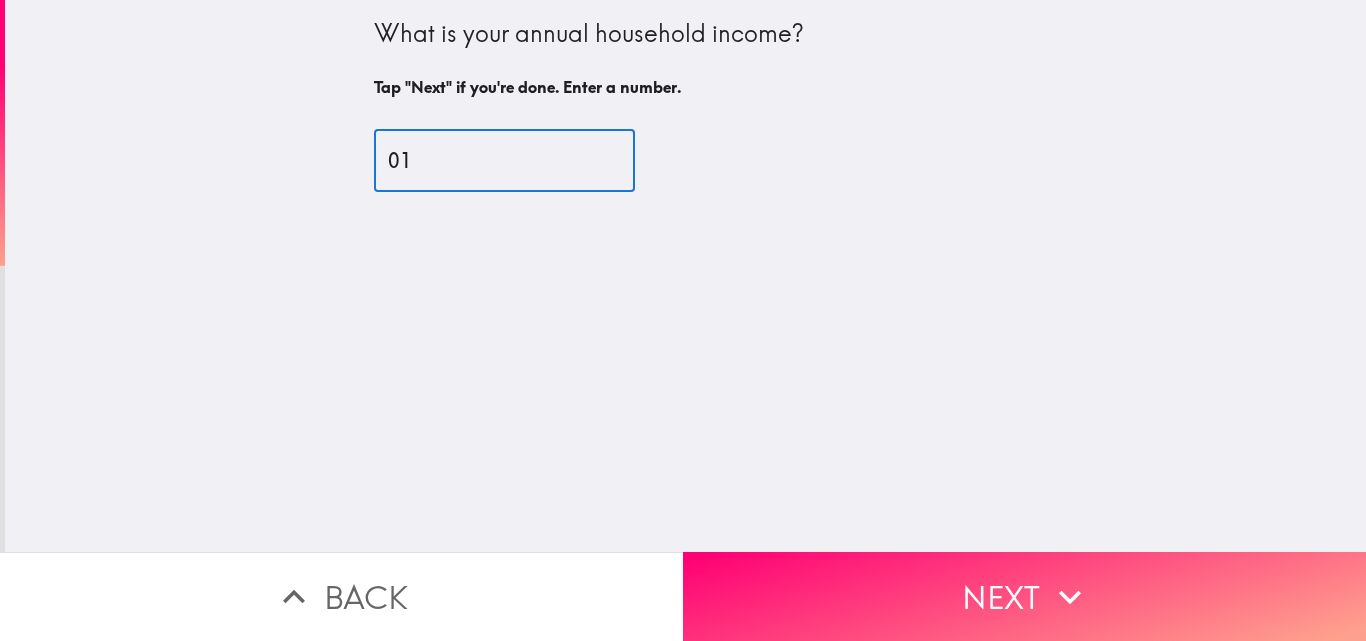 type on "0" 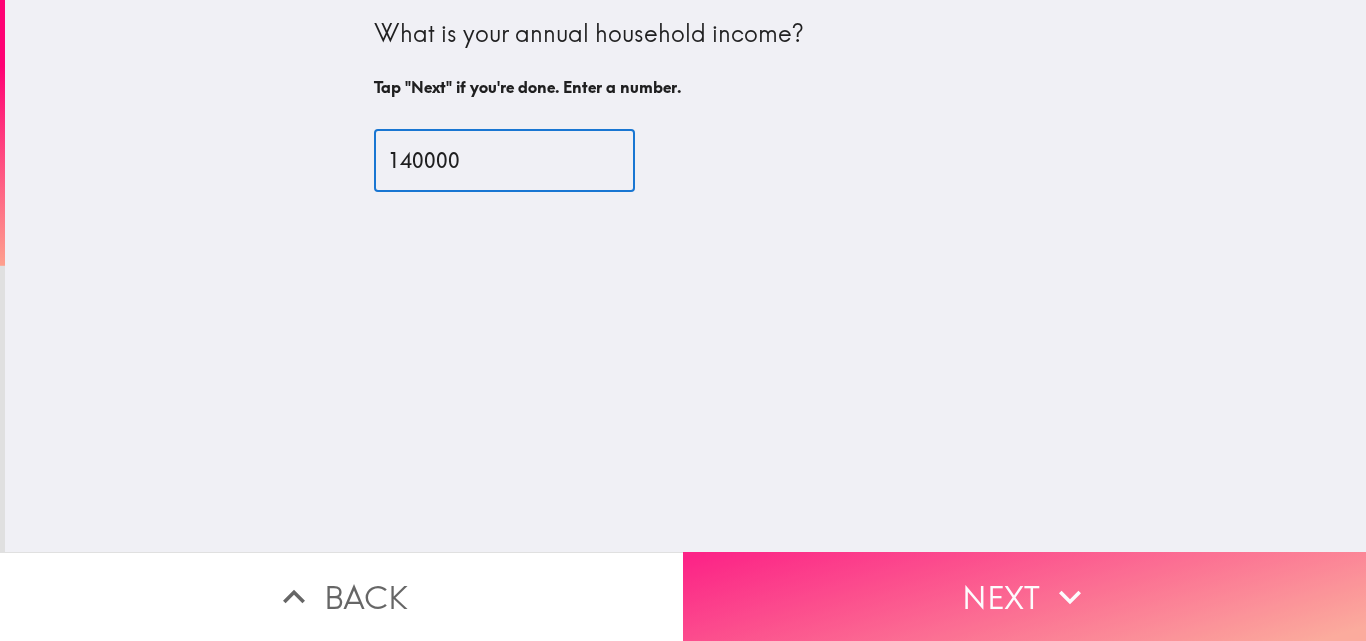 type on "140000" 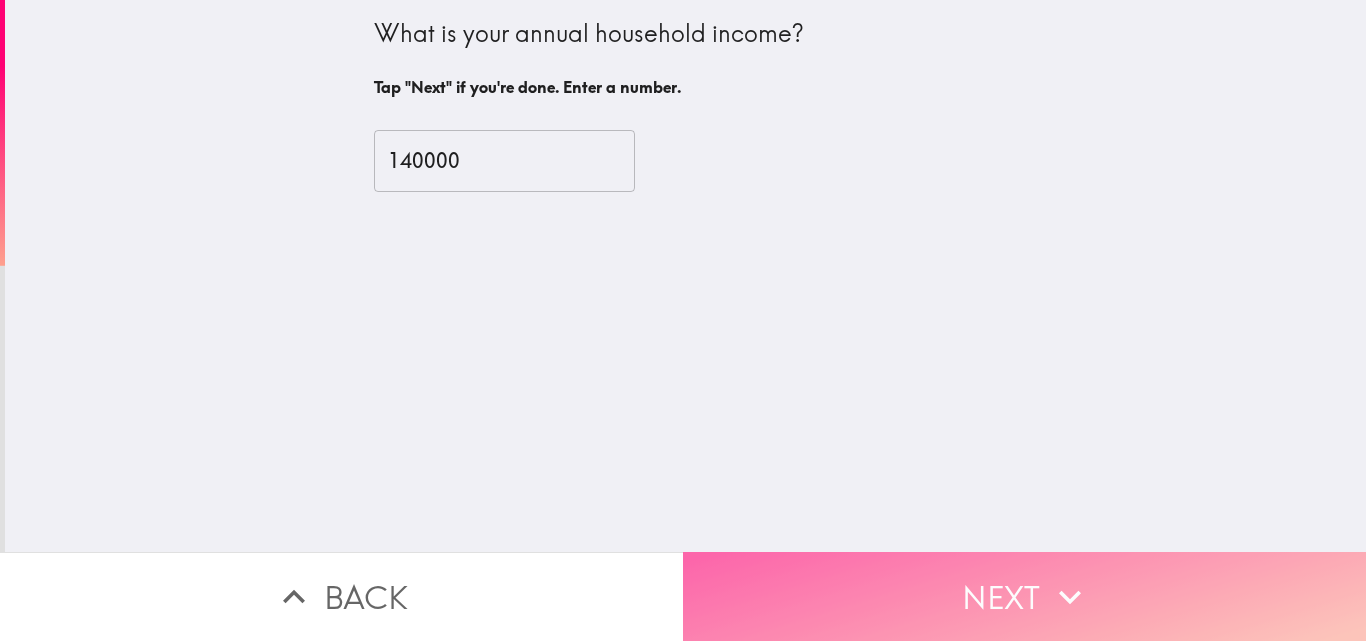 click on "Next" at bounding box center [1024, 596] 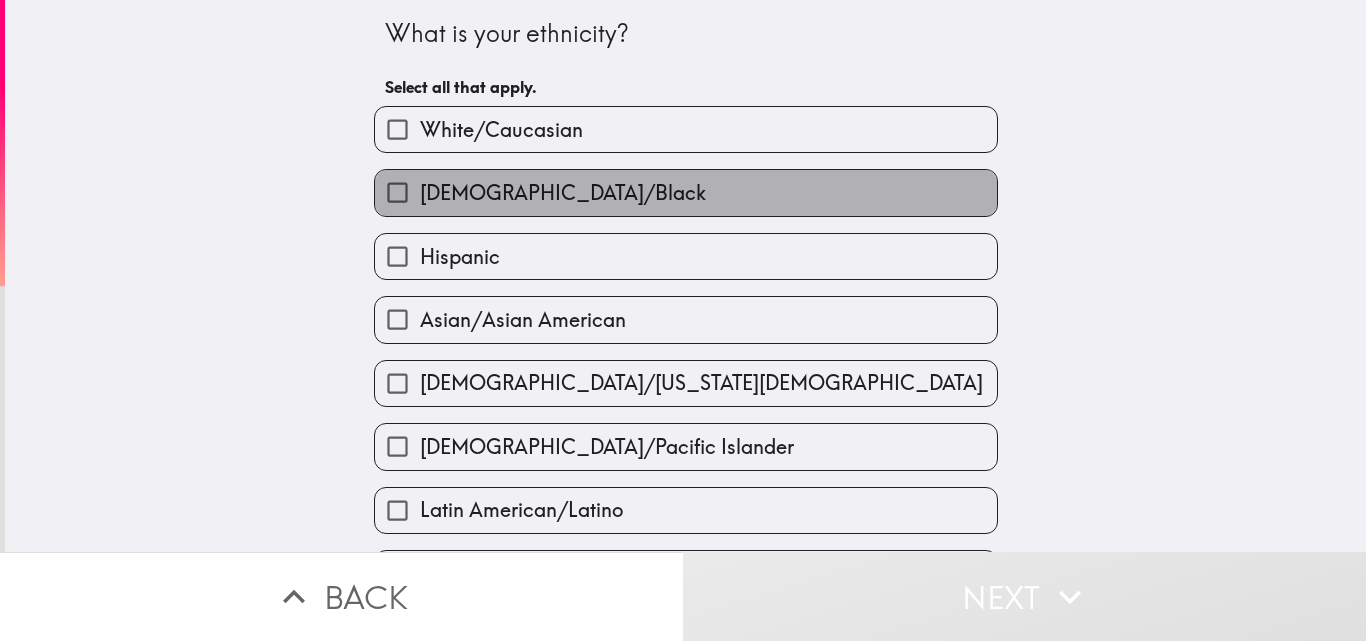 click on "[DEMOGRAPHIC_DATA]/Black" at bounding box center (686, 192) 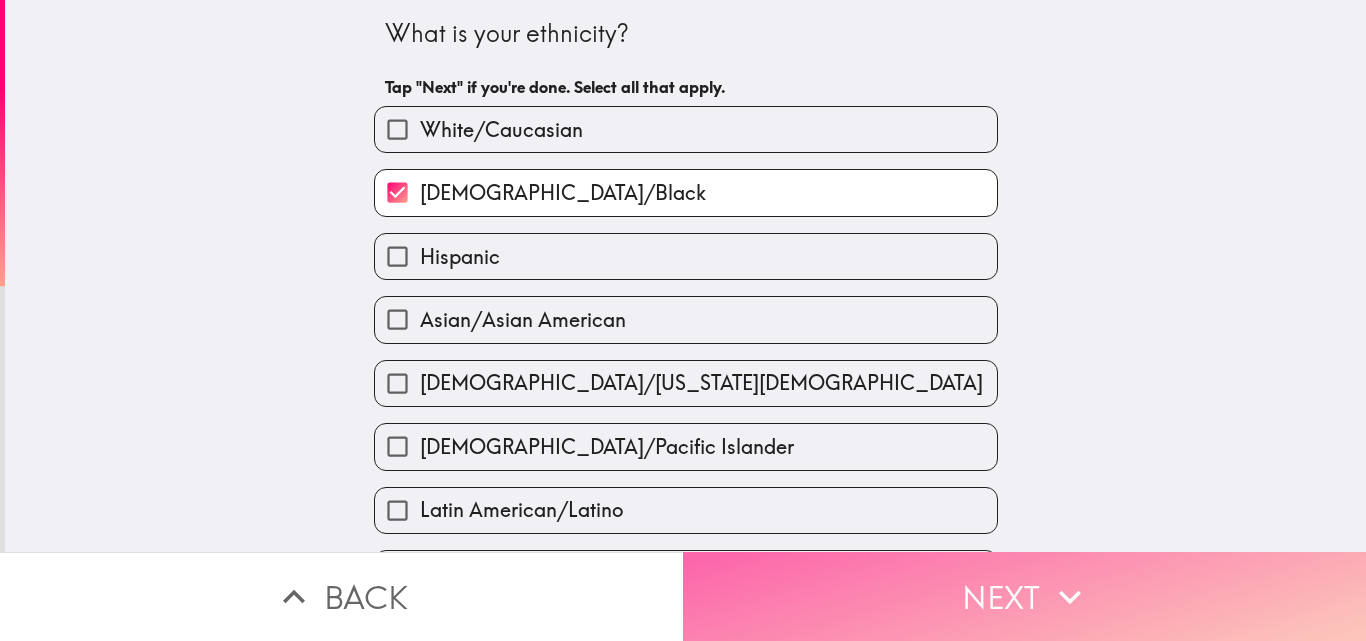 click on "Next" at bounding box center [1024, 596] 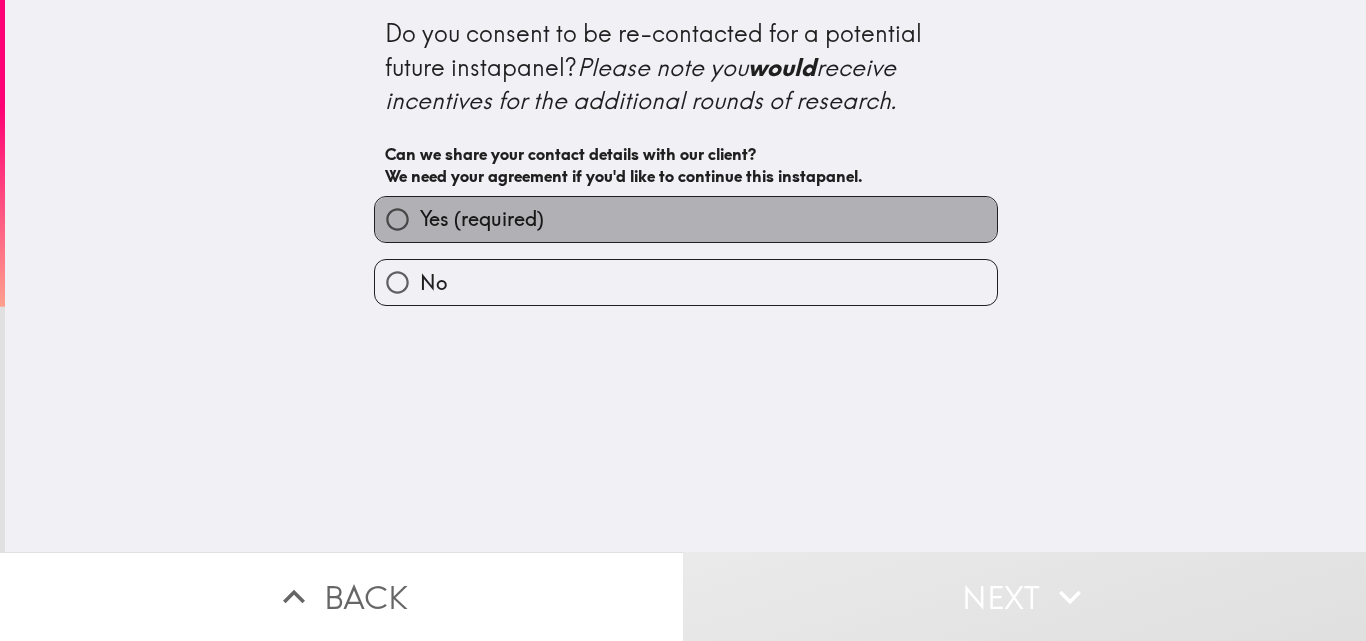 click on "Yes (required)" at bounding box center (686, 219) 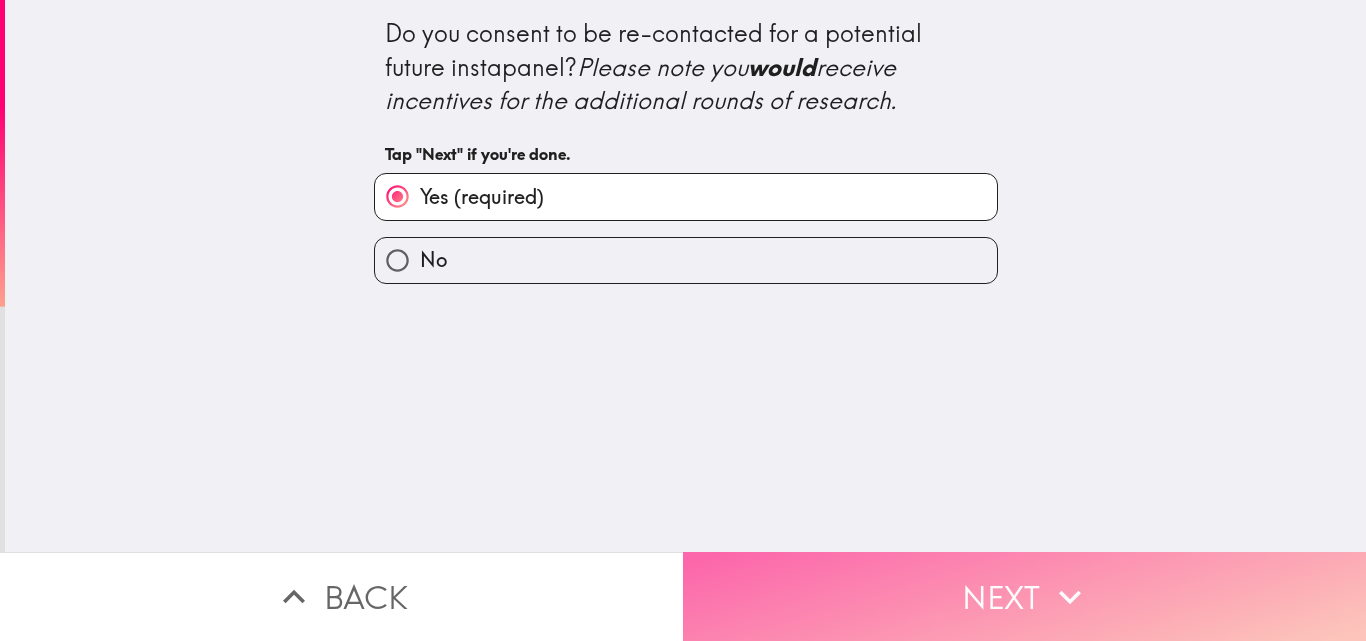 click on "Next" at bounding box center (1024, 596) 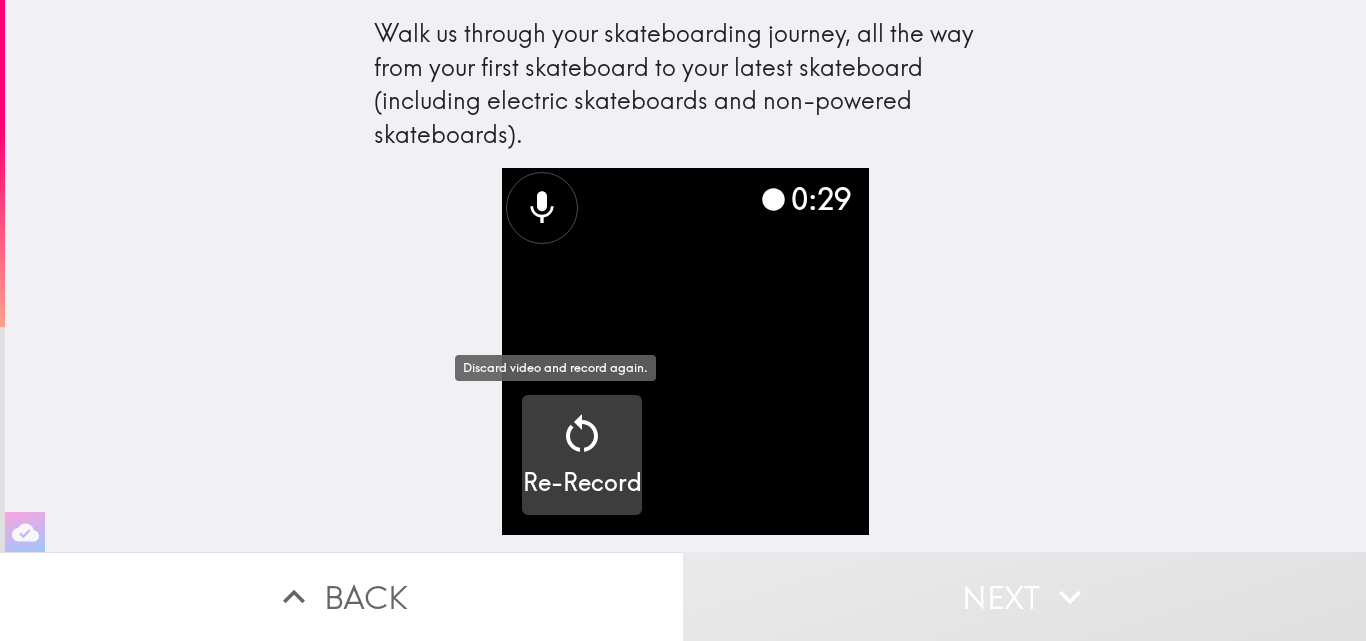 click 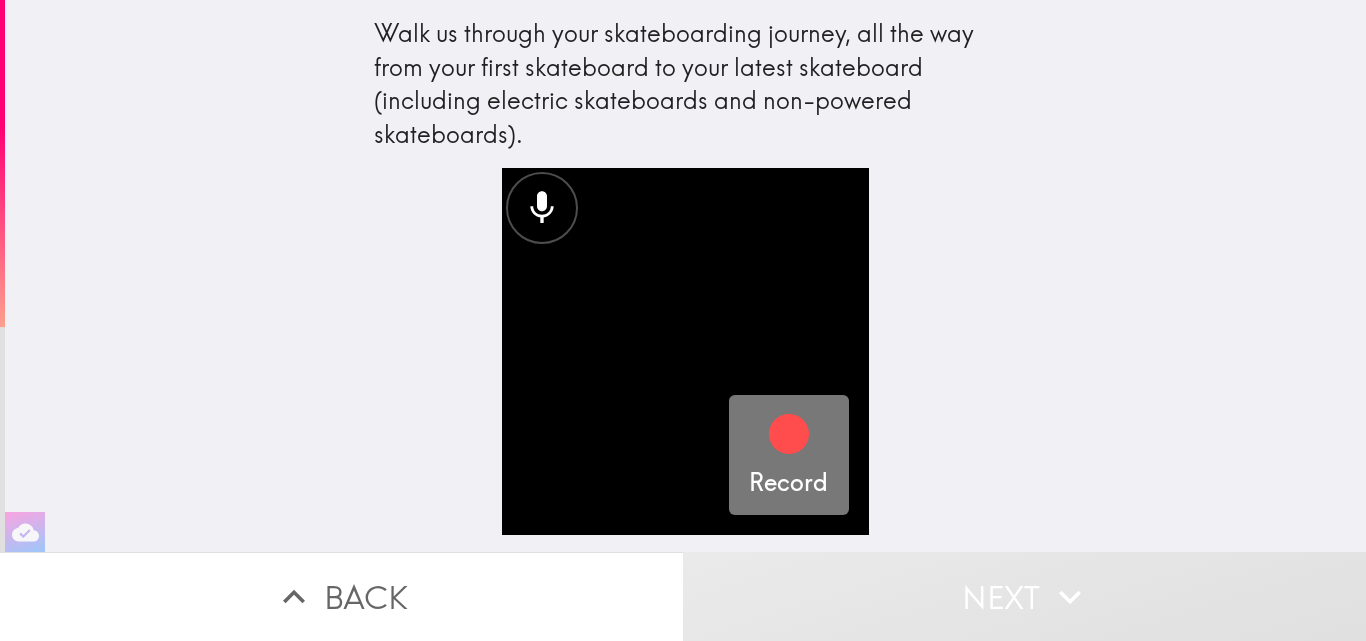 click 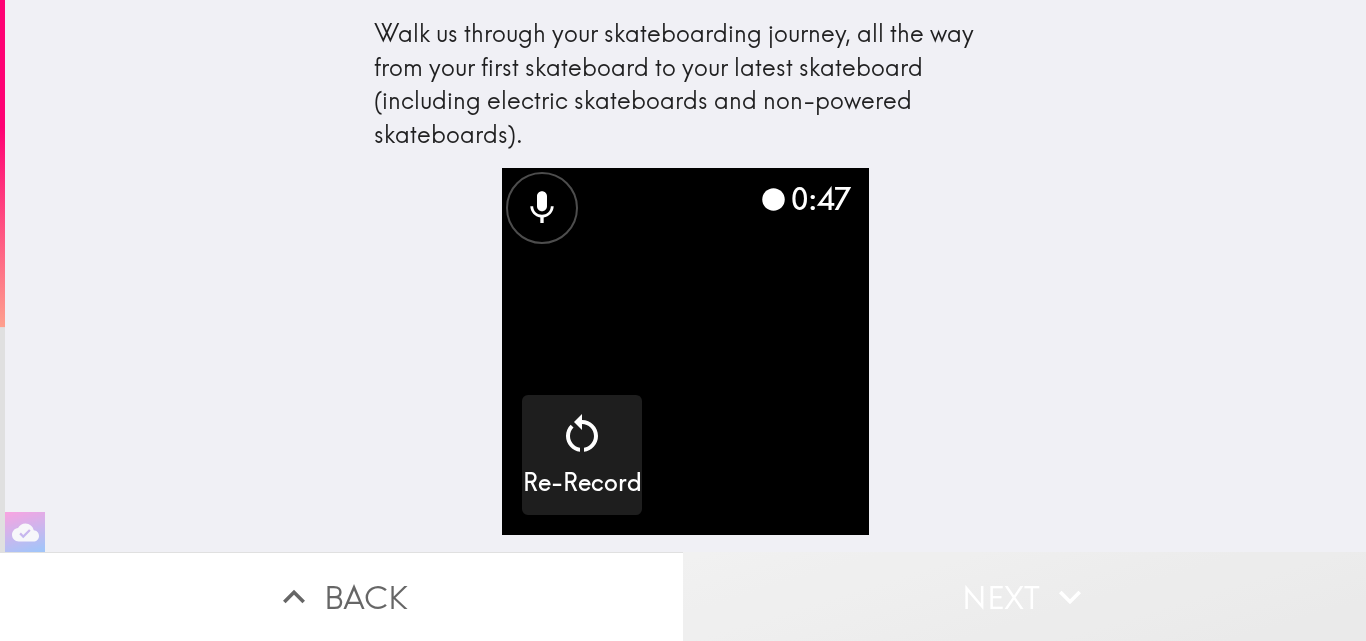 click on "Next" at bounding box center [1024, 596] 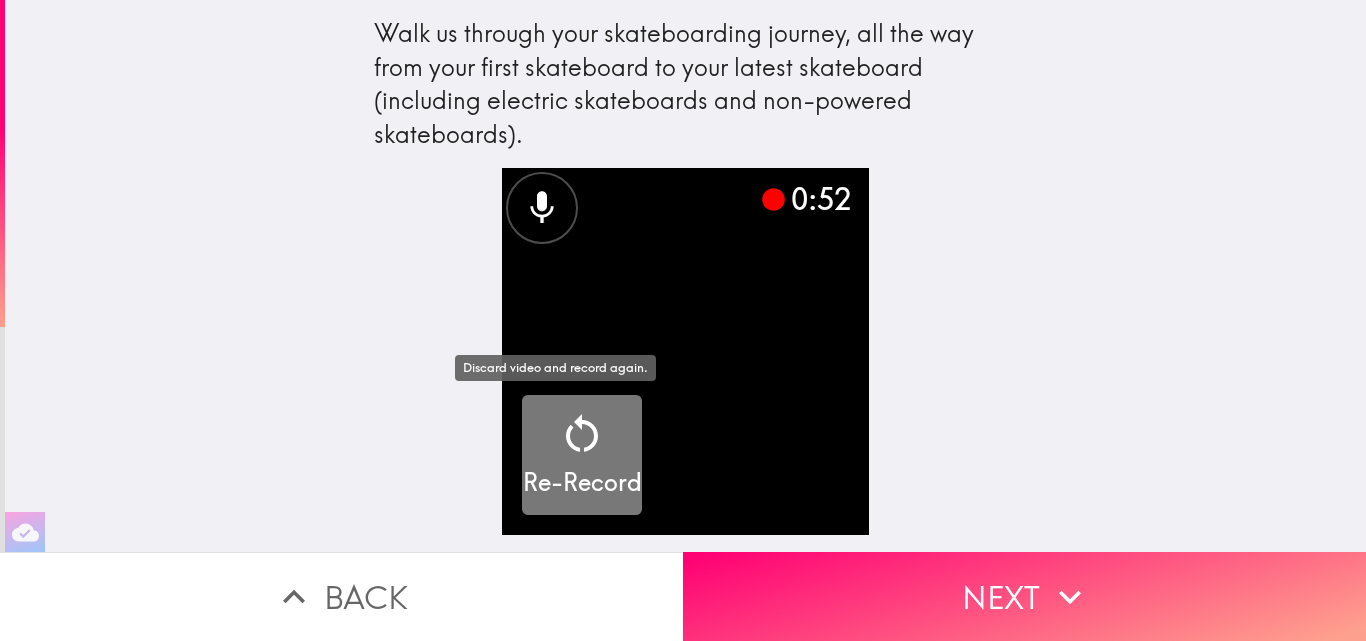 click 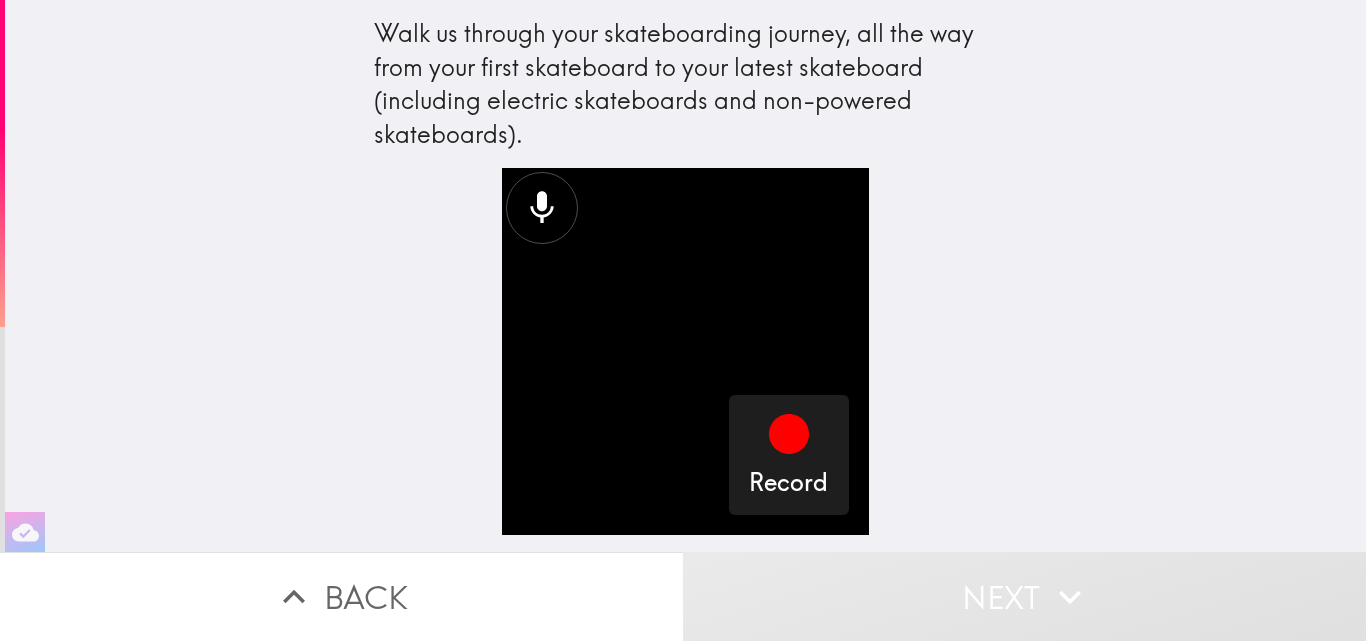 click on "Record" at bounding box center (686, 360) 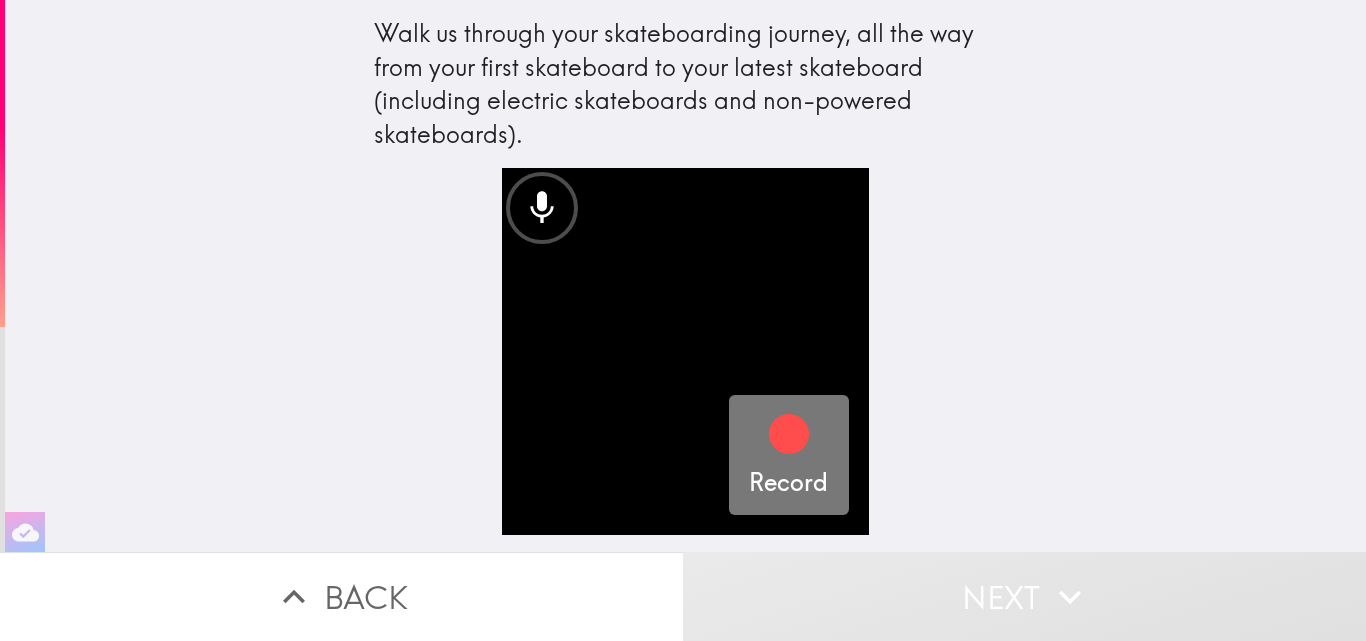 click 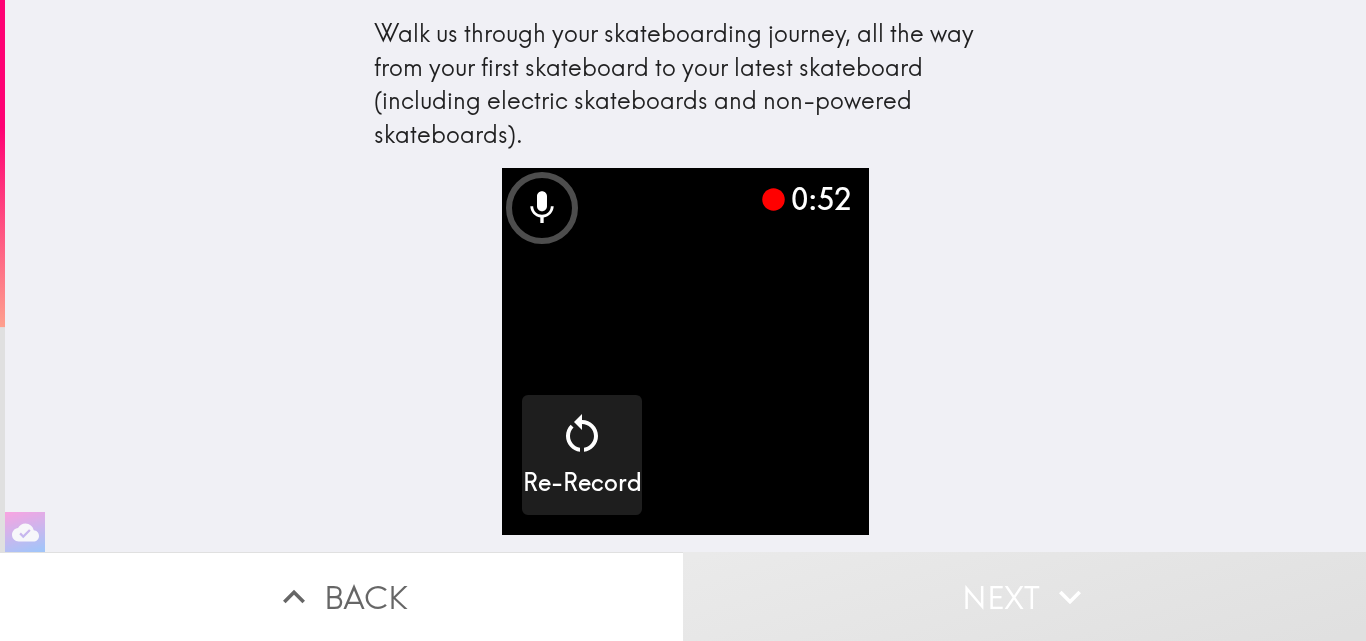 click on "0:52 Re-Record" at bounding box center [686, 360] 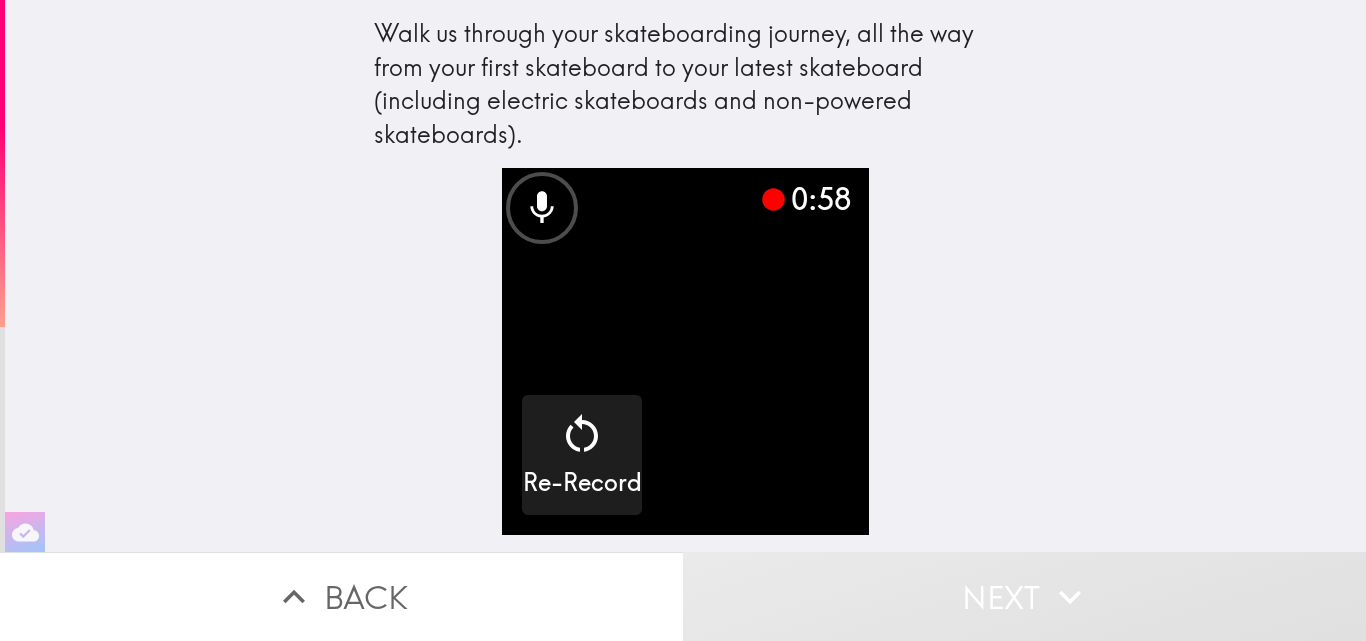 click 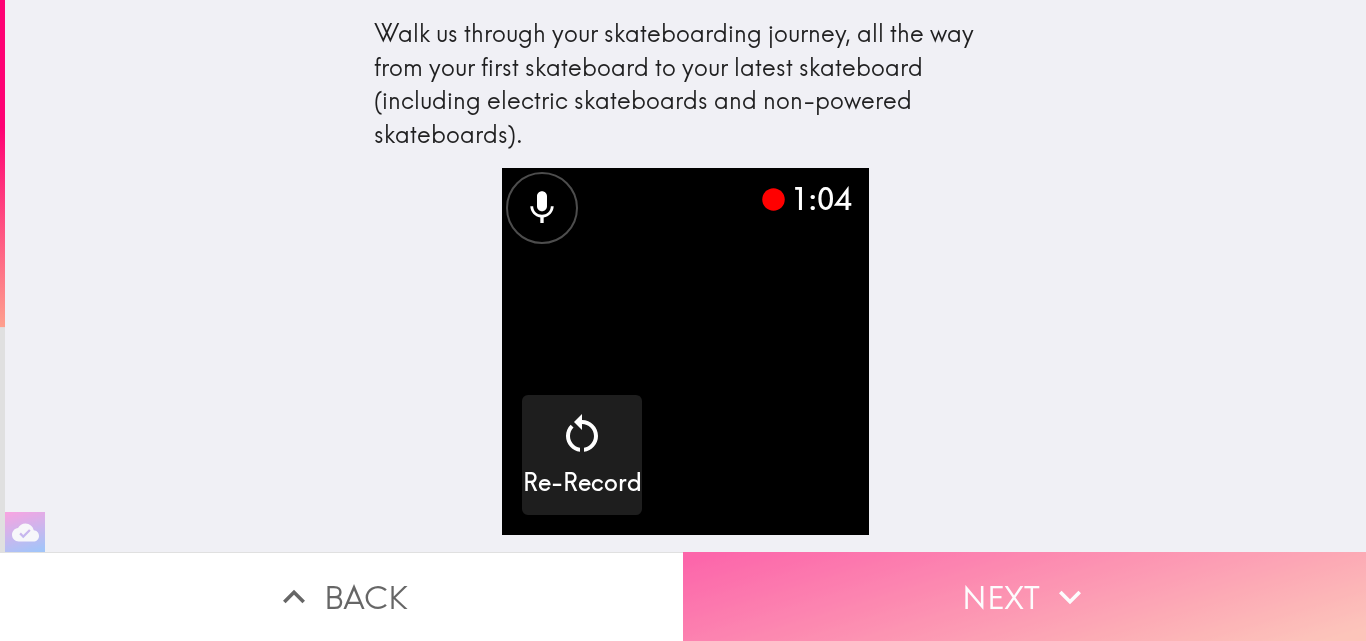 click 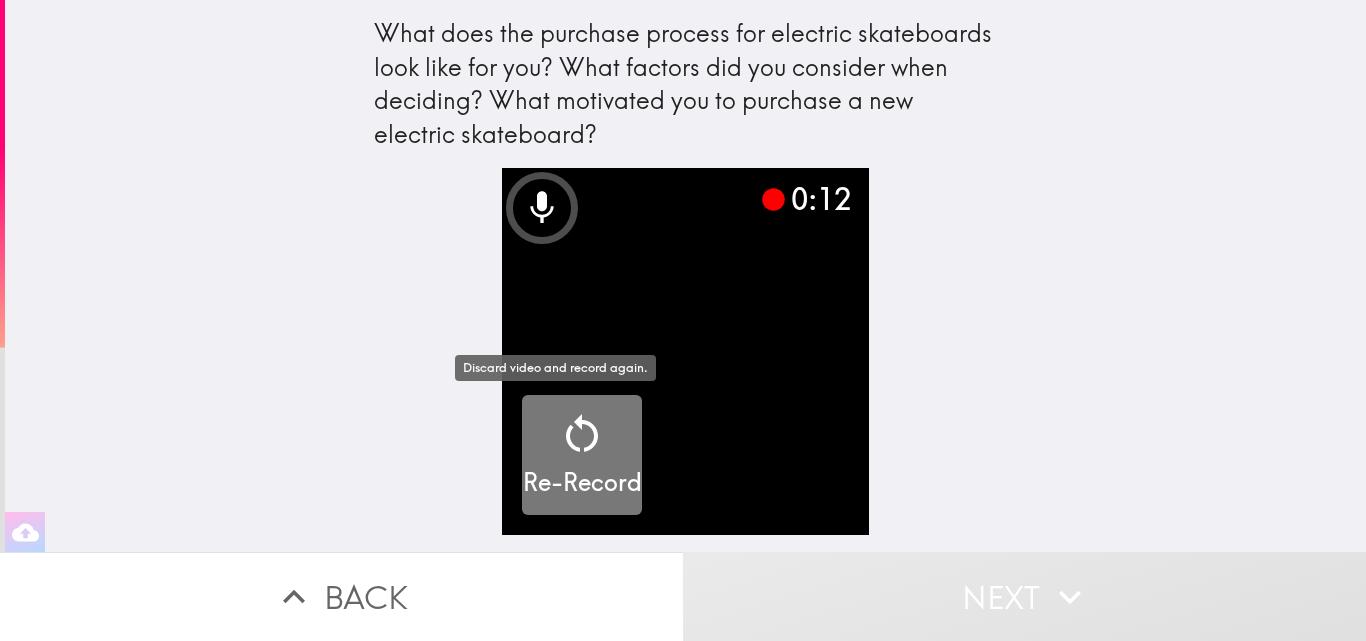 click on "Re-Record" at bounding box center (582, 455) 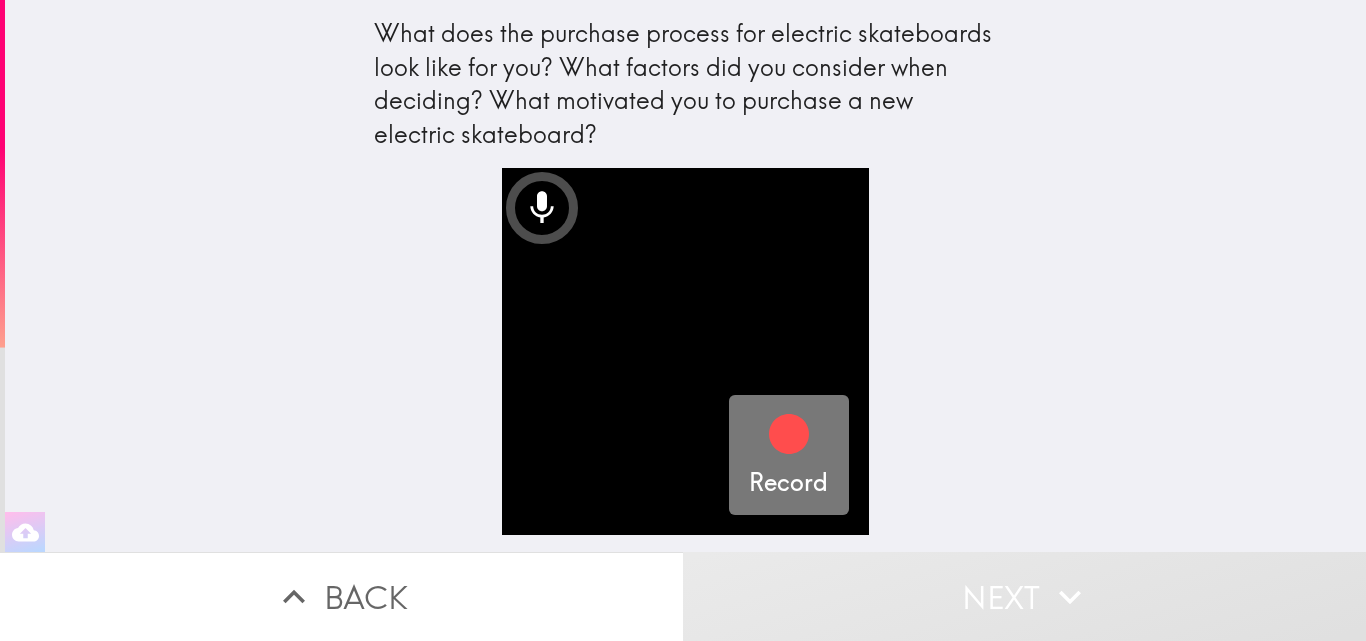 click 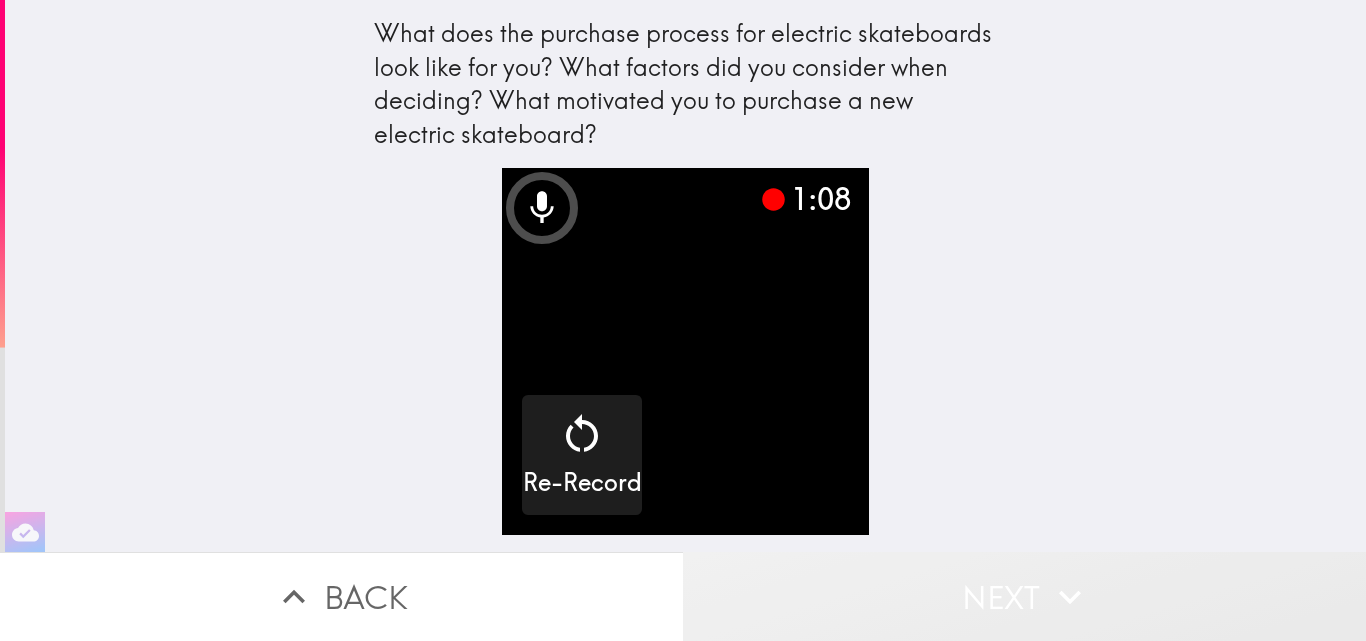 click on "Next" at bounding box center [1024, 596] 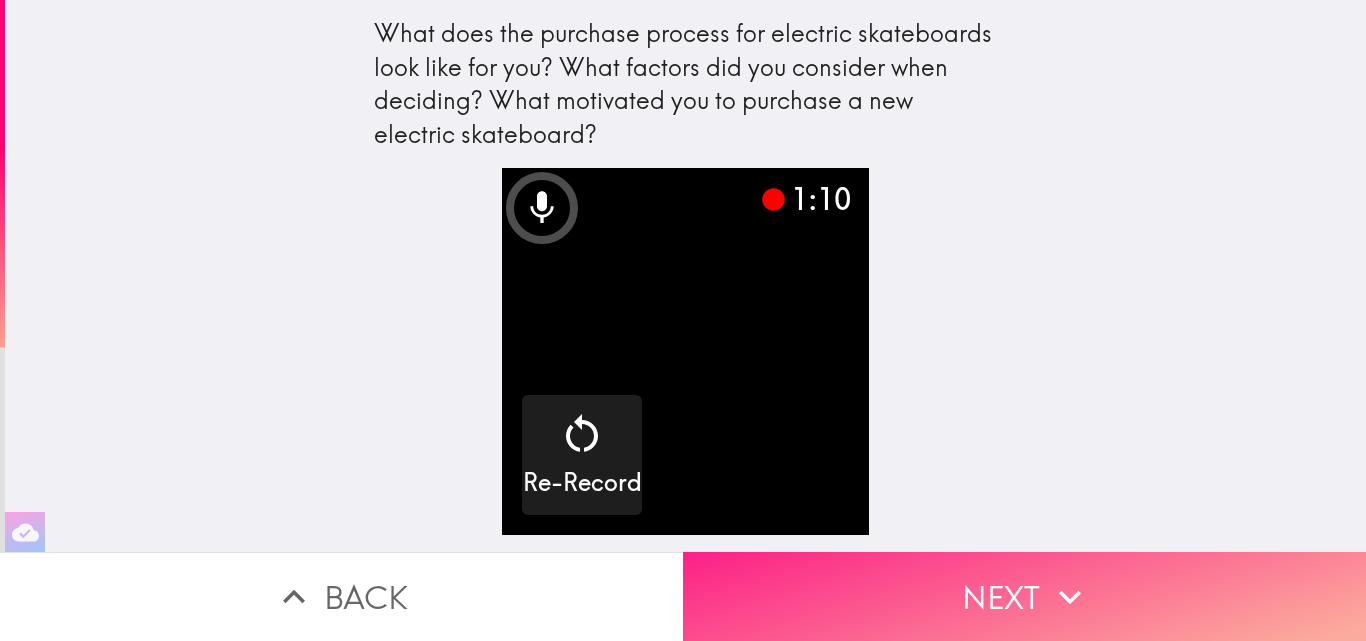 click on "Next" at bounding box center (1024, 596) 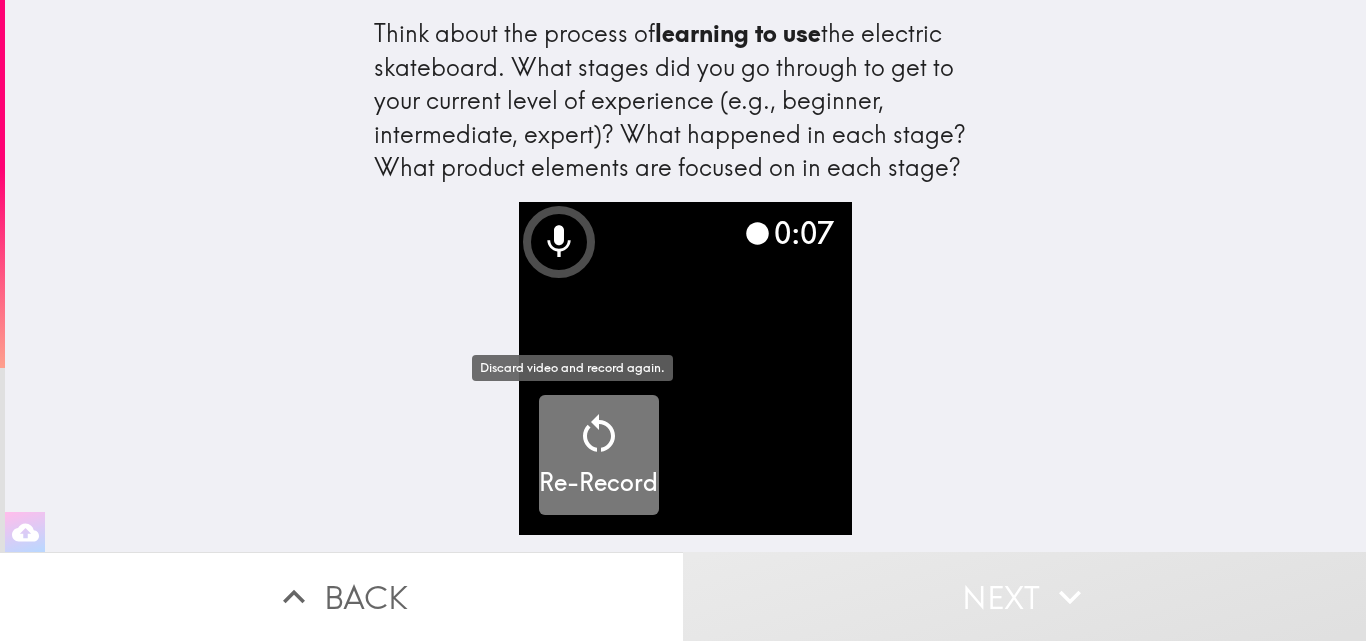 click 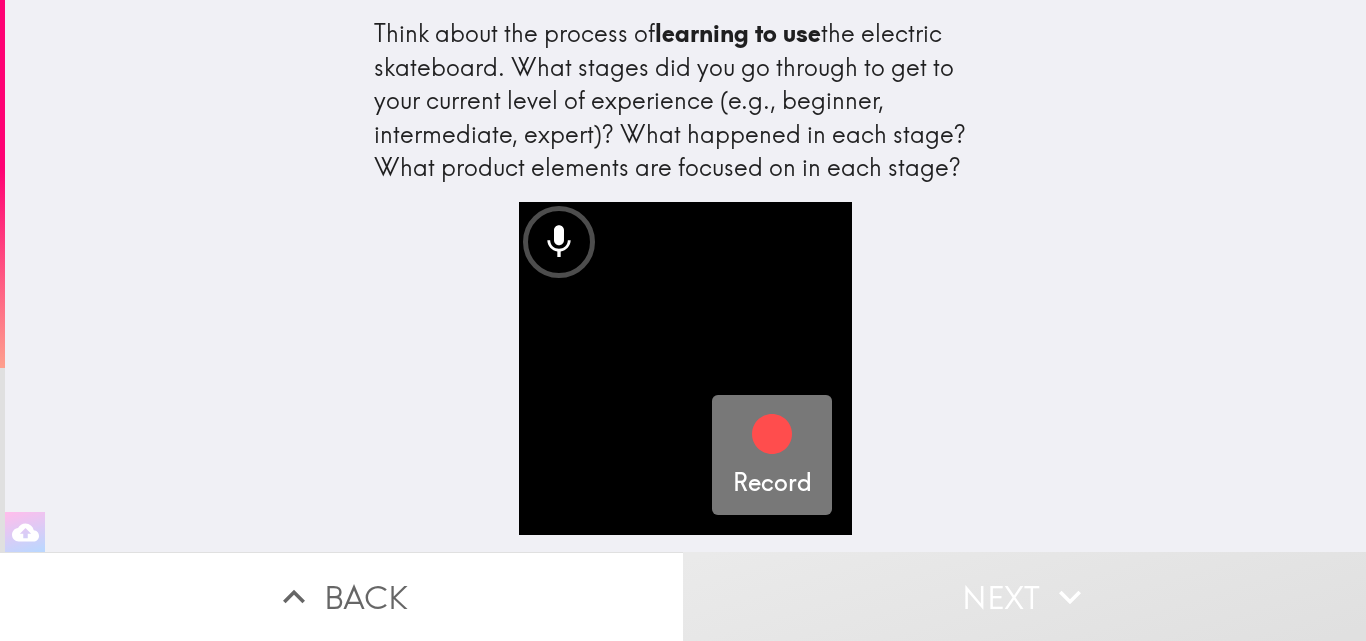 click 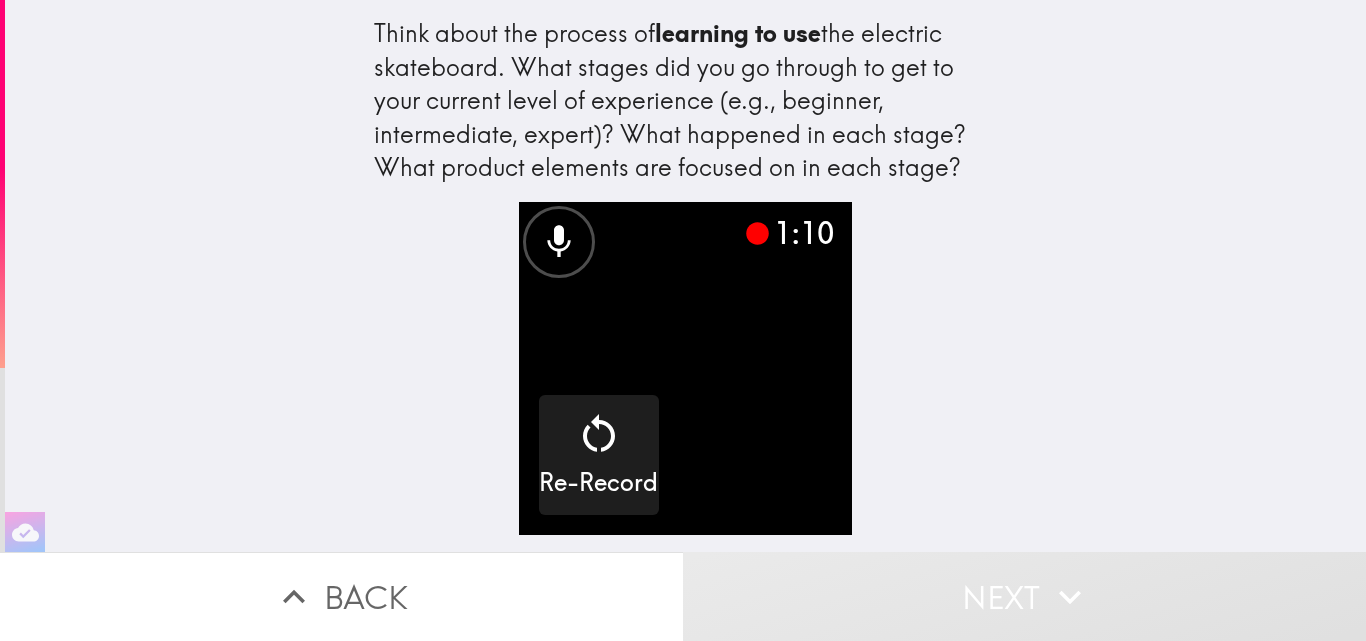 click on "Next" at bounding box center [1024, 596] 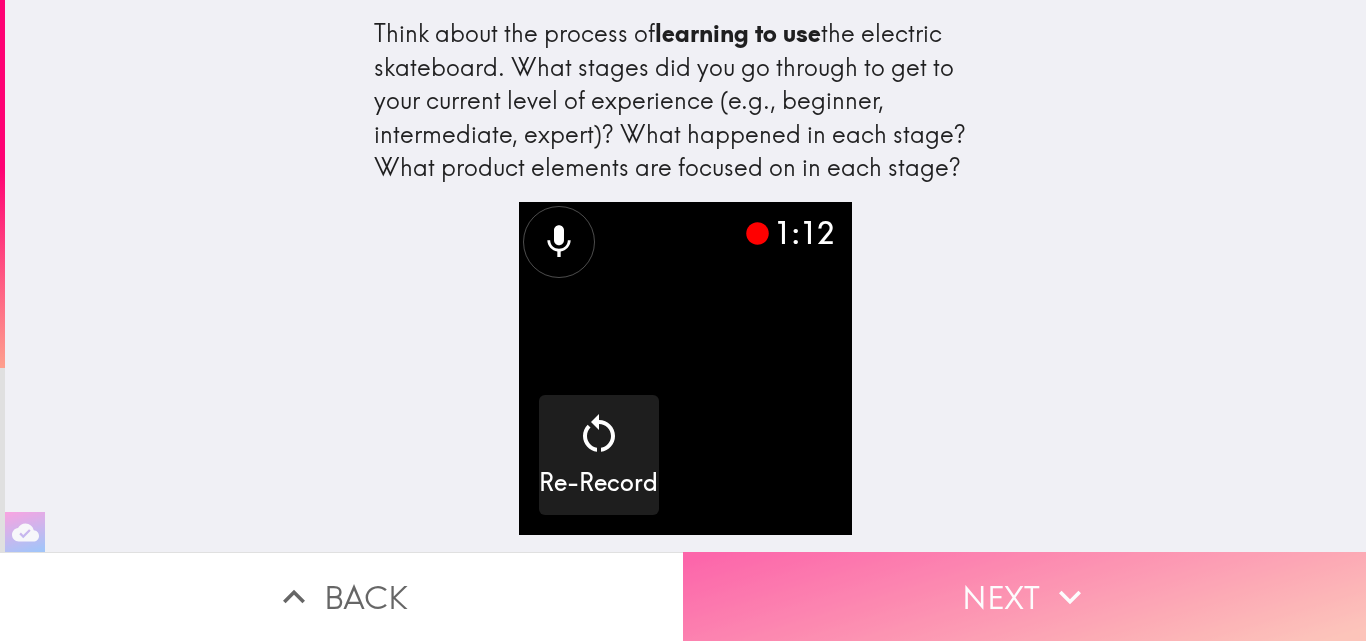 click on "Next" at bounding box center (1024, 596) 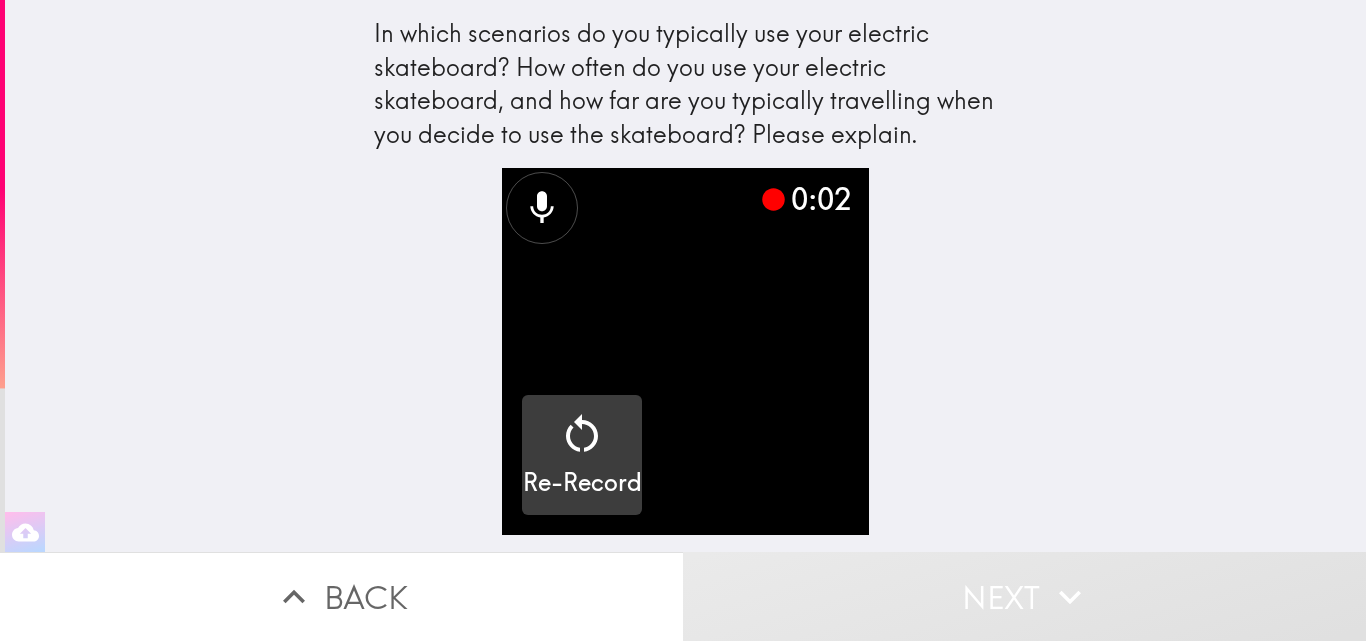 click 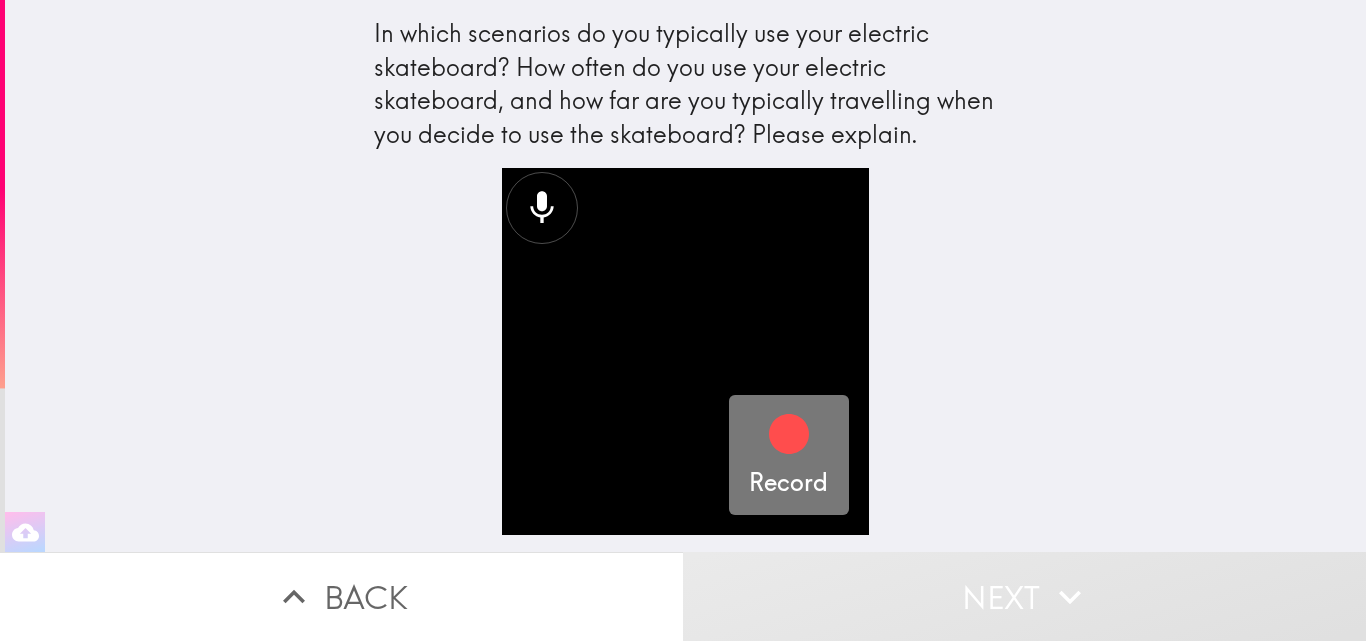 click 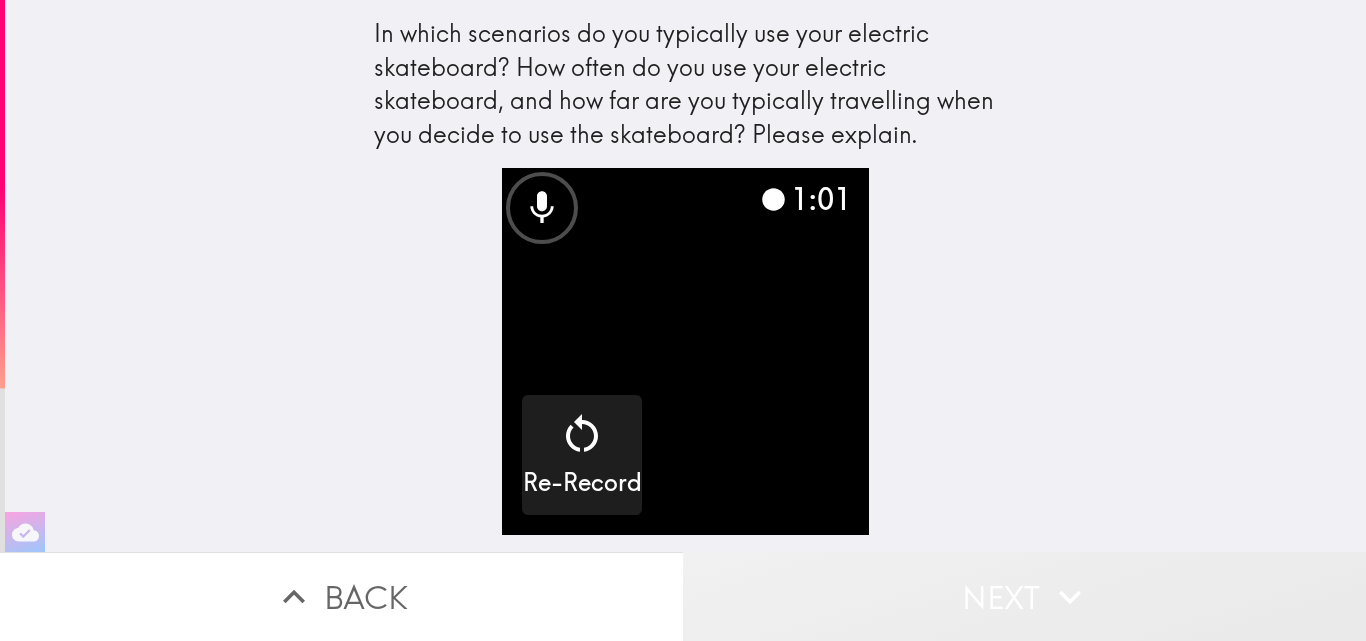 click on "Next" at bounding box center (1024, 596) 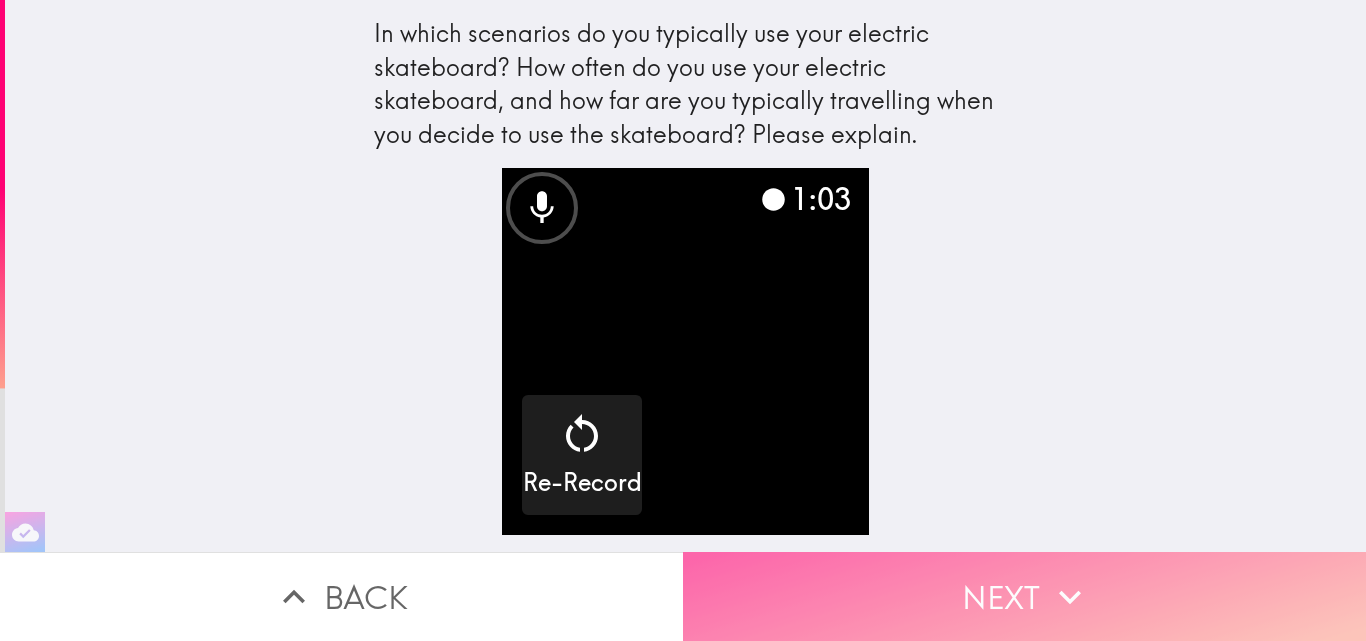 click on "Next" at bounding box center [1024, 596] 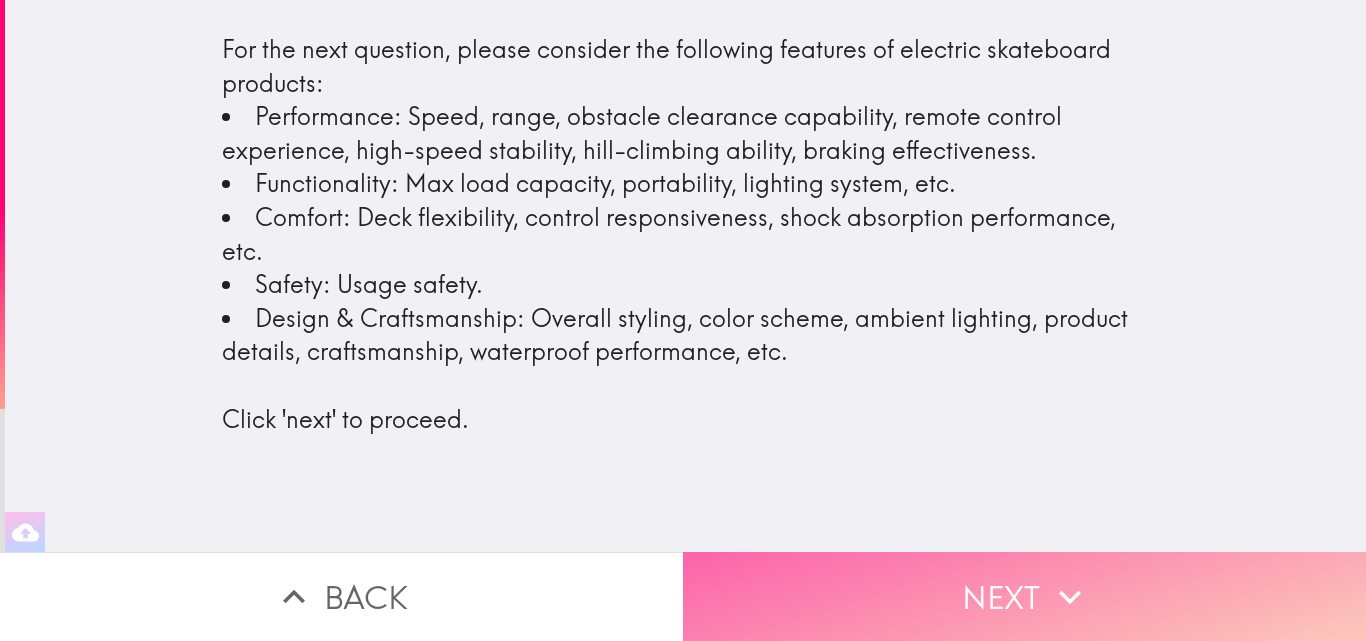 click on "Next" at bounding box center (1024, 596) 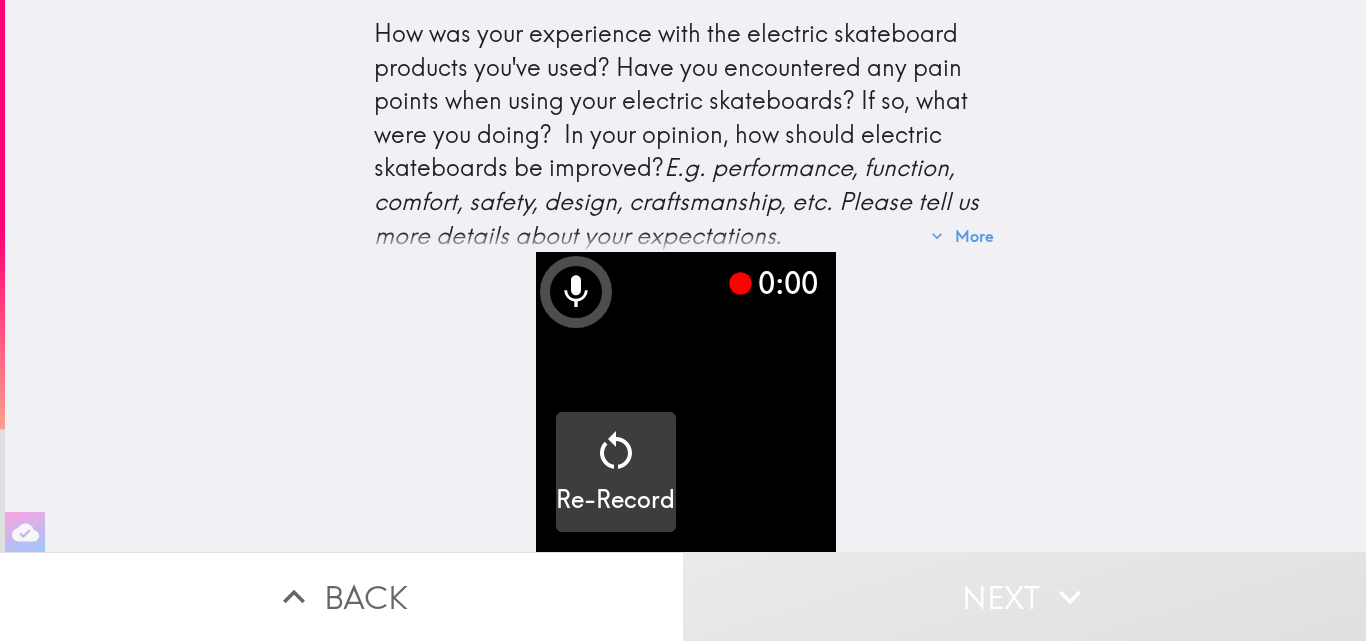 click 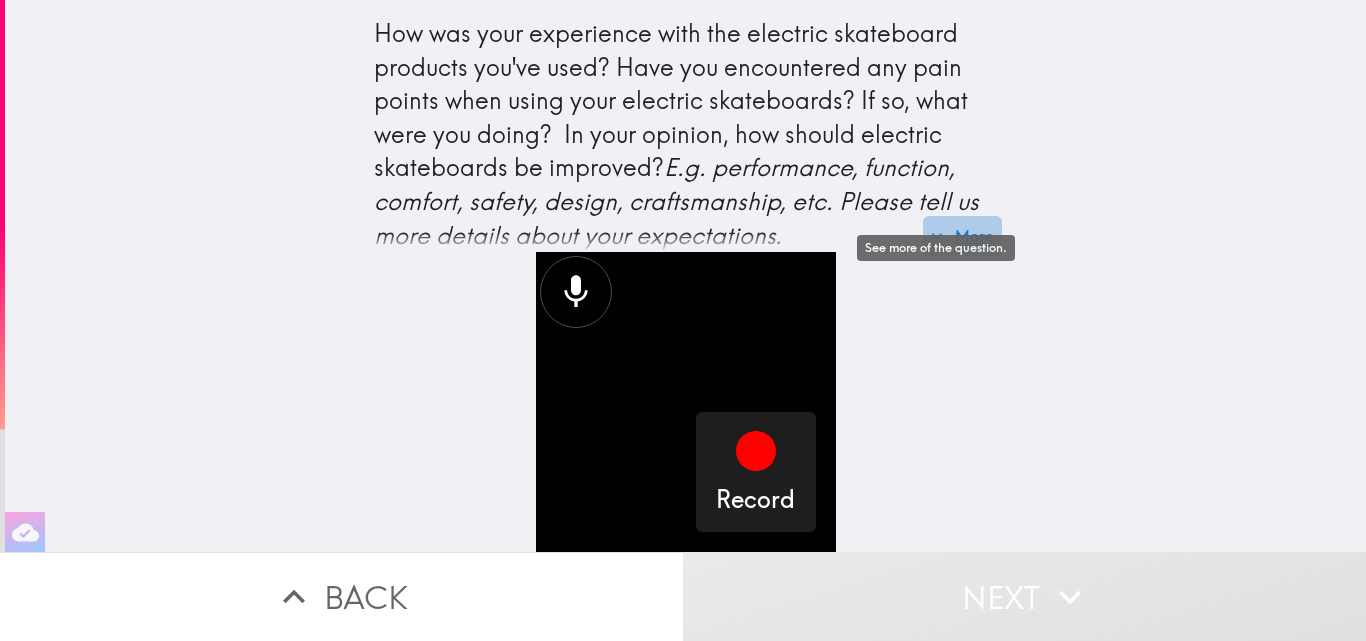click on "More" at bounding box center [962, 236] 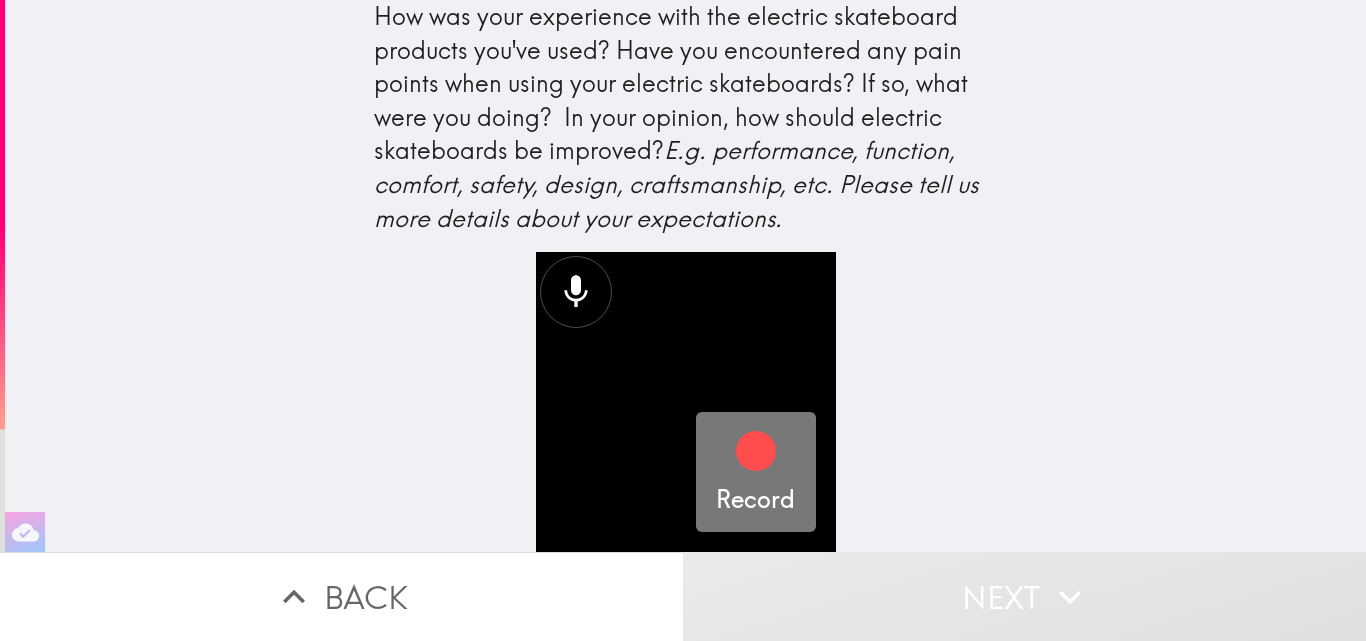 click 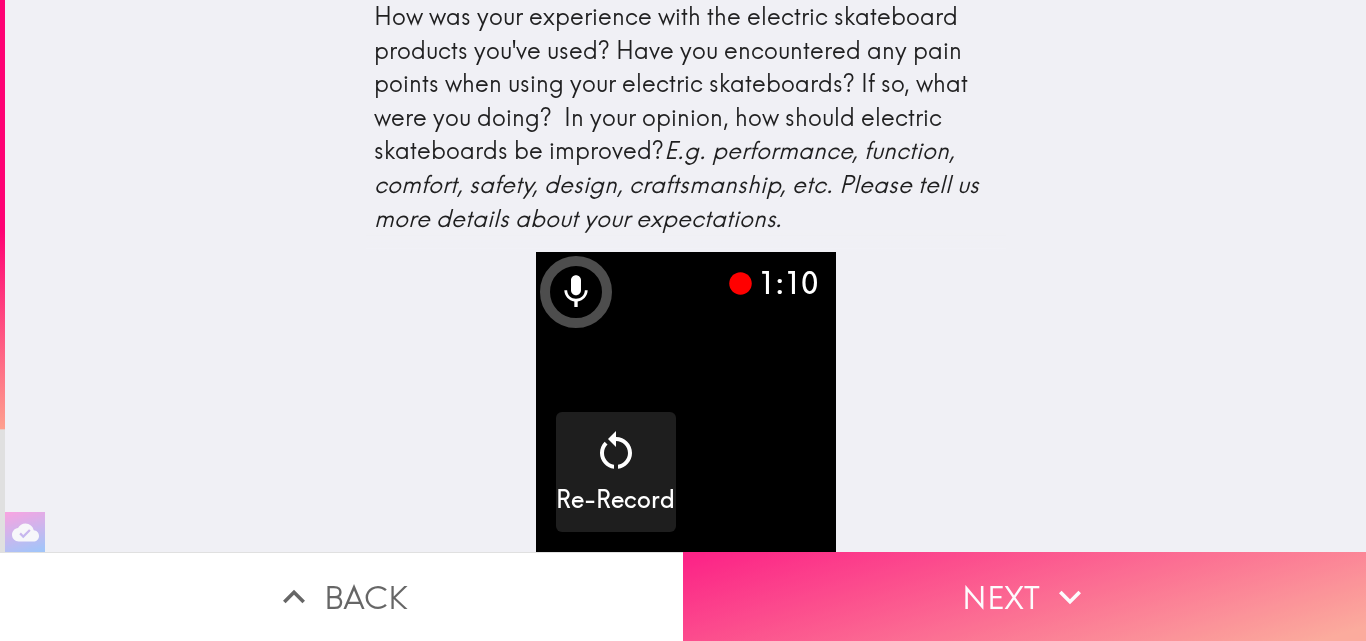 click on "Next" at bounding box center [1024, 596] 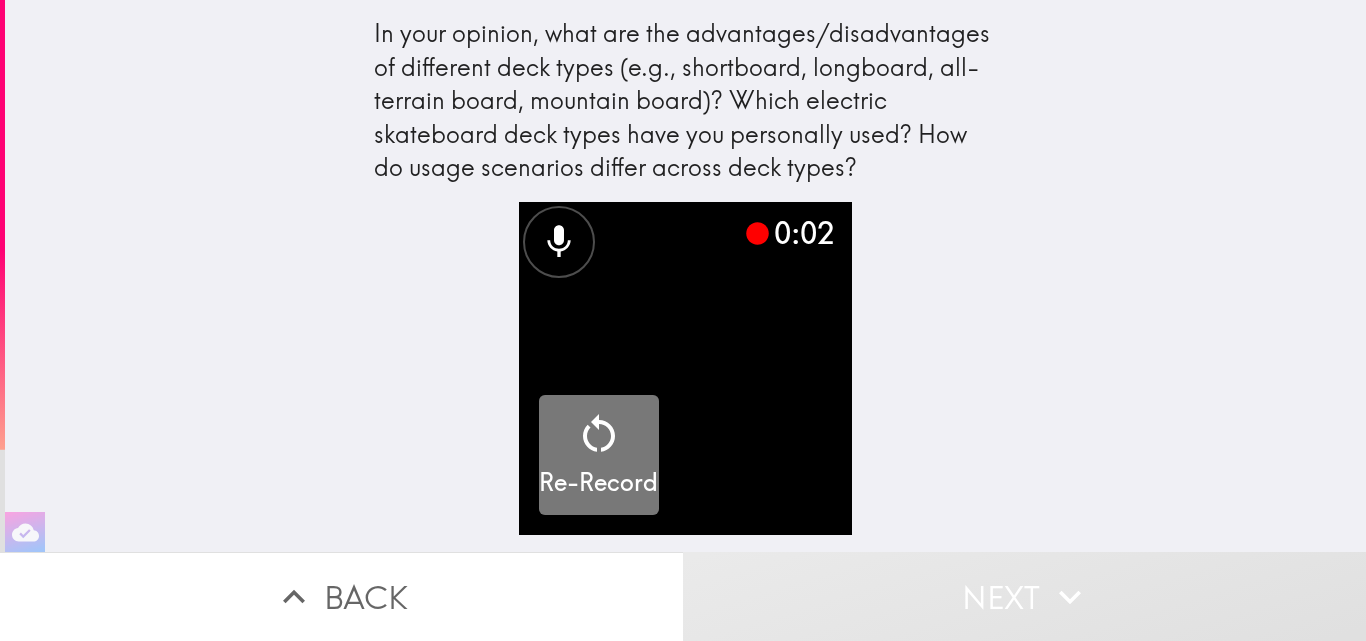 click on "Re-Record" at bounding box center [599, 455] 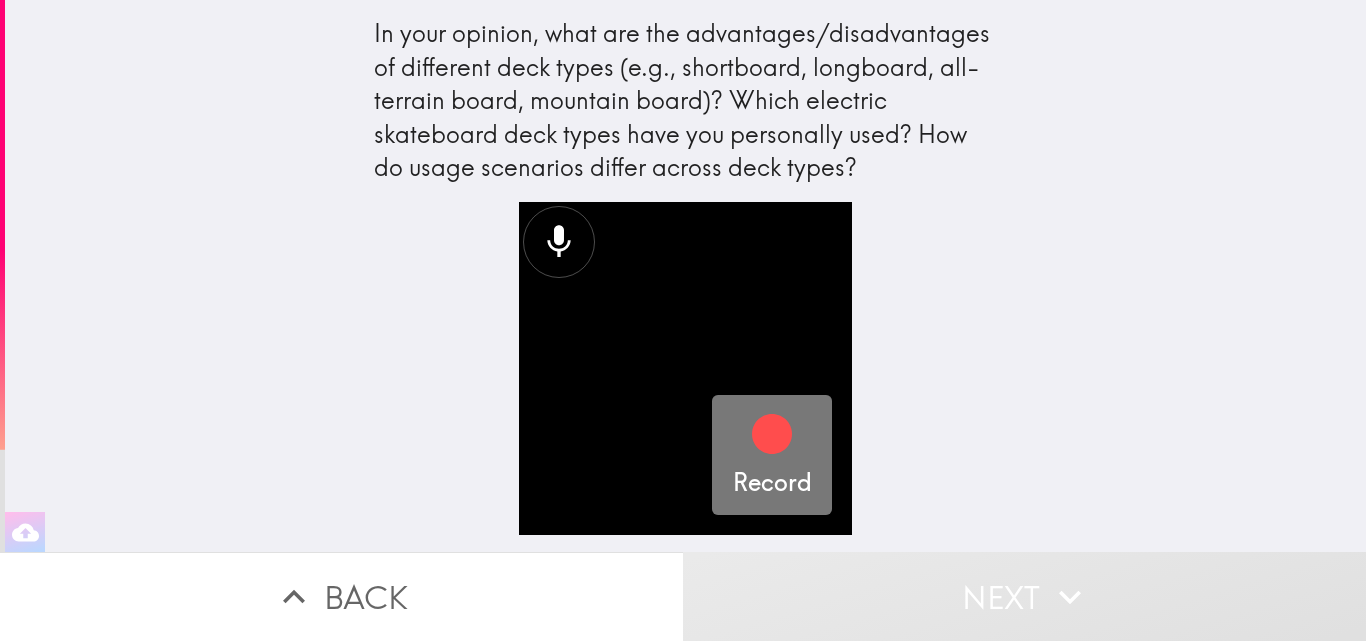 click 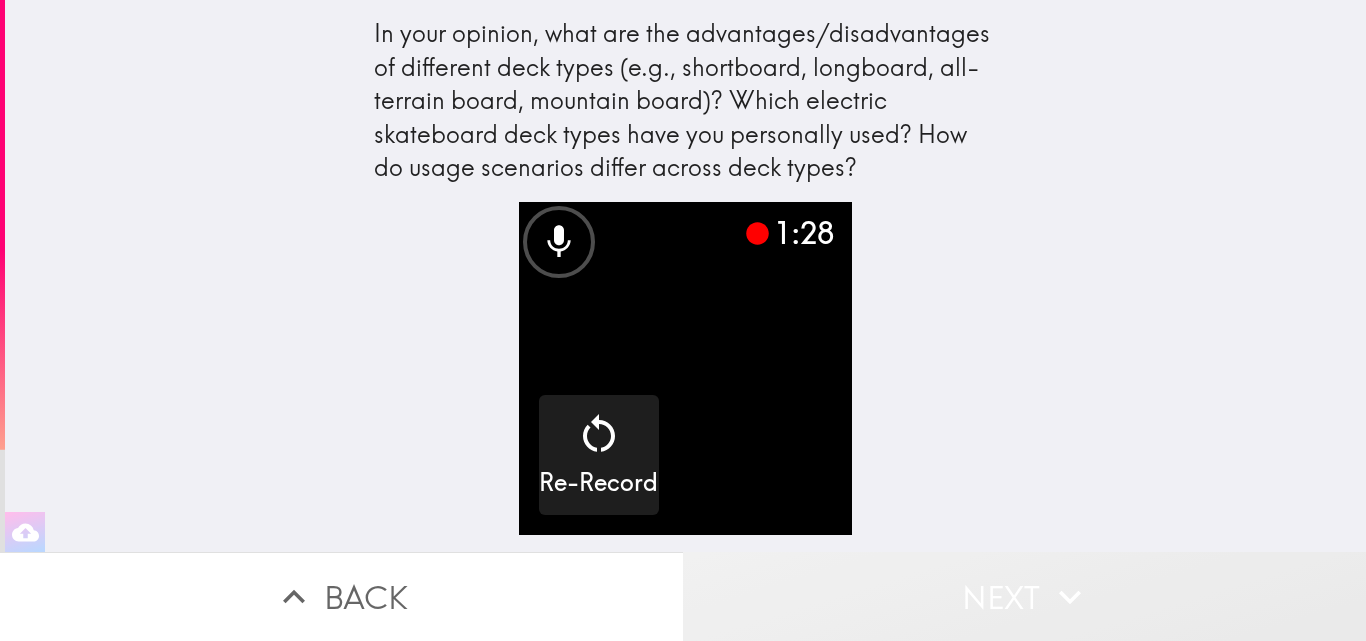 click on "Next" at bounding box center [1024, 596] 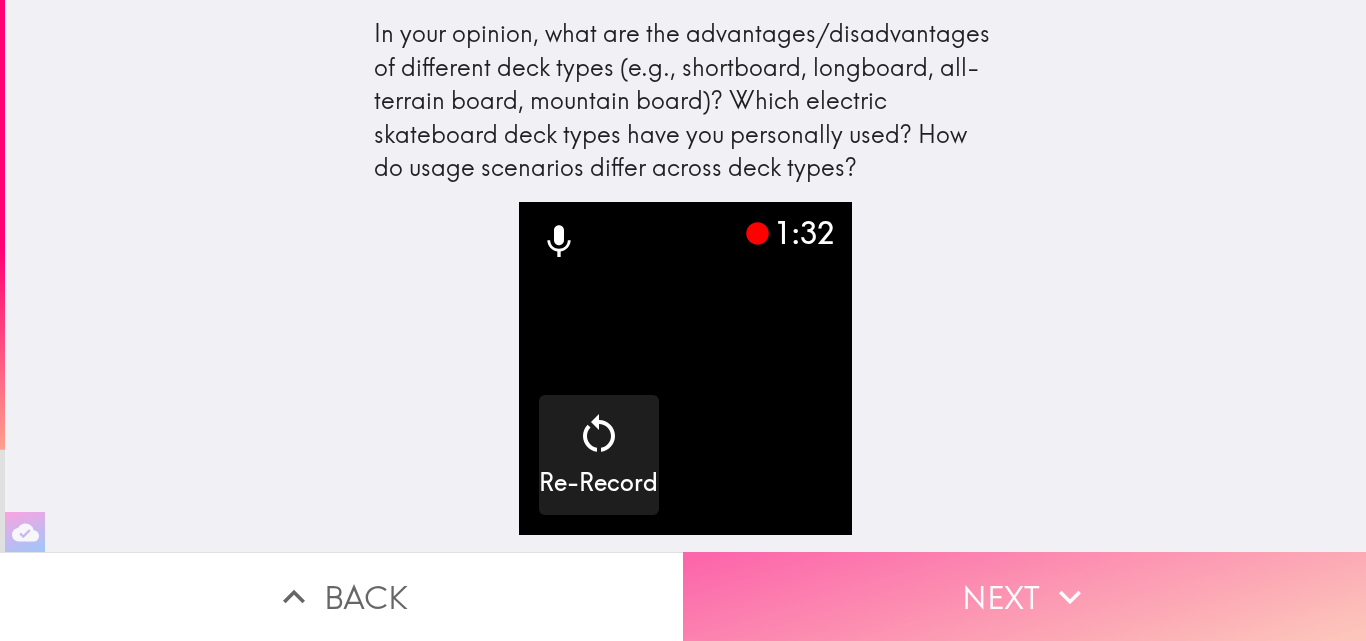click on "Next" at bounding box center (1024, 596) 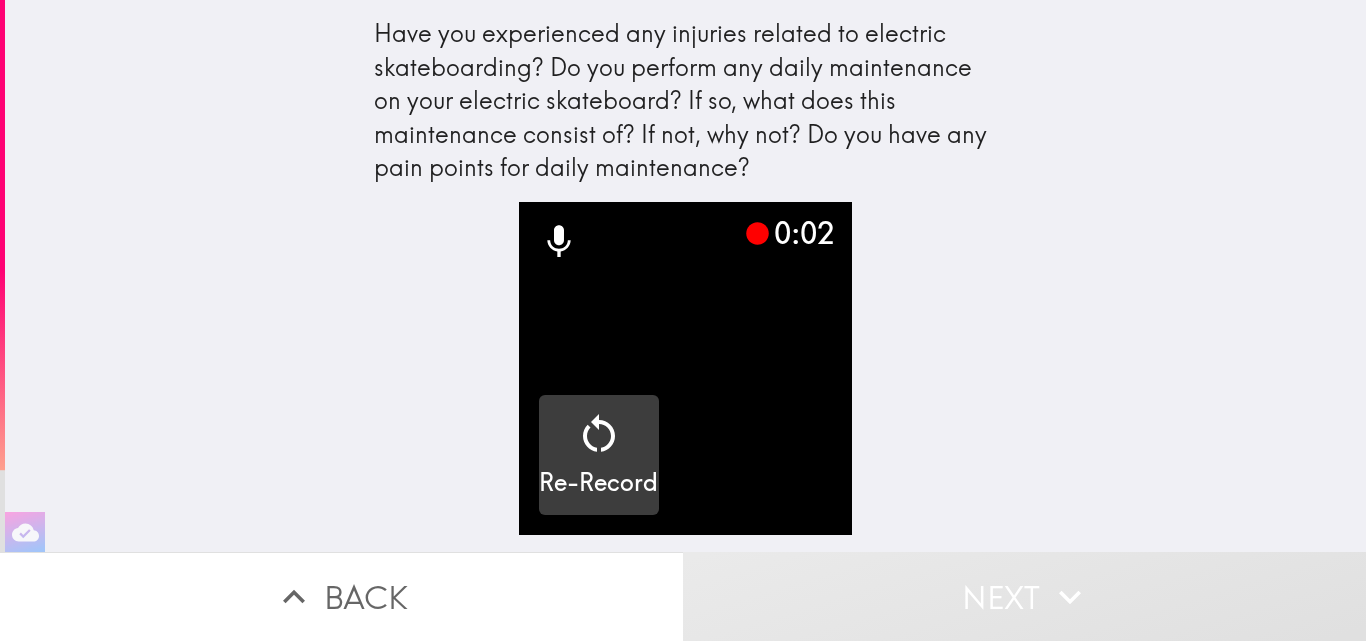 click on "Re-Record" at bounding box center [598, 455] 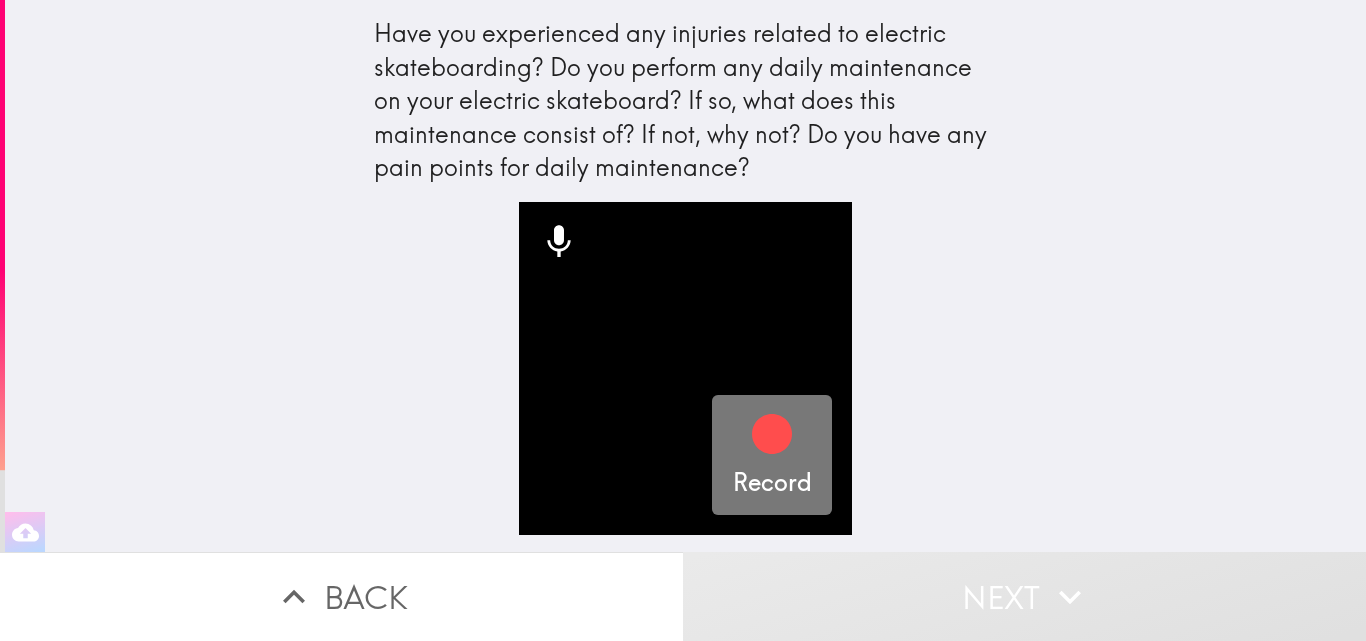 click 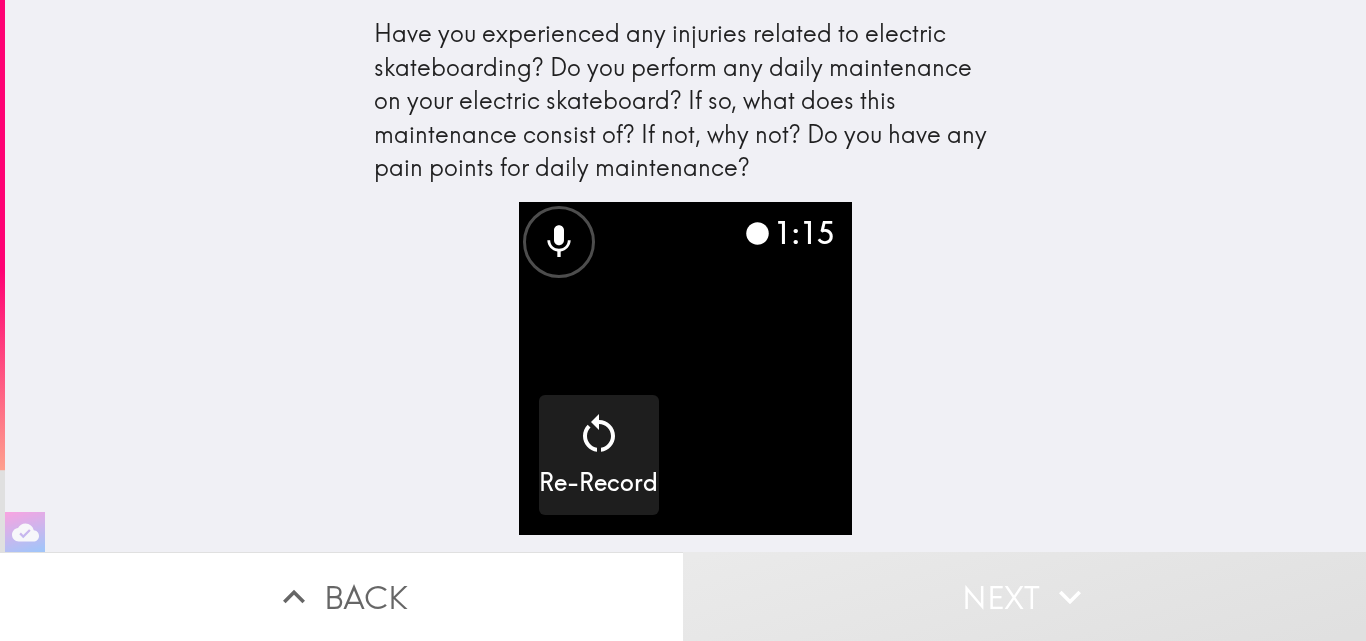 click on "Next" at bounding box center [1024, 596] 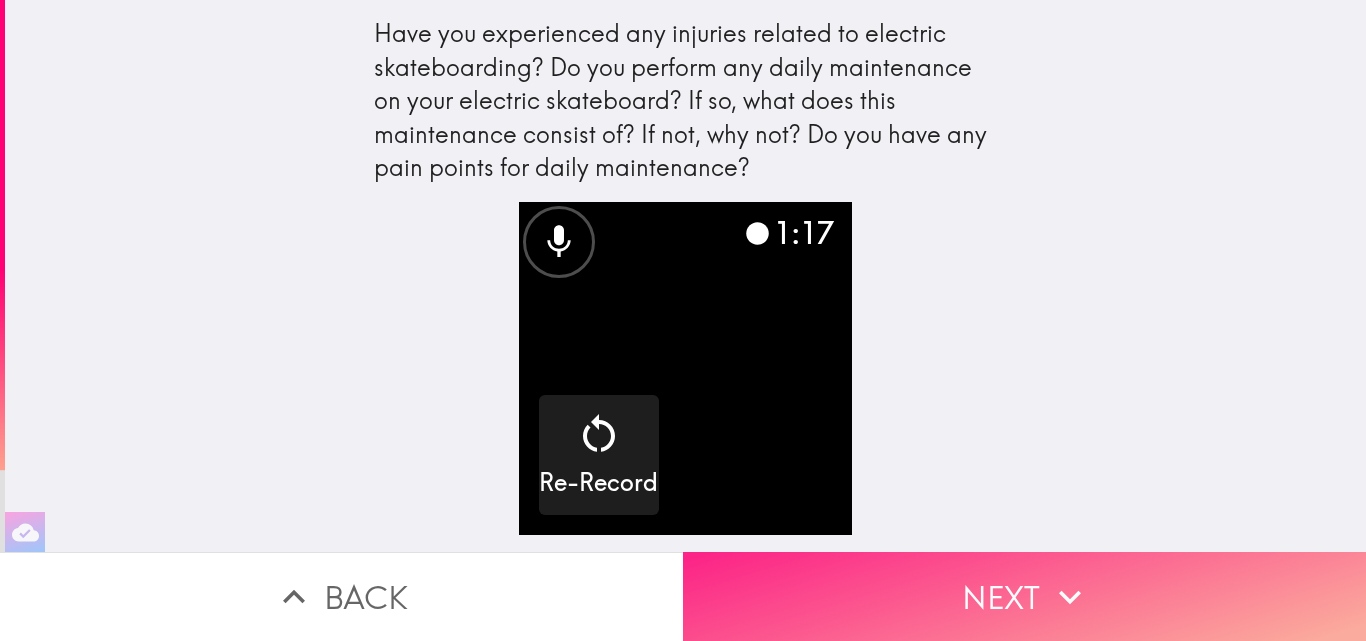 click on "Next" at bounding box center (1024, 596) 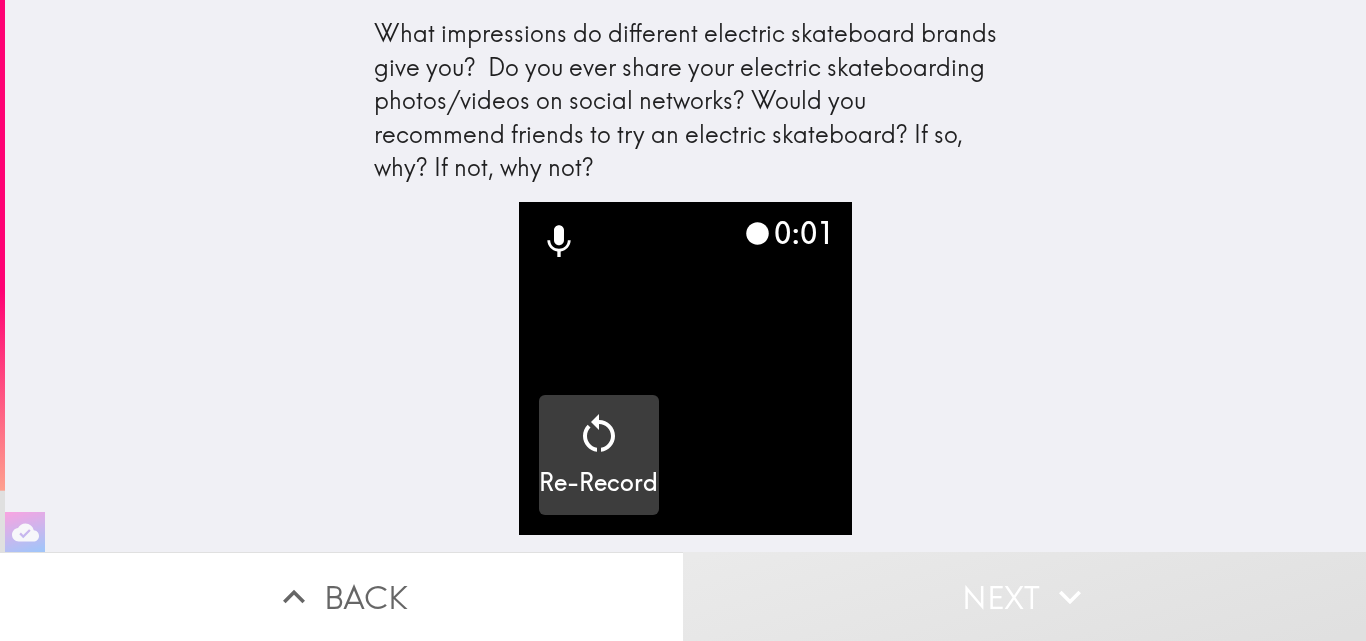 click on "Re-Record" at bounding box center [598, 455] 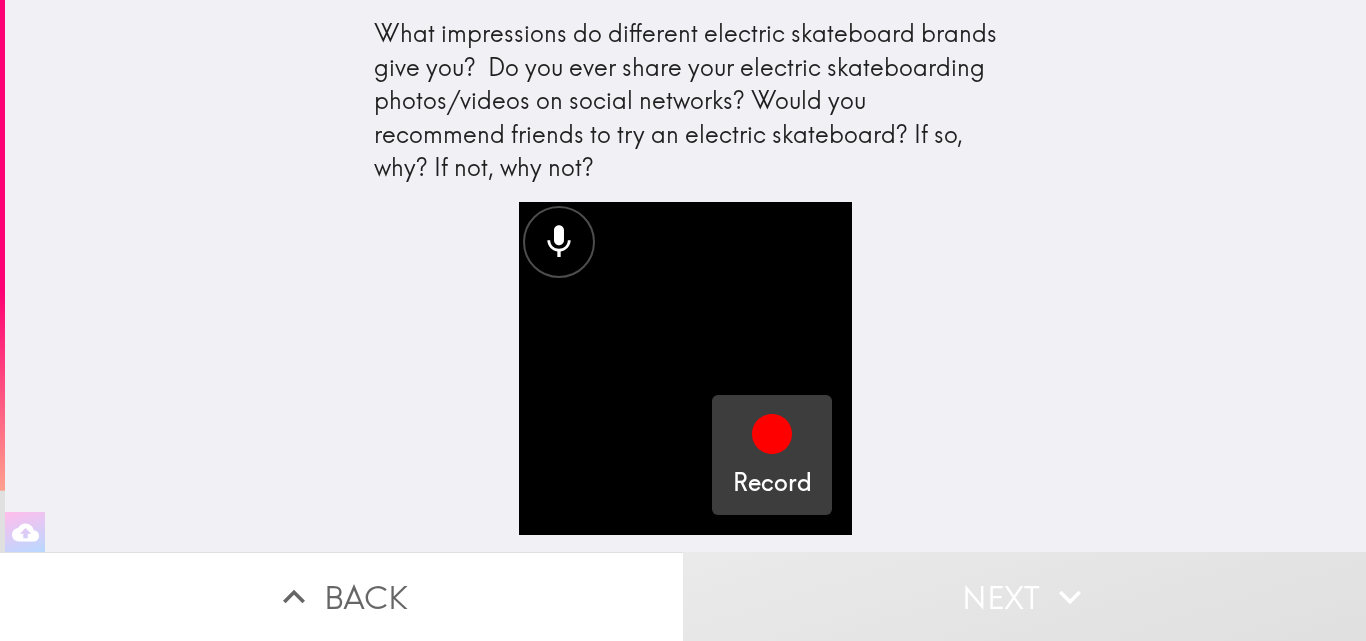click on "Record" at bounding box center [772, 483] 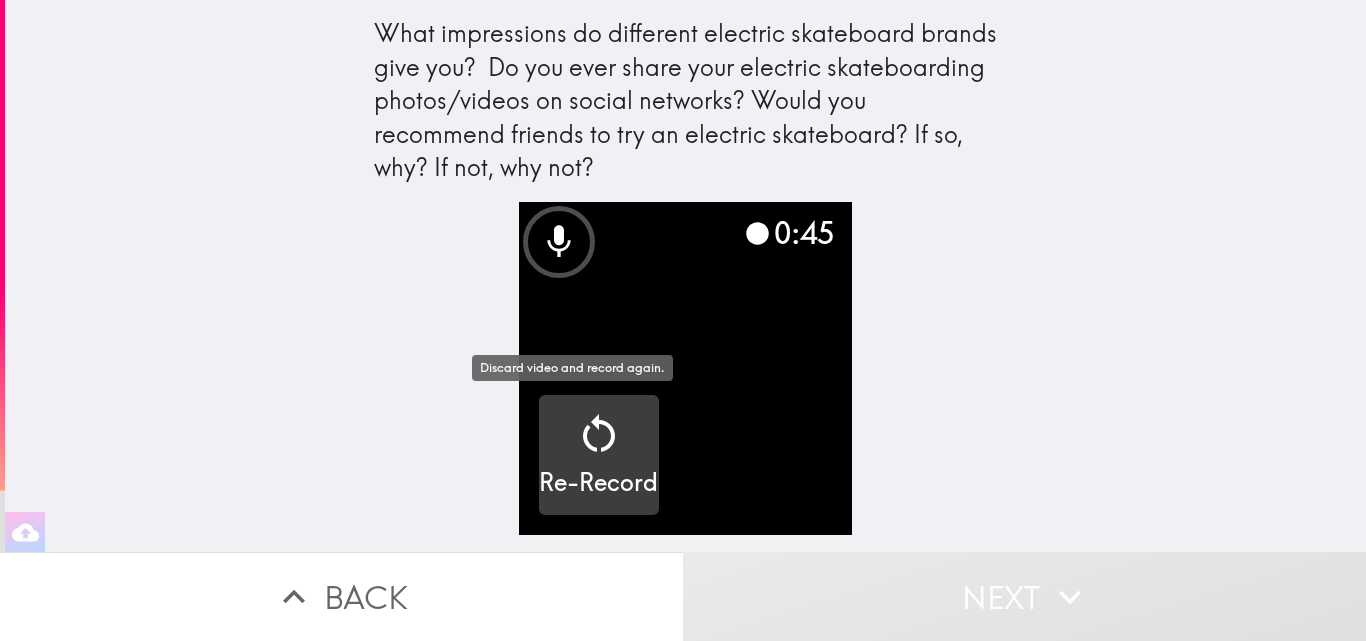 click 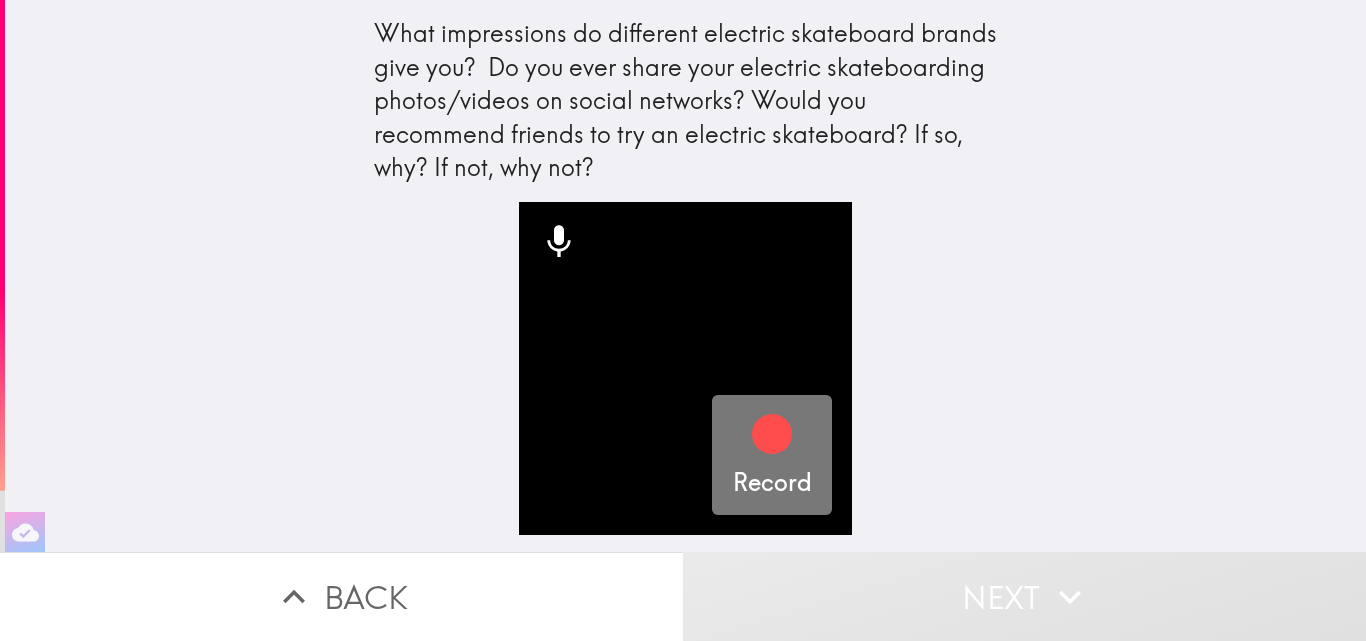 click 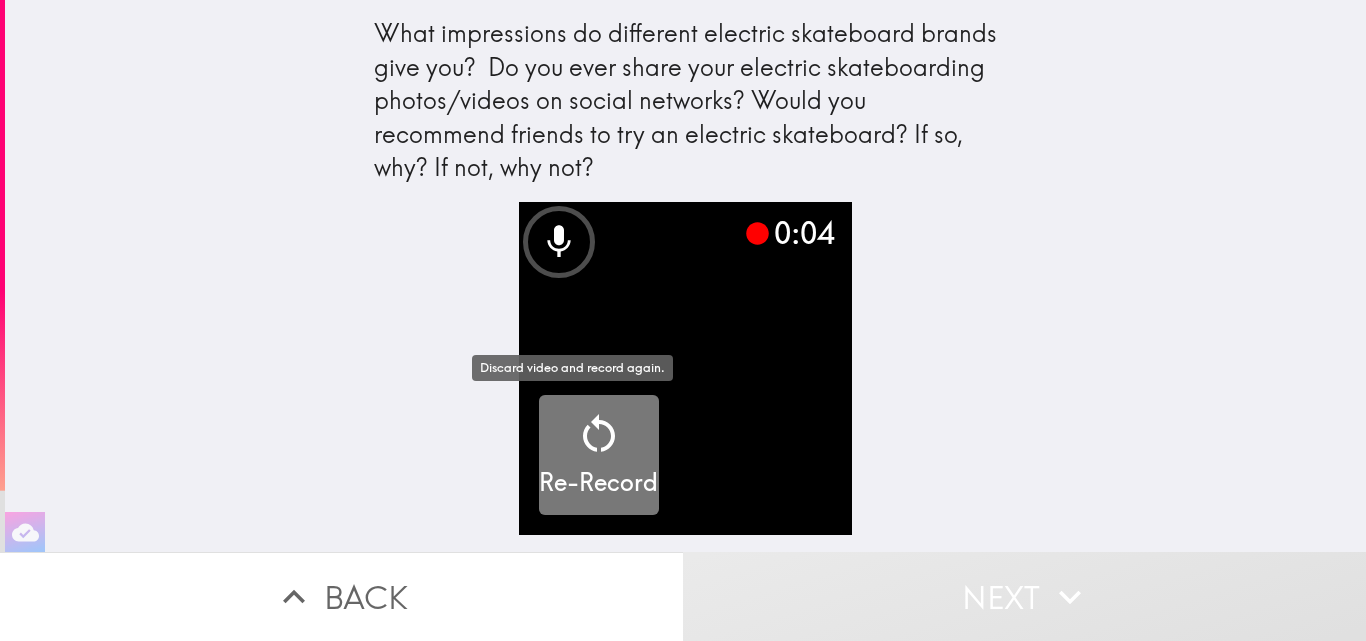 click 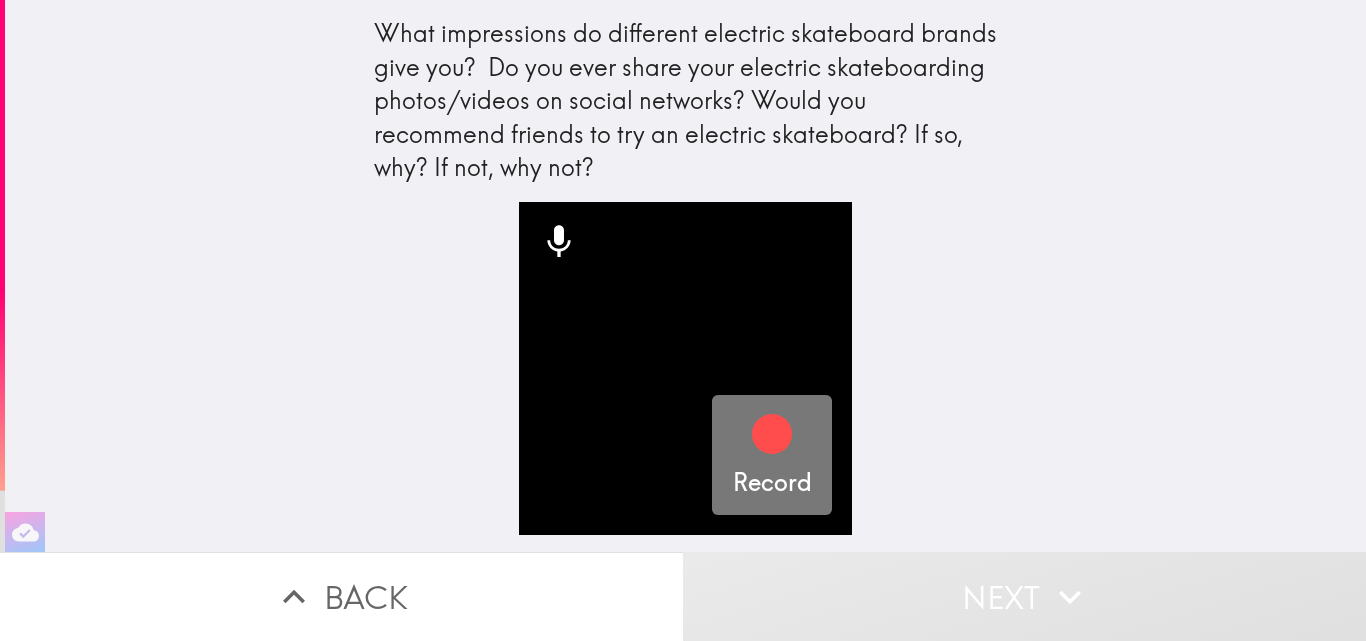 click 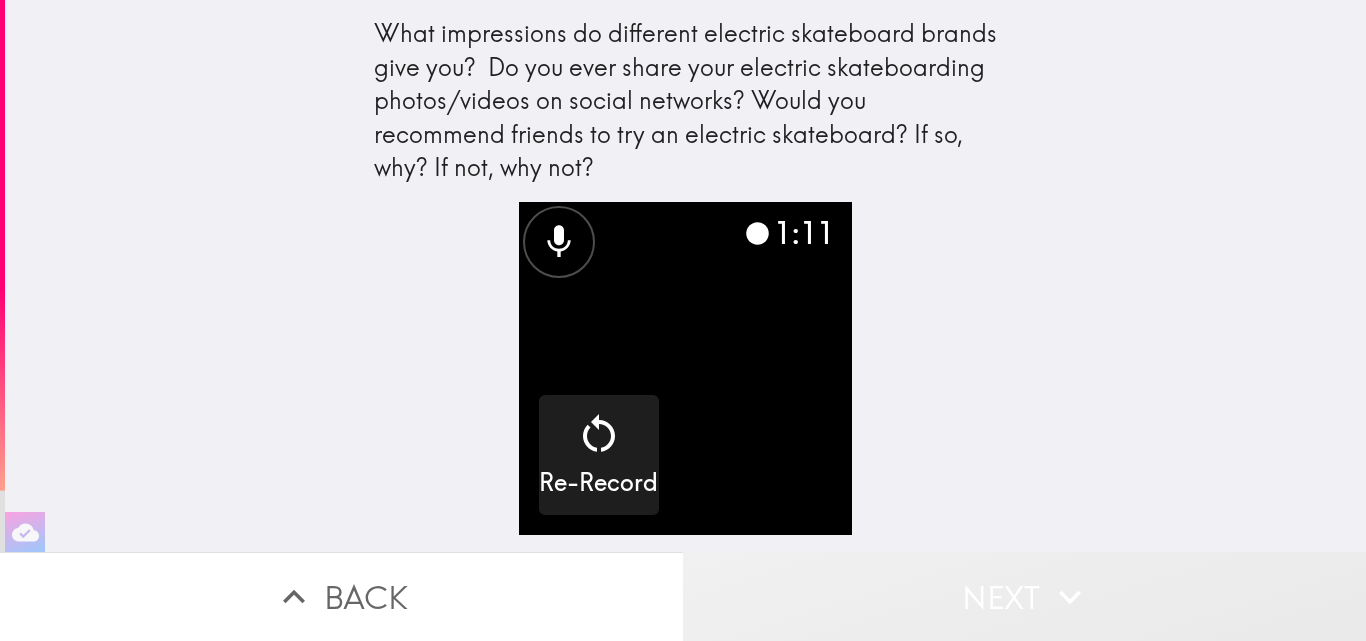 click on "Next" at bounding box center (1024, 596) 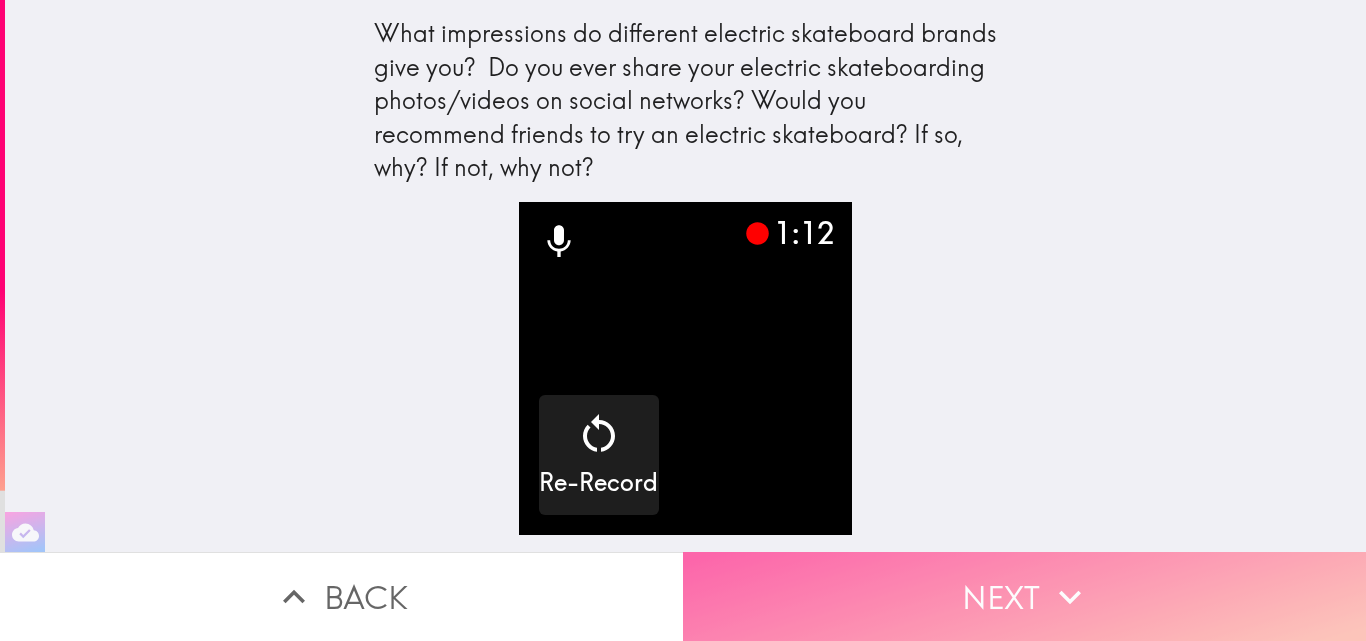 click on "Next" at bounding box center [1024, 596] 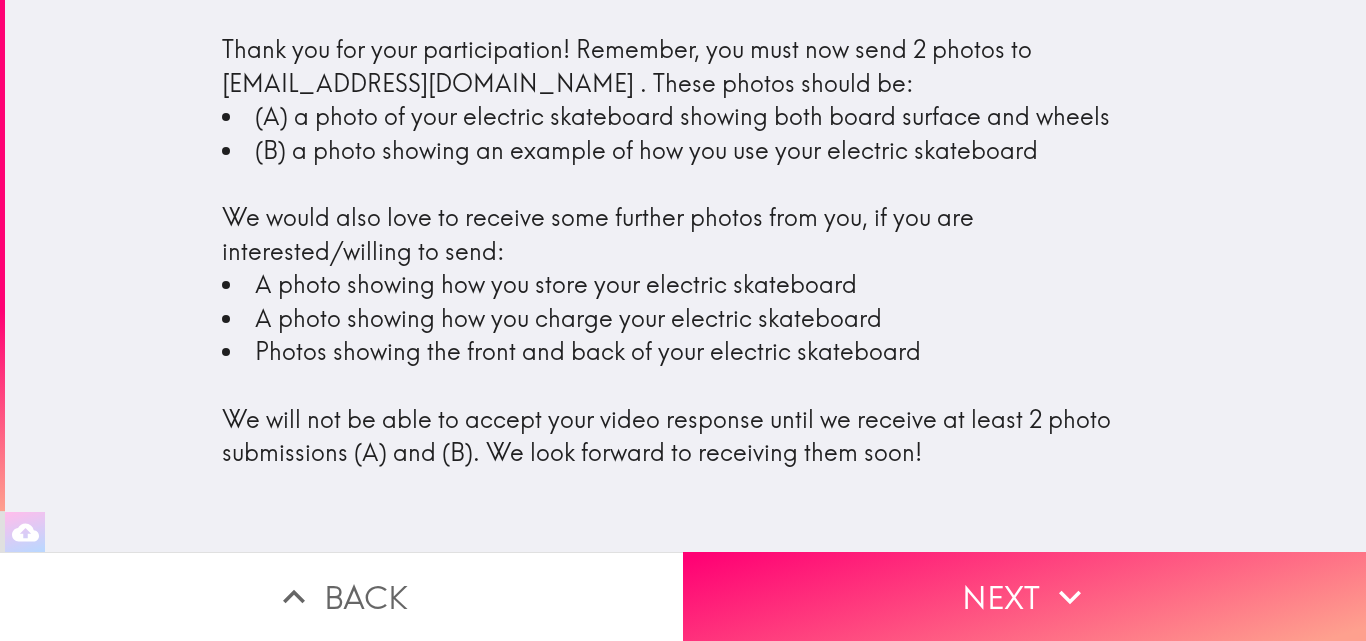 click on "A photo showing how you charge your electric skateboard" at bounding box center [686, 319] 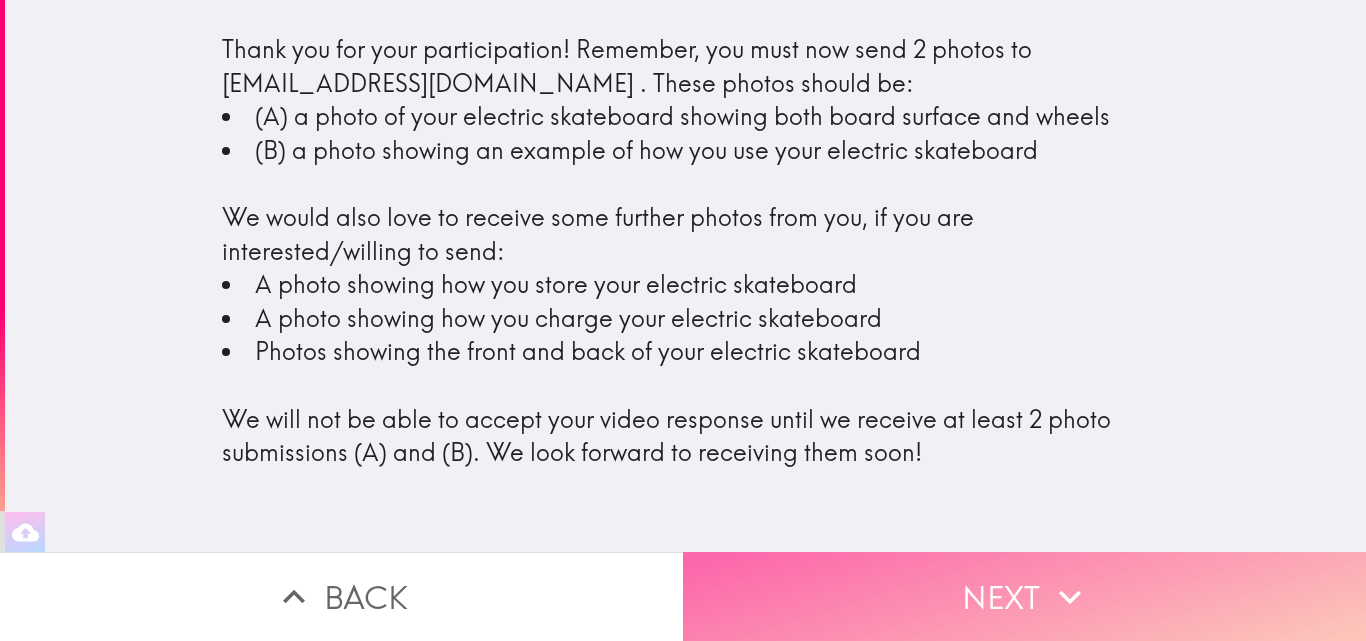 click on "Next" at bounding box center (1024, 596) 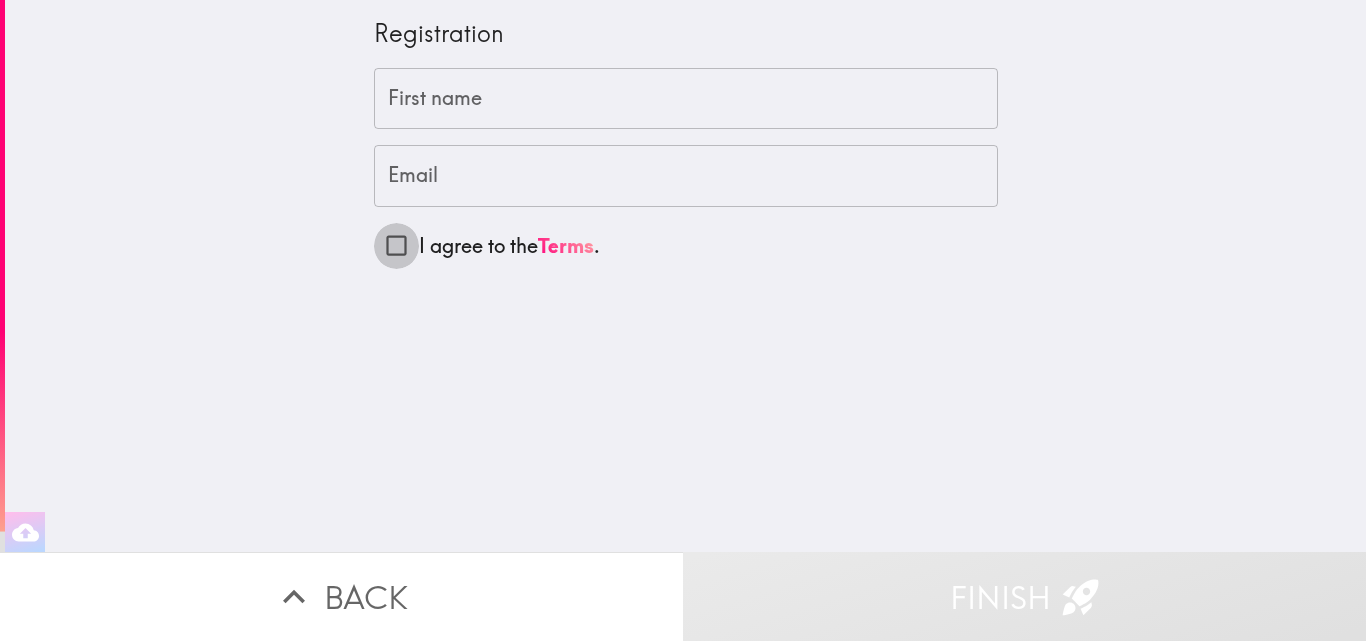 click on "I agree to the  Terms ." at bounding box center [396, 245] 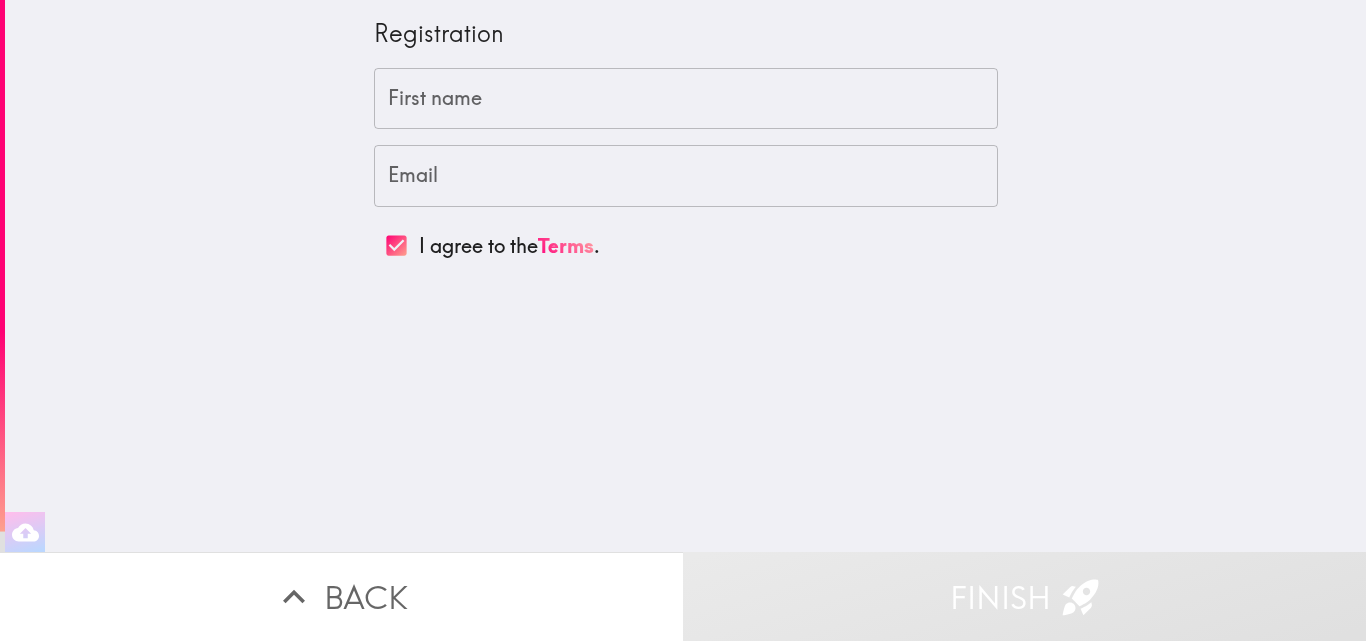 click on "First name" at bounding box center (686, 99) 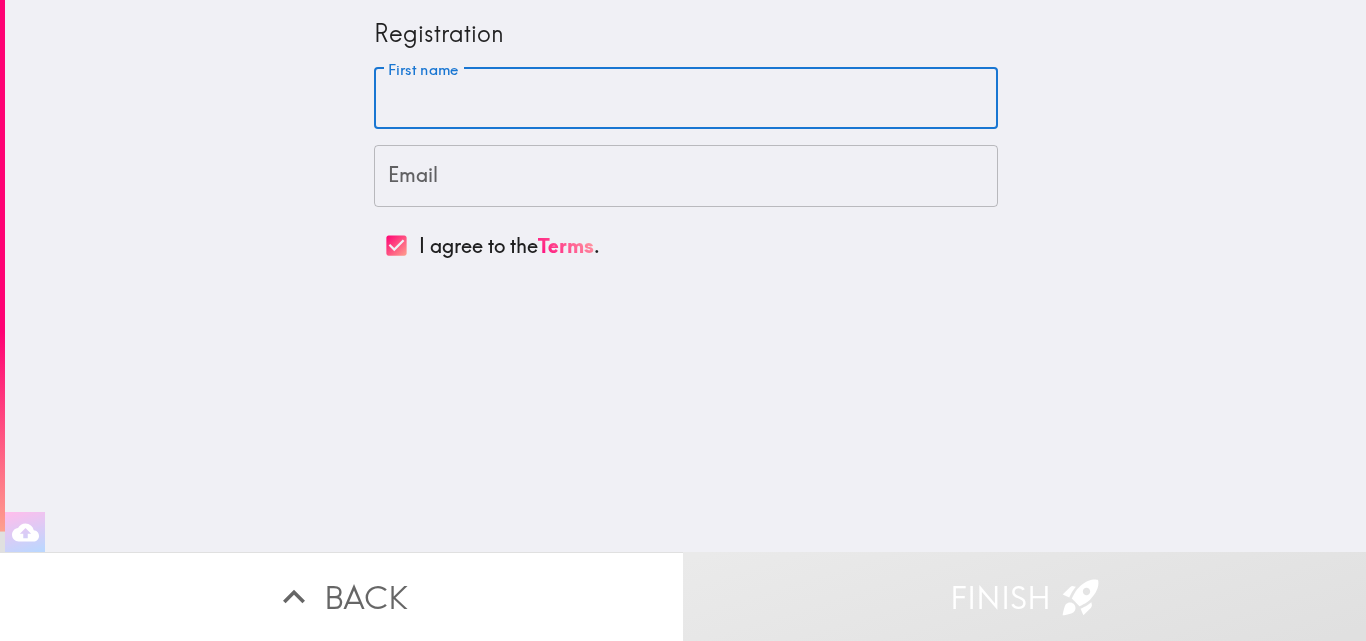 type on "[PERSON_NAME]" 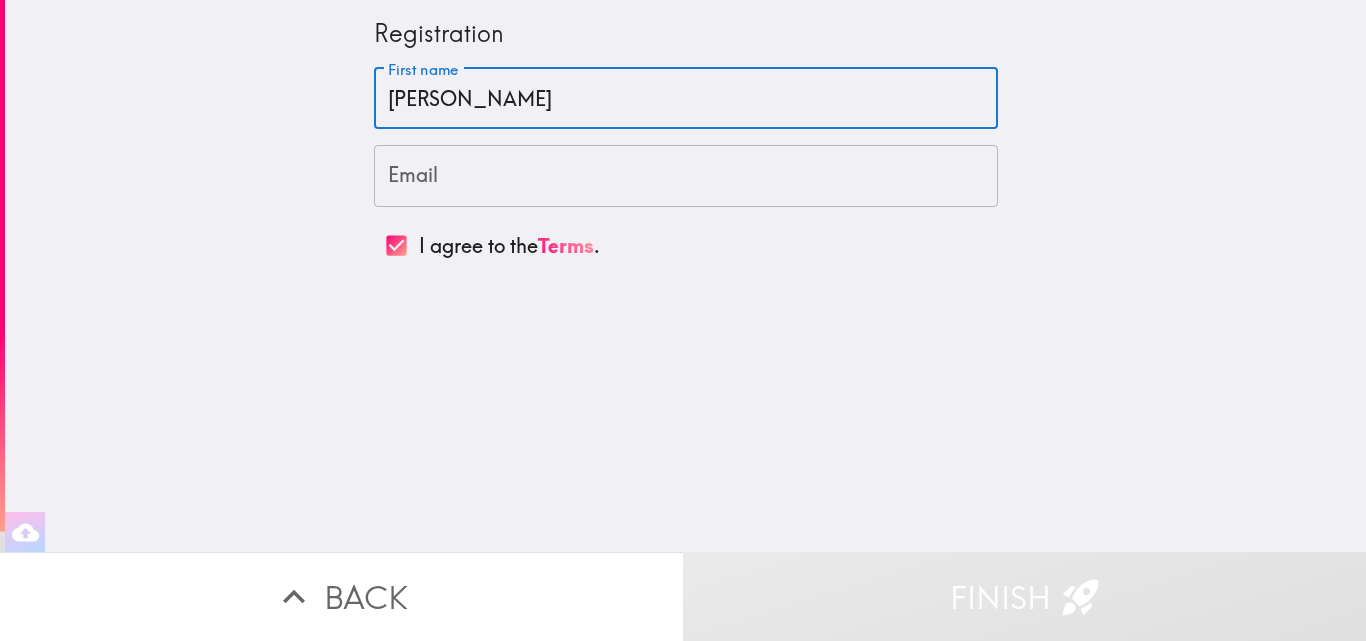 type on "[EMAIL_ADDRESS][DOMAIN_NAME]" 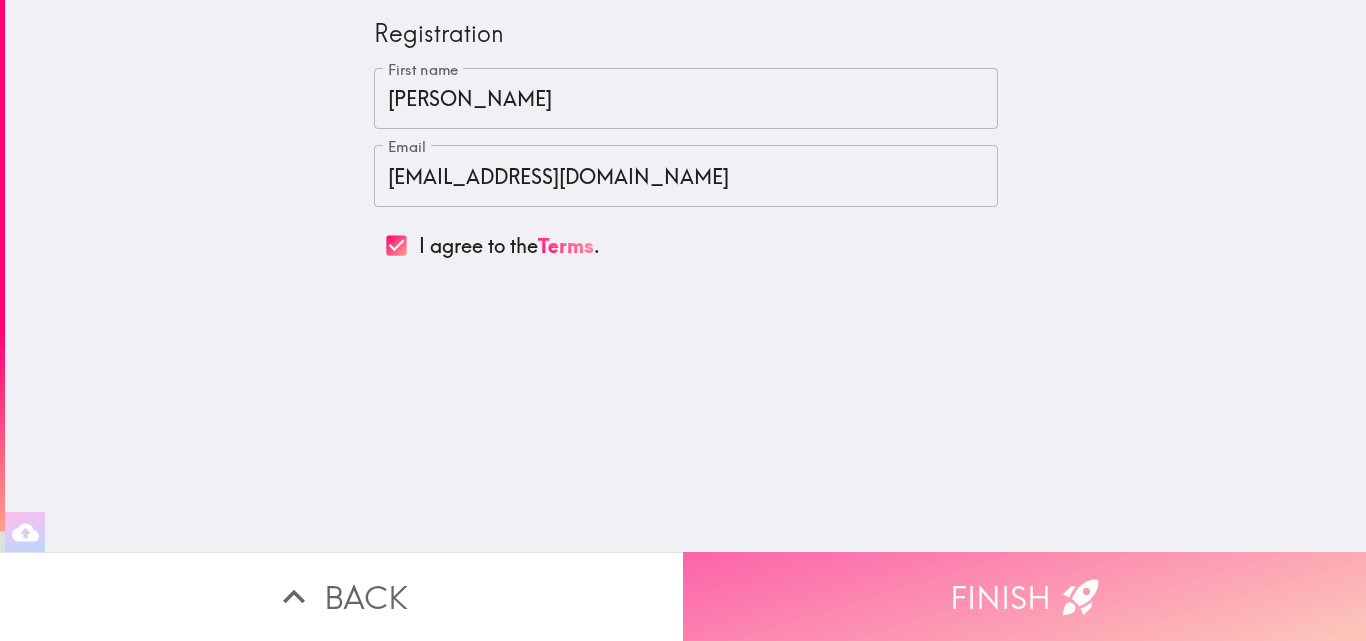 click on "Finish" at bounding box center (1024, 596) 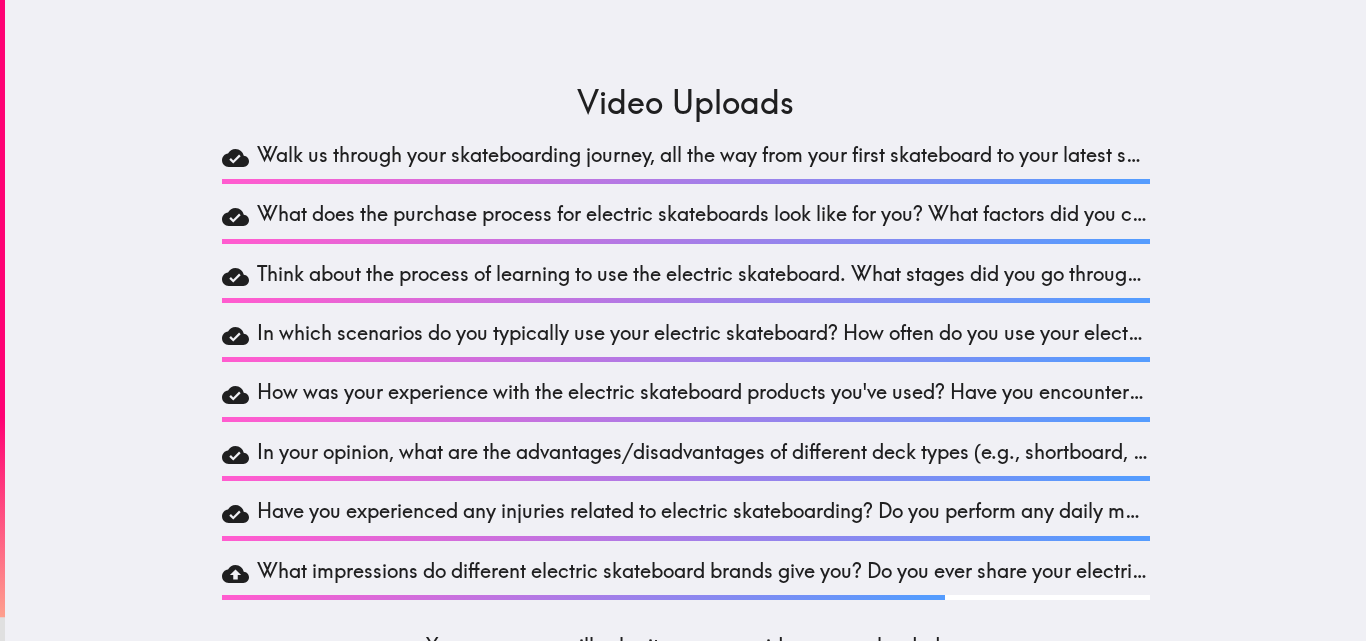 click on "Video Uploads Walk us through your skateboarding journey, all the way from your first skateboard to your latest skateboard (including electric skateboards and non-powered skateboards). What does the purchase process for electric skateboards look like for you? What factors did you consider when deciding? What motivated you to purchase a new electric skateboard? Think about the process of learning to use the electric skateboard. What stages did you go through to get to your current level of experience (e.g., beginner, intermediate, expert)? What happened in each stage? What product elements are focused on in each stage? In which scenarios do you typically use your electric skateboard? How often do you use your electric skateboard, and how far are you typically travelling when you decide to use the skateboard? Please explain. Your responses will submit once your videos are uploaded." at bounding box center [685, 320] 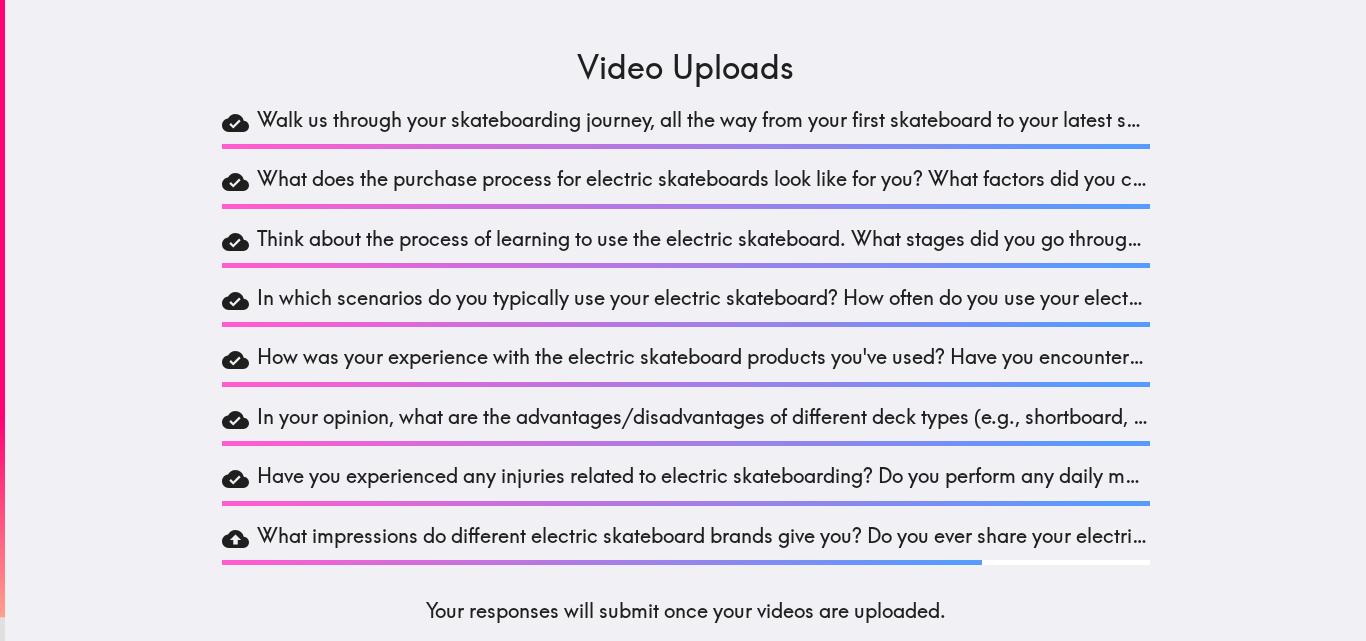 scroll, scrollTop: 52, scrollLeft: 0, axis: vertical 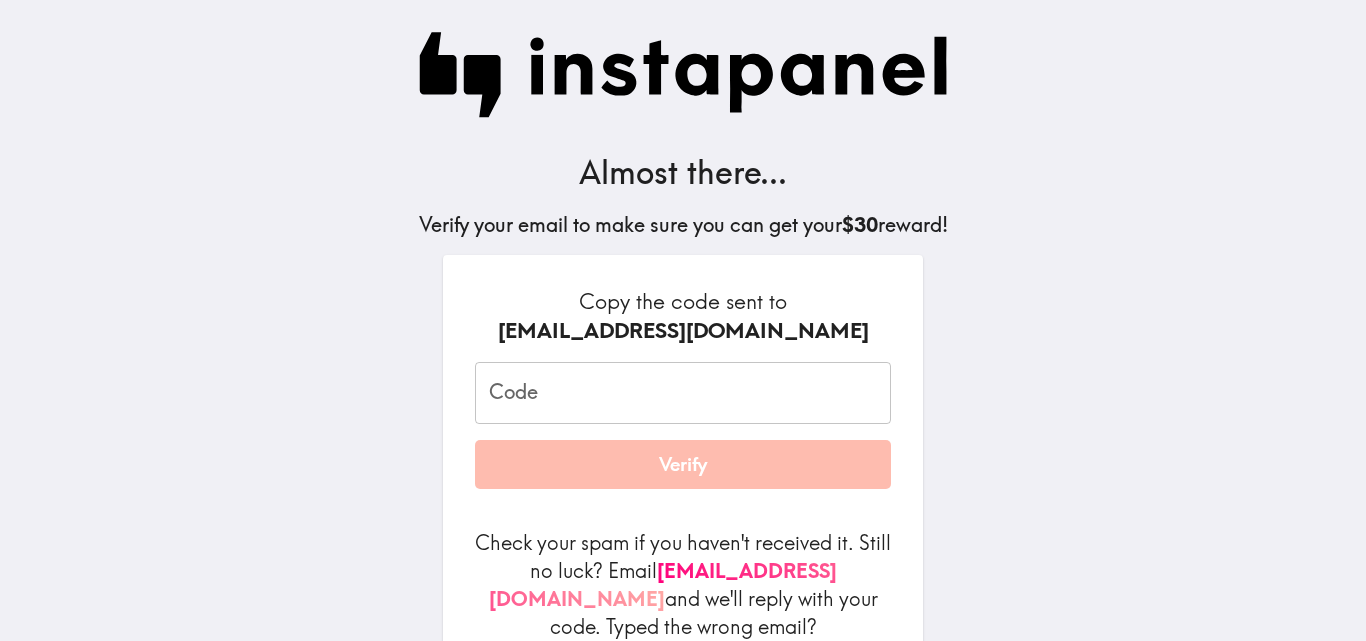 click on "Code" at bounding box center [683, 393] 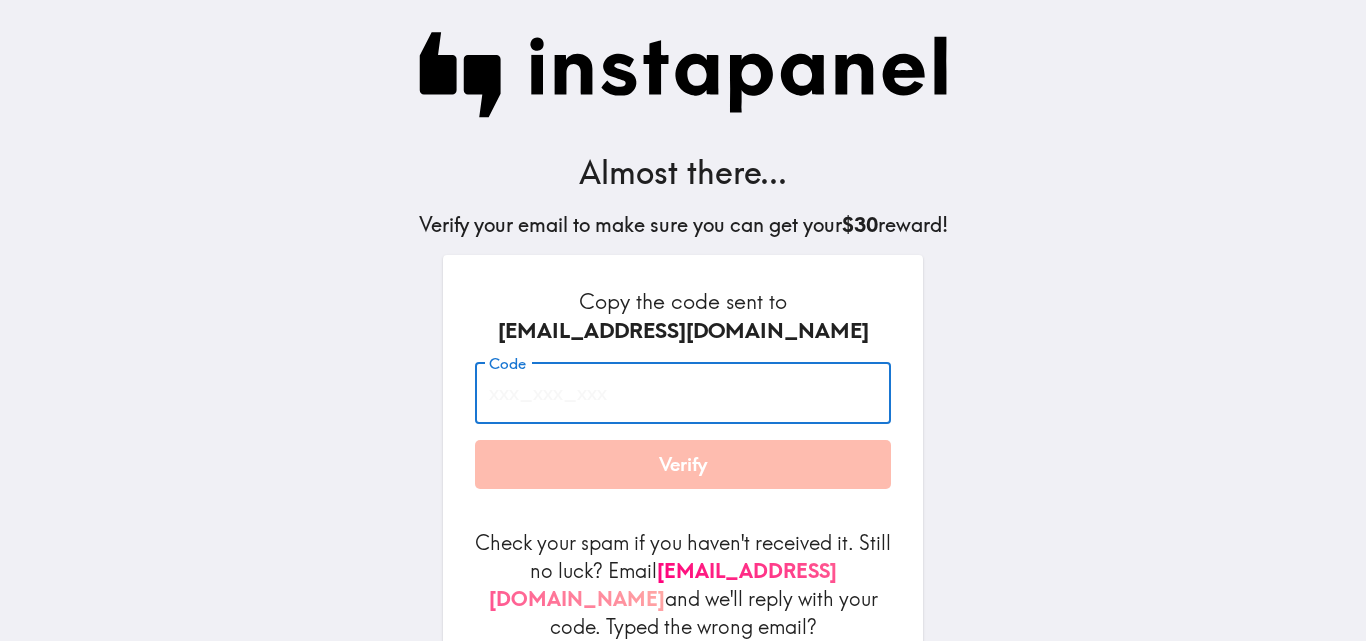 paste on "nPm_9YH_GTE" 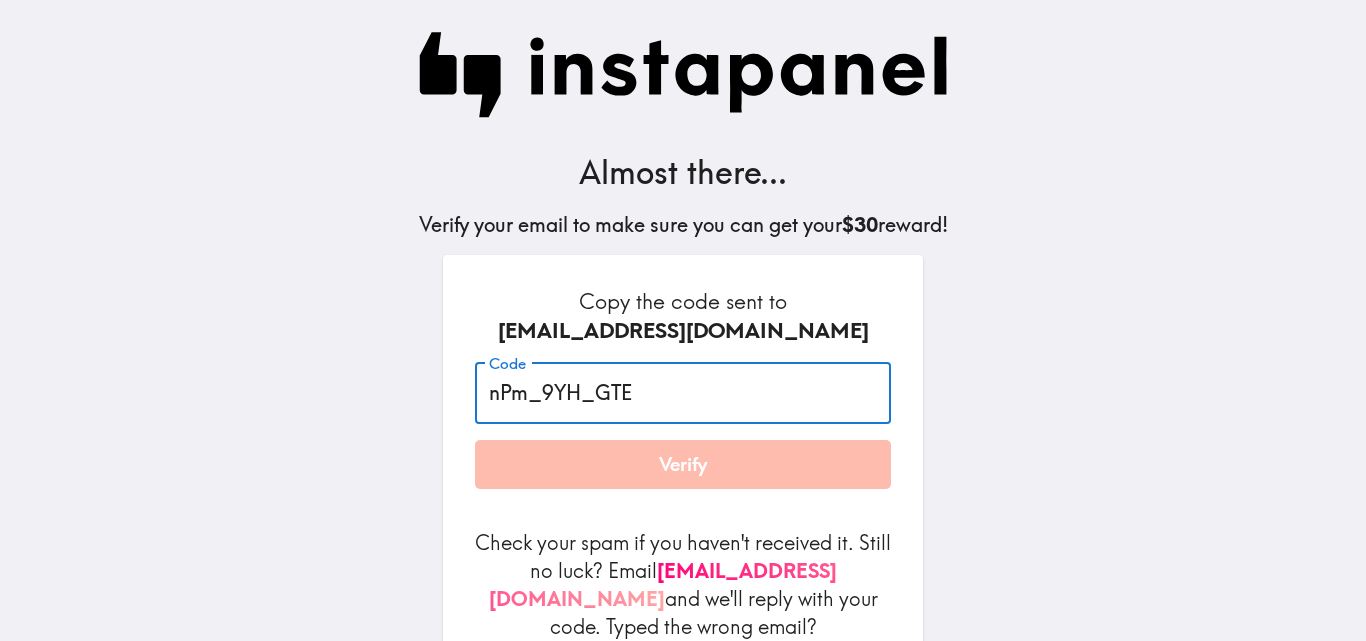 type on "nPm_9YH_GTE" 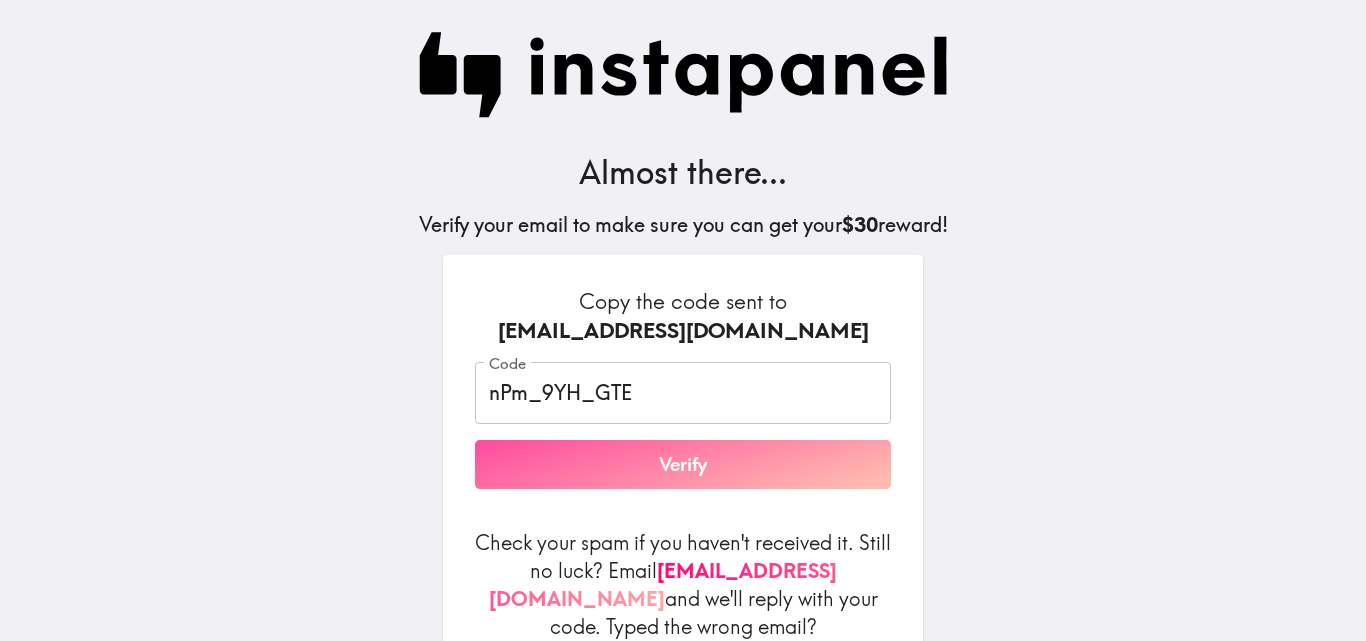 click on "Verify" at bounding box center (683, 465) 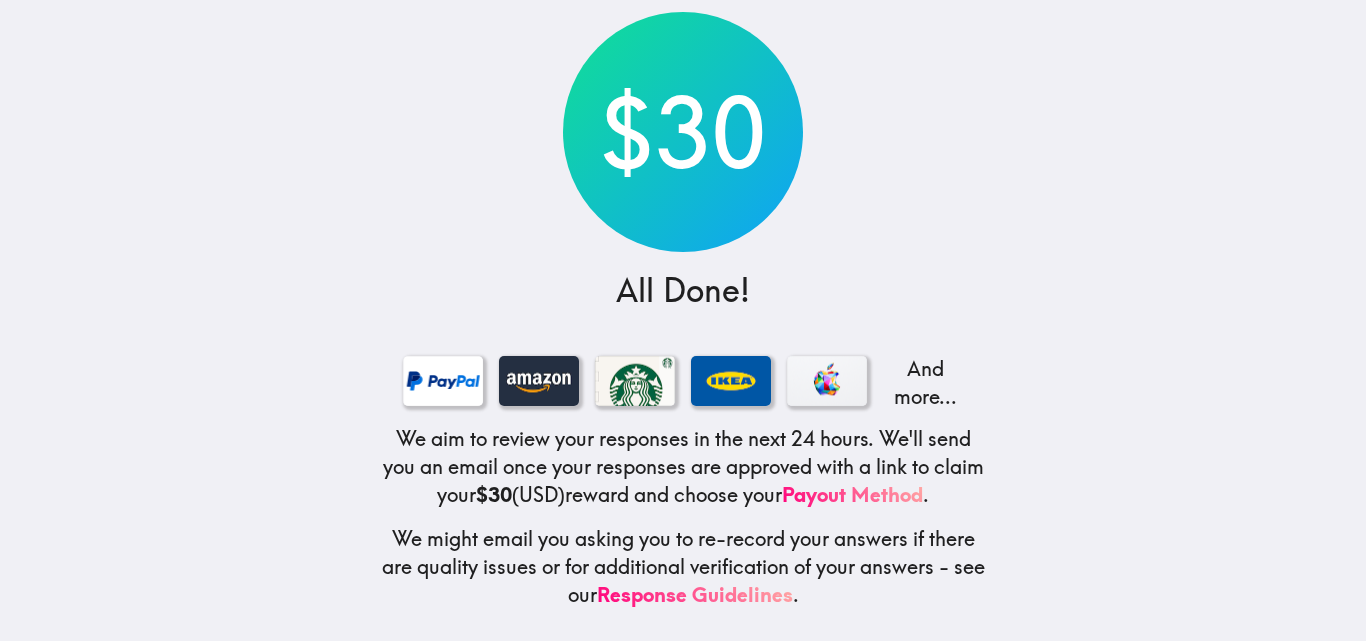 scroll, scrollTop: 0, scrollLeft: 0, axis: both 